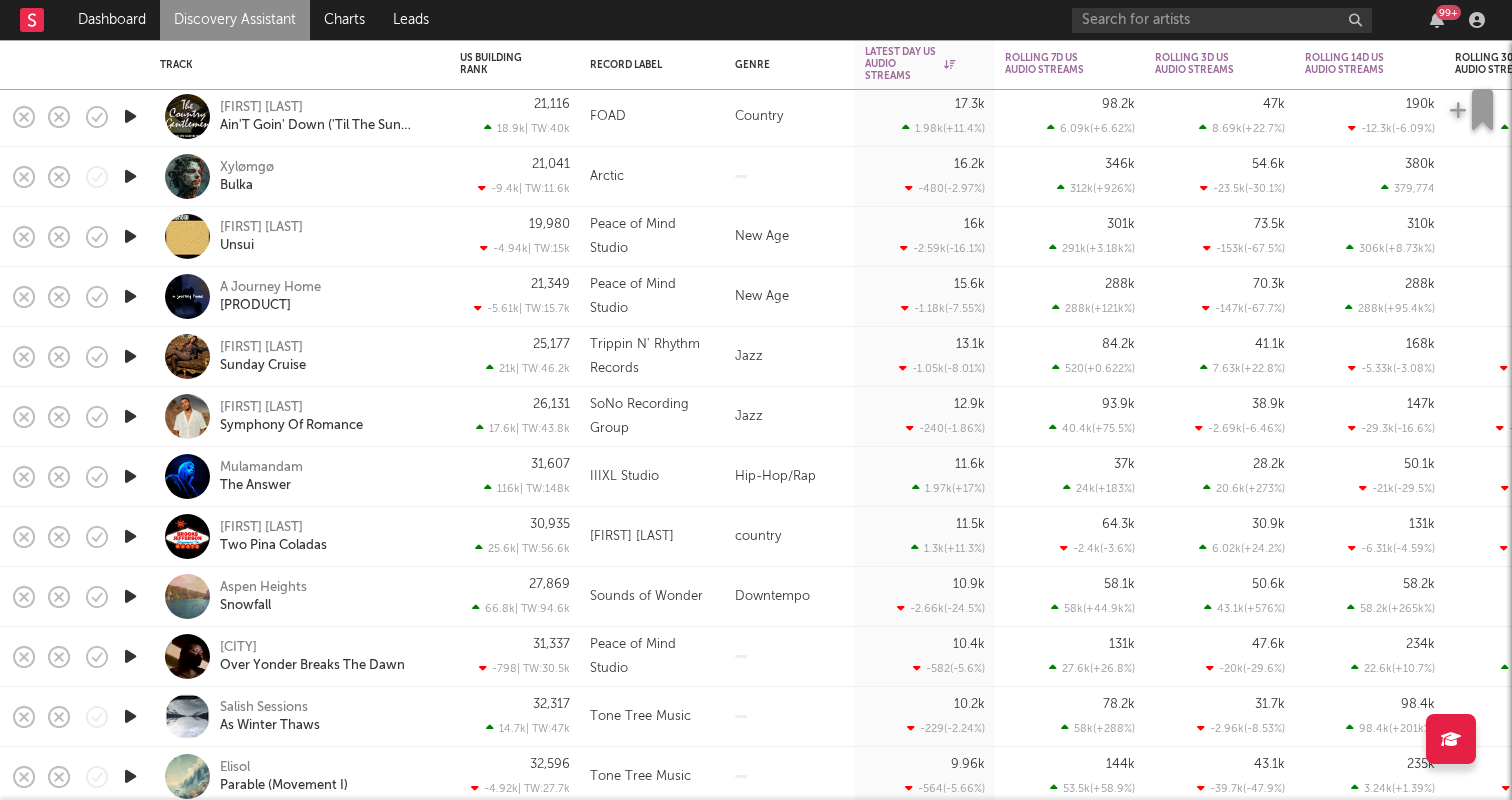 scroll, scrollTop: 0, scrollLeft: 0, axis: both 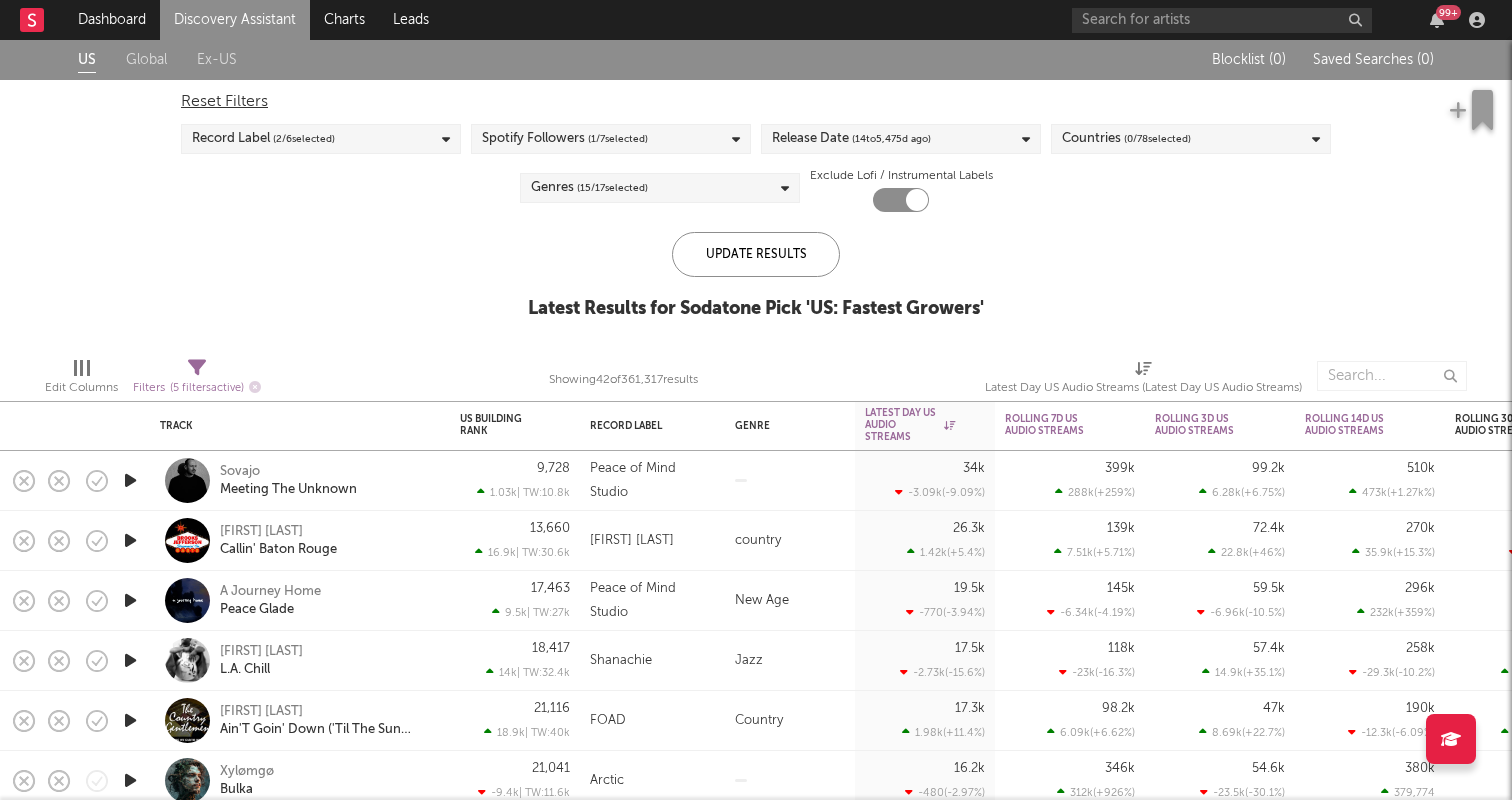 click on "Discovery Assistant" at bounding box center (235, 20) 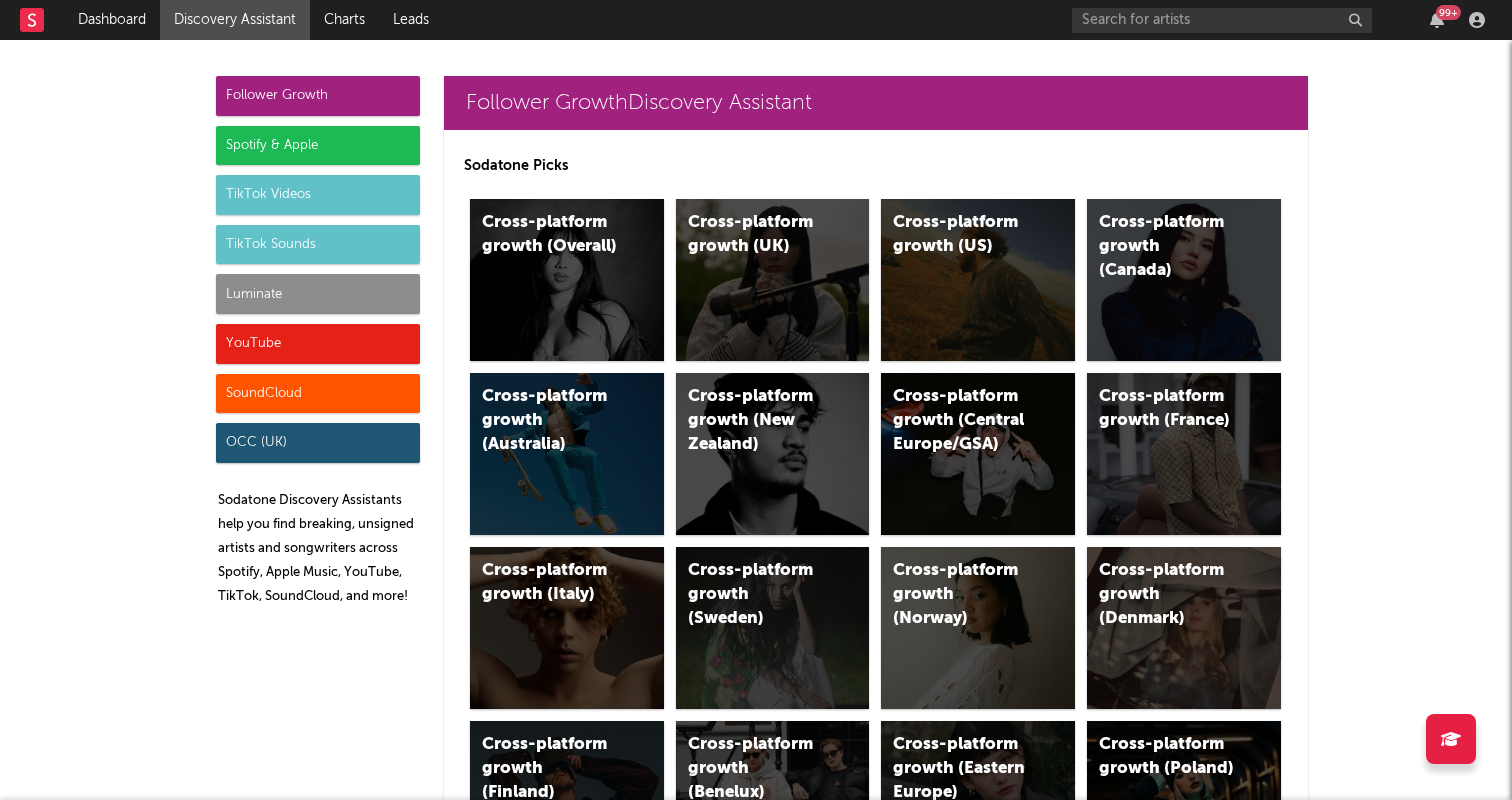 click on "Luminate" at bounding box center (318, 294) 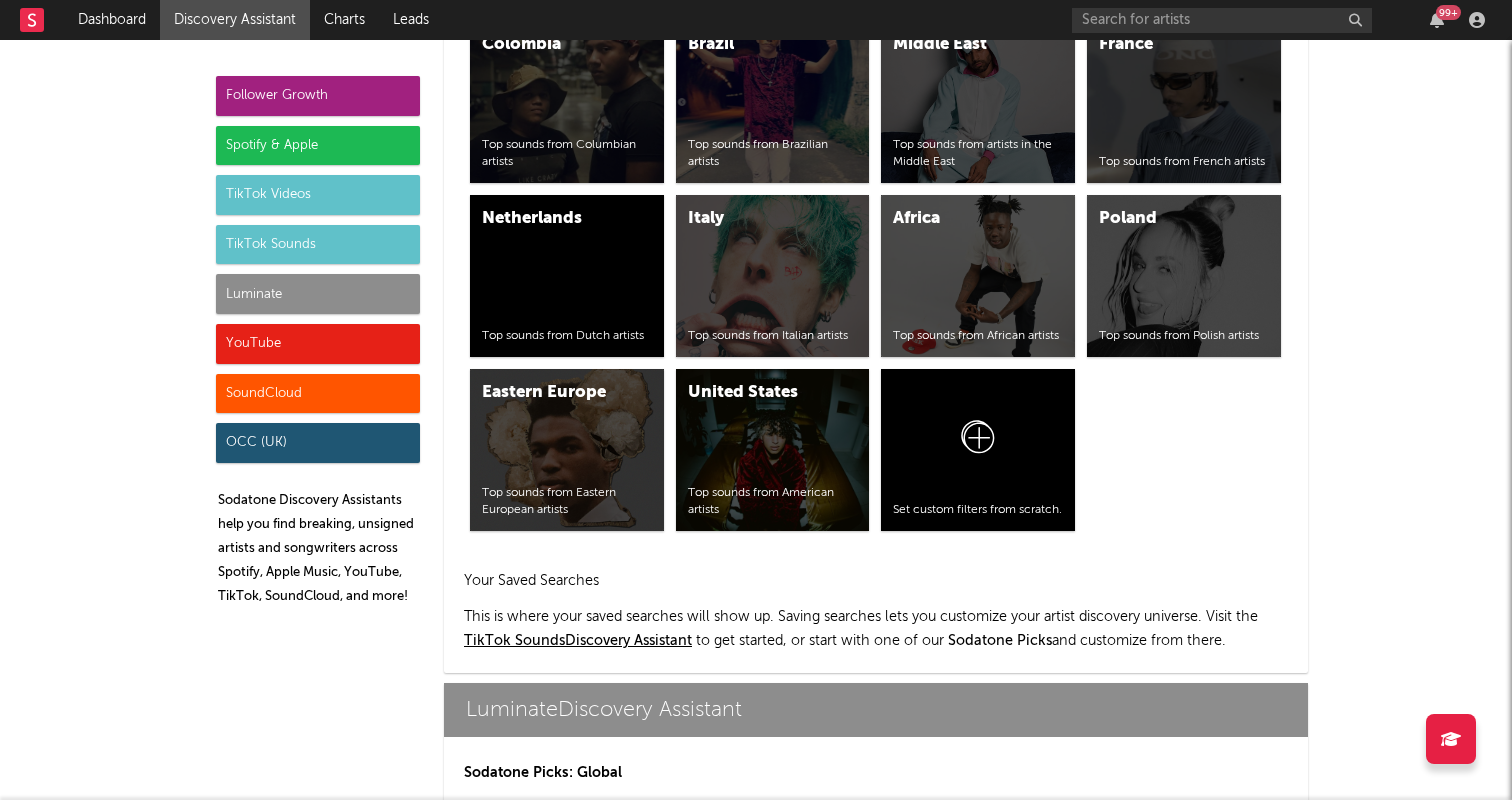 scroll, scrollTop: 8566, scrollLeft: 0, axis: vertical 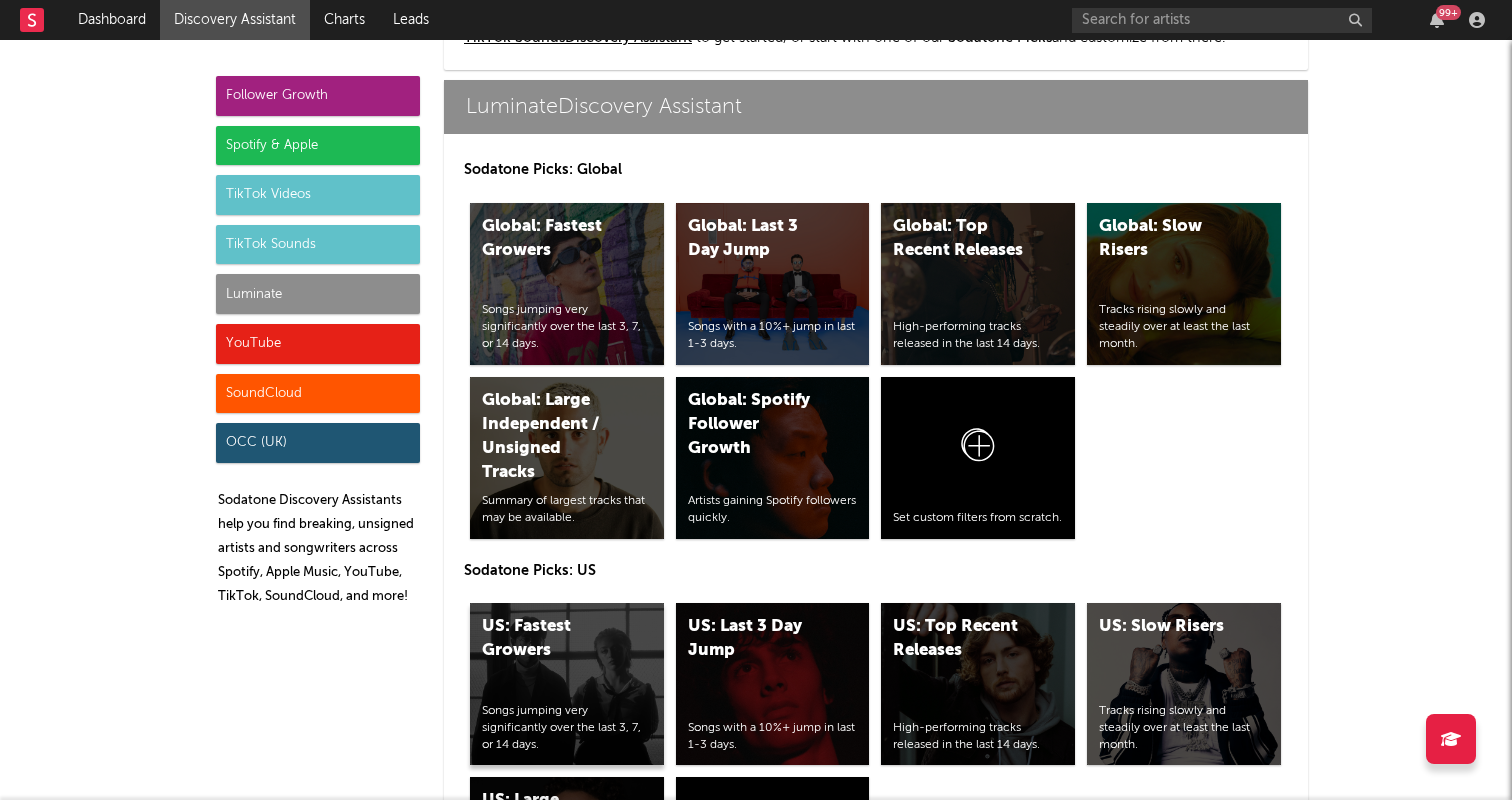 click on "US: Fastest Growers" at bounding box center (550, 639) 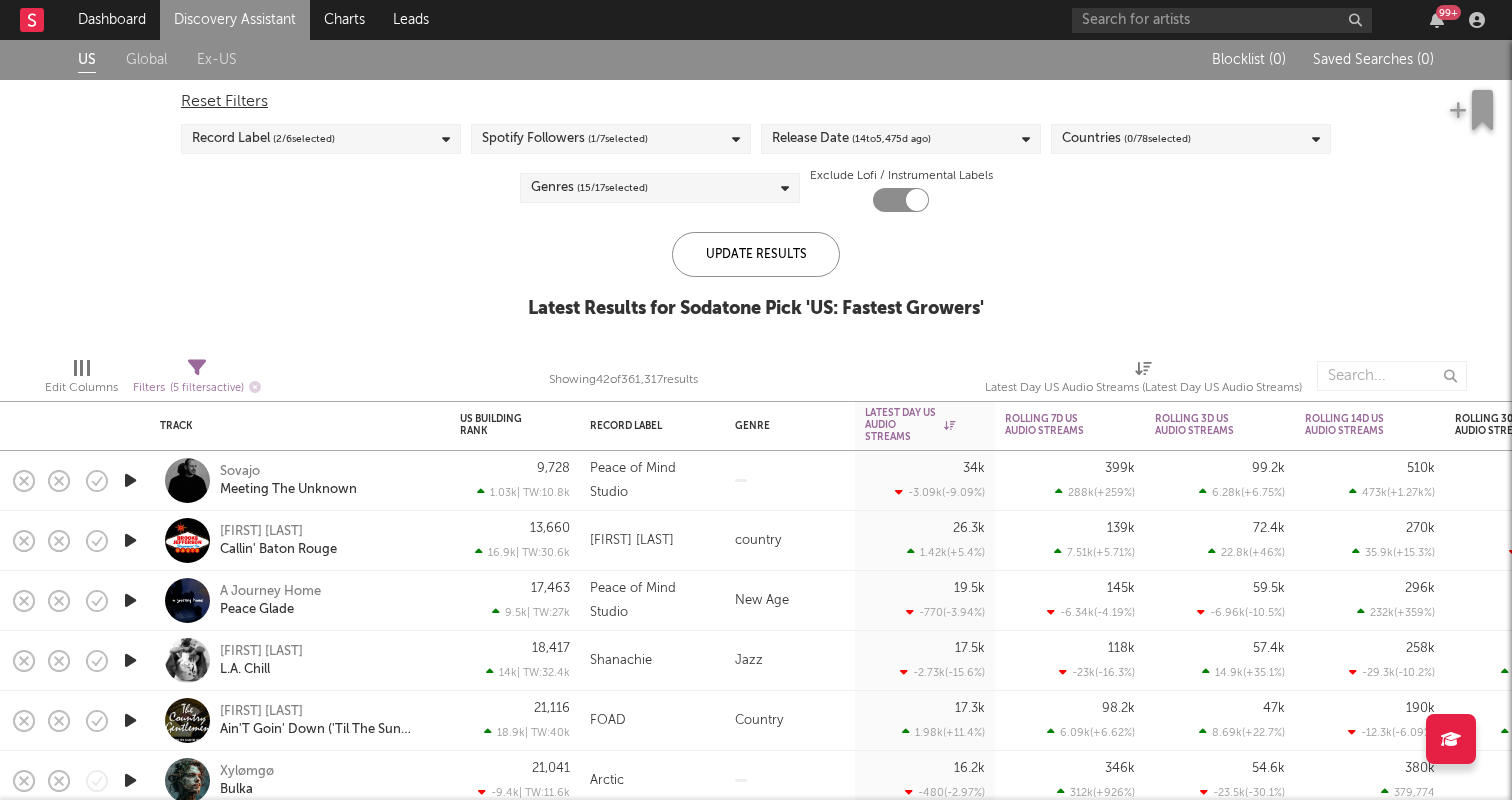 click on "Reset Filters" at bounding box center (756, 102) 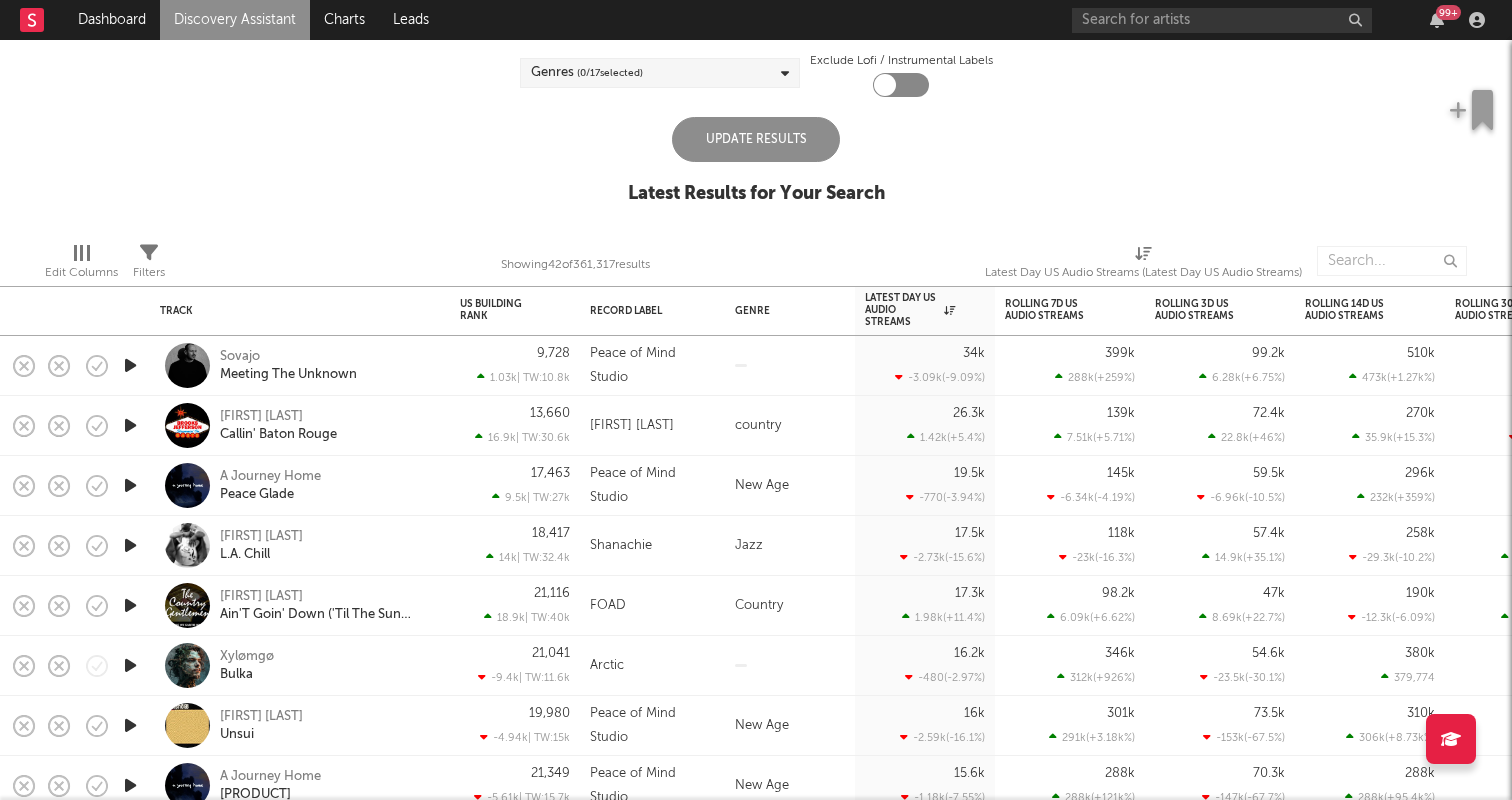 click at bounding box center [130, 365] 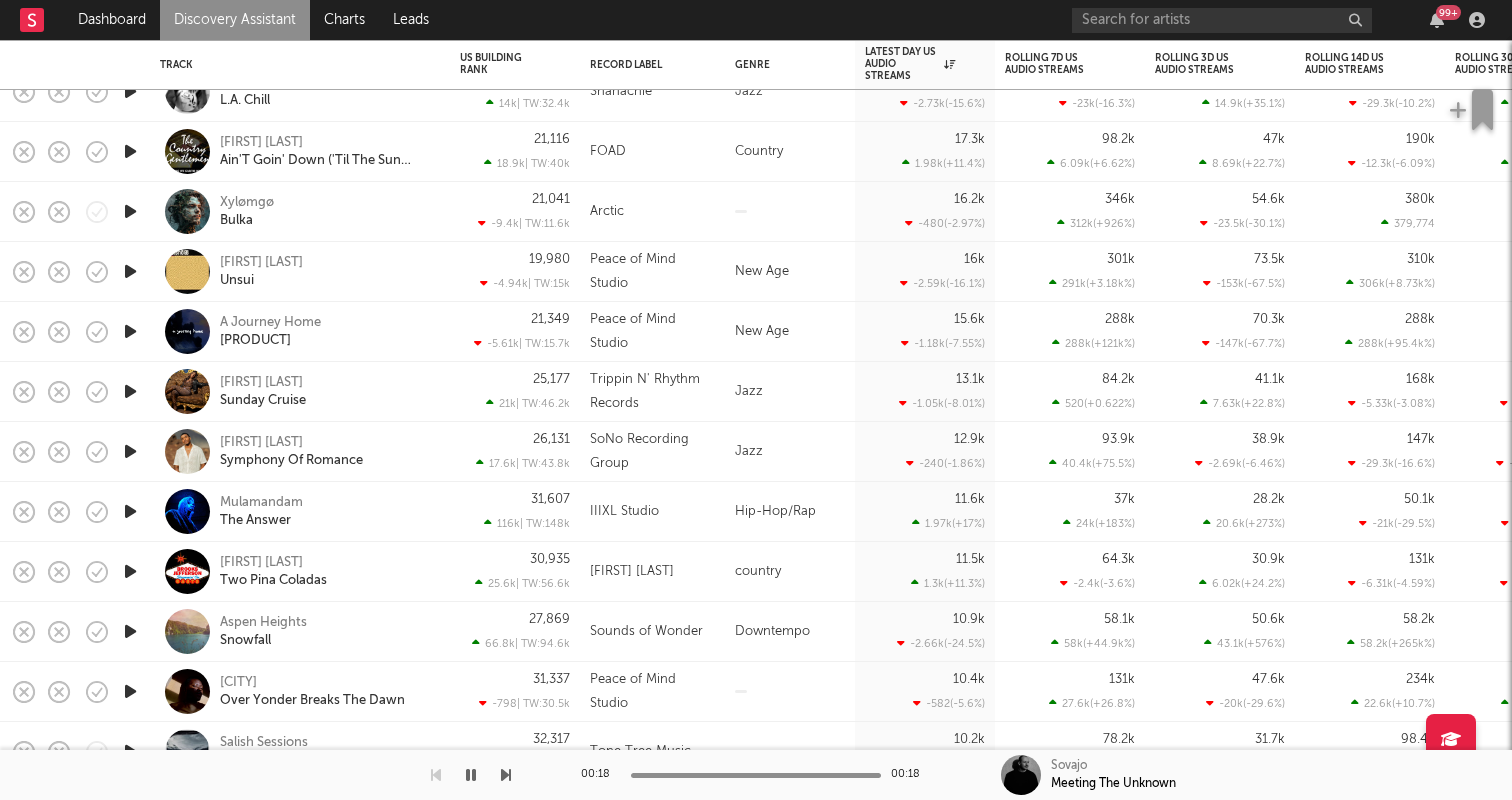 click at bounding box center (130, 511) 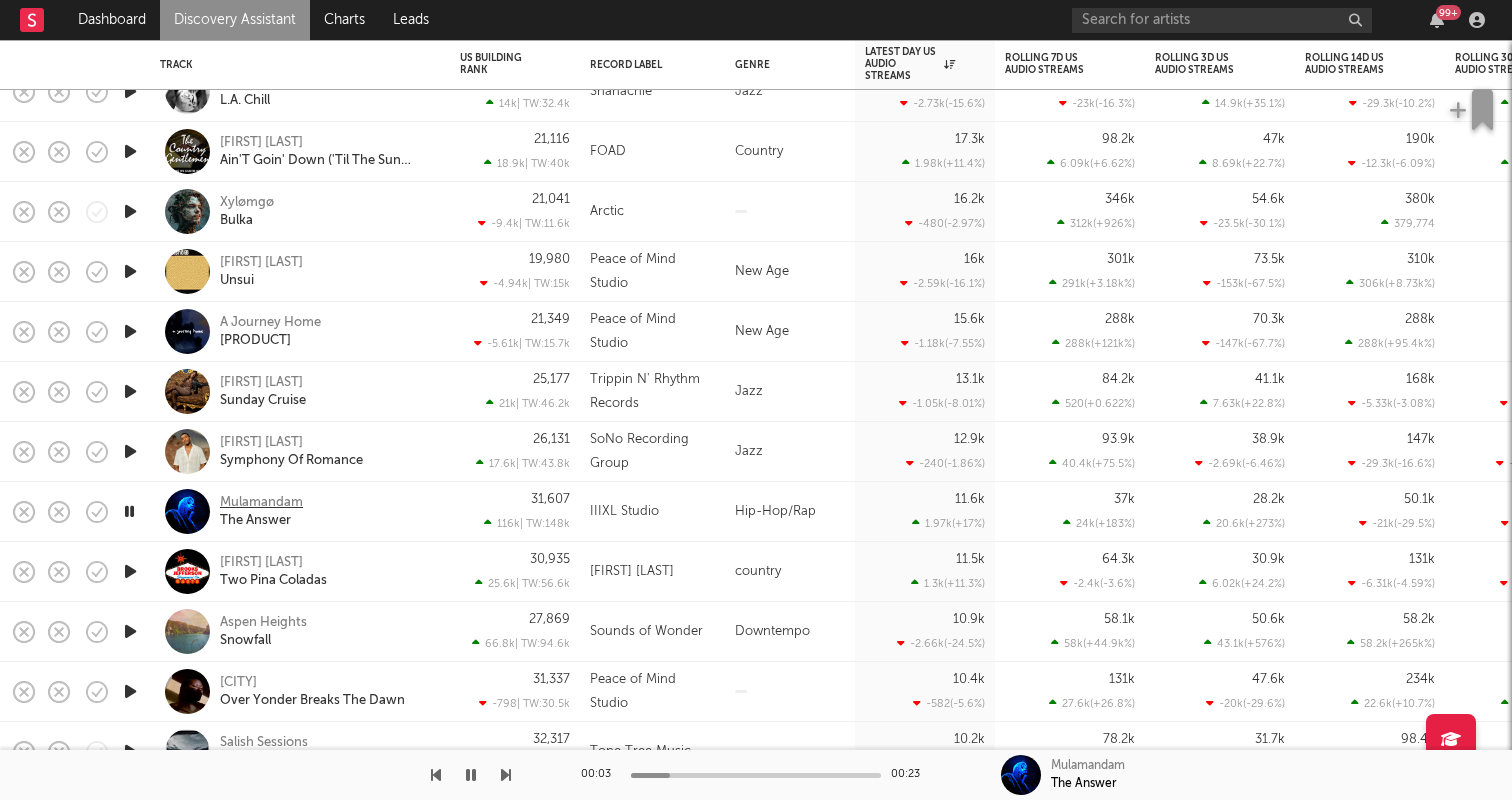 click on "Mulamandam" at bounding box center (261, 503) 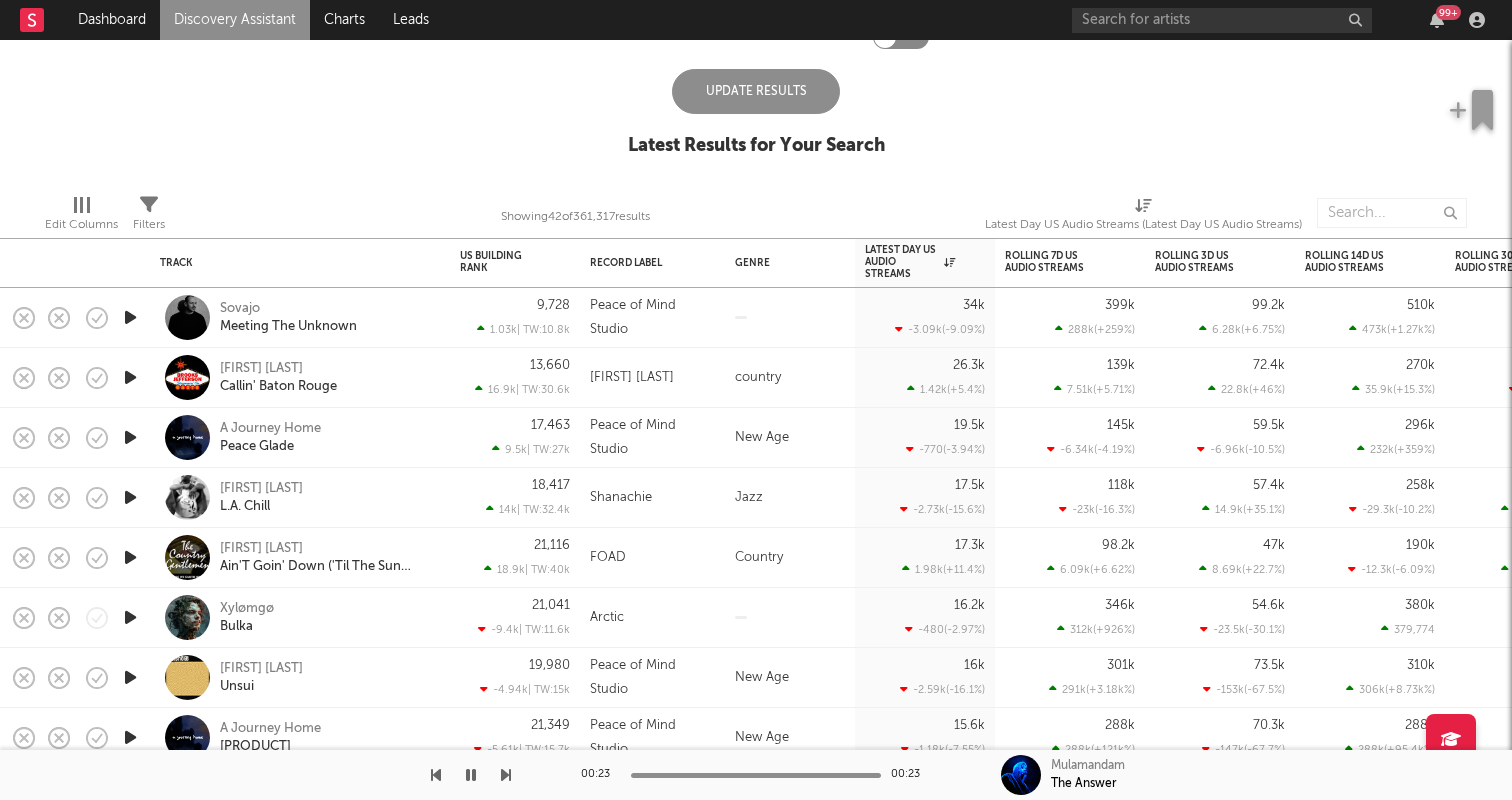 click at bounding box center [130, 317] 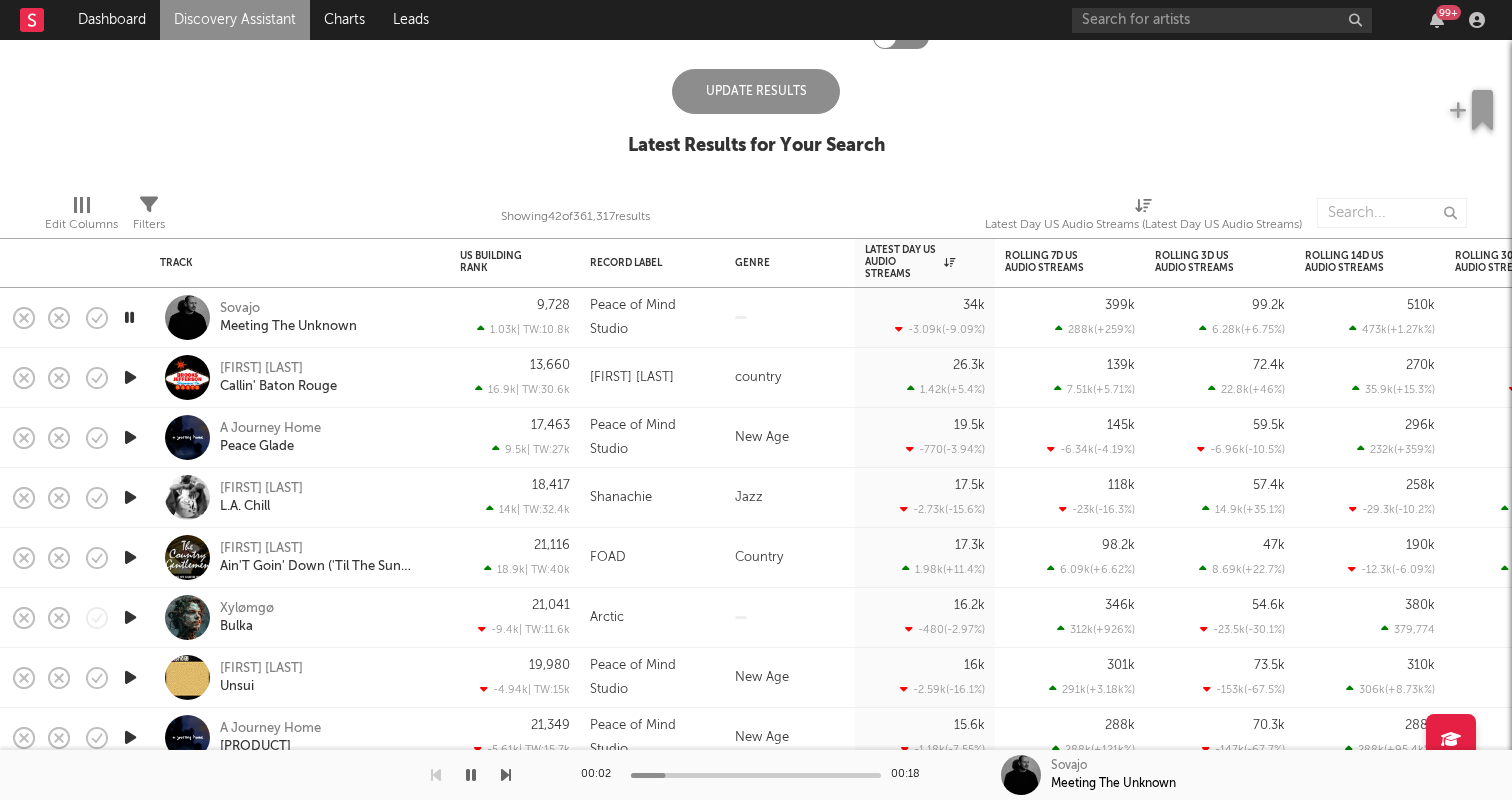 click at bounding box center [129, 317] 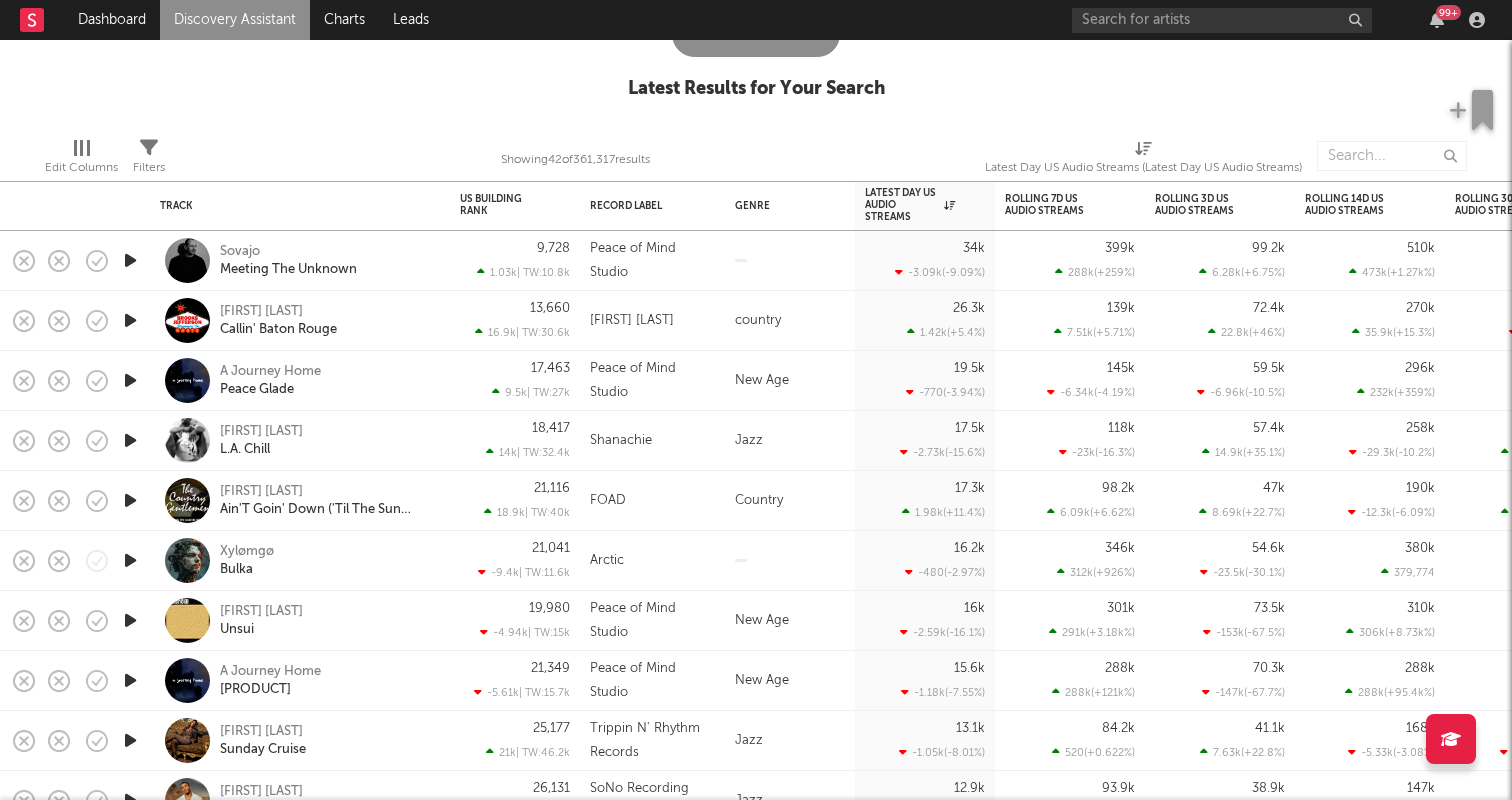 click at bounding box center [130, 320] 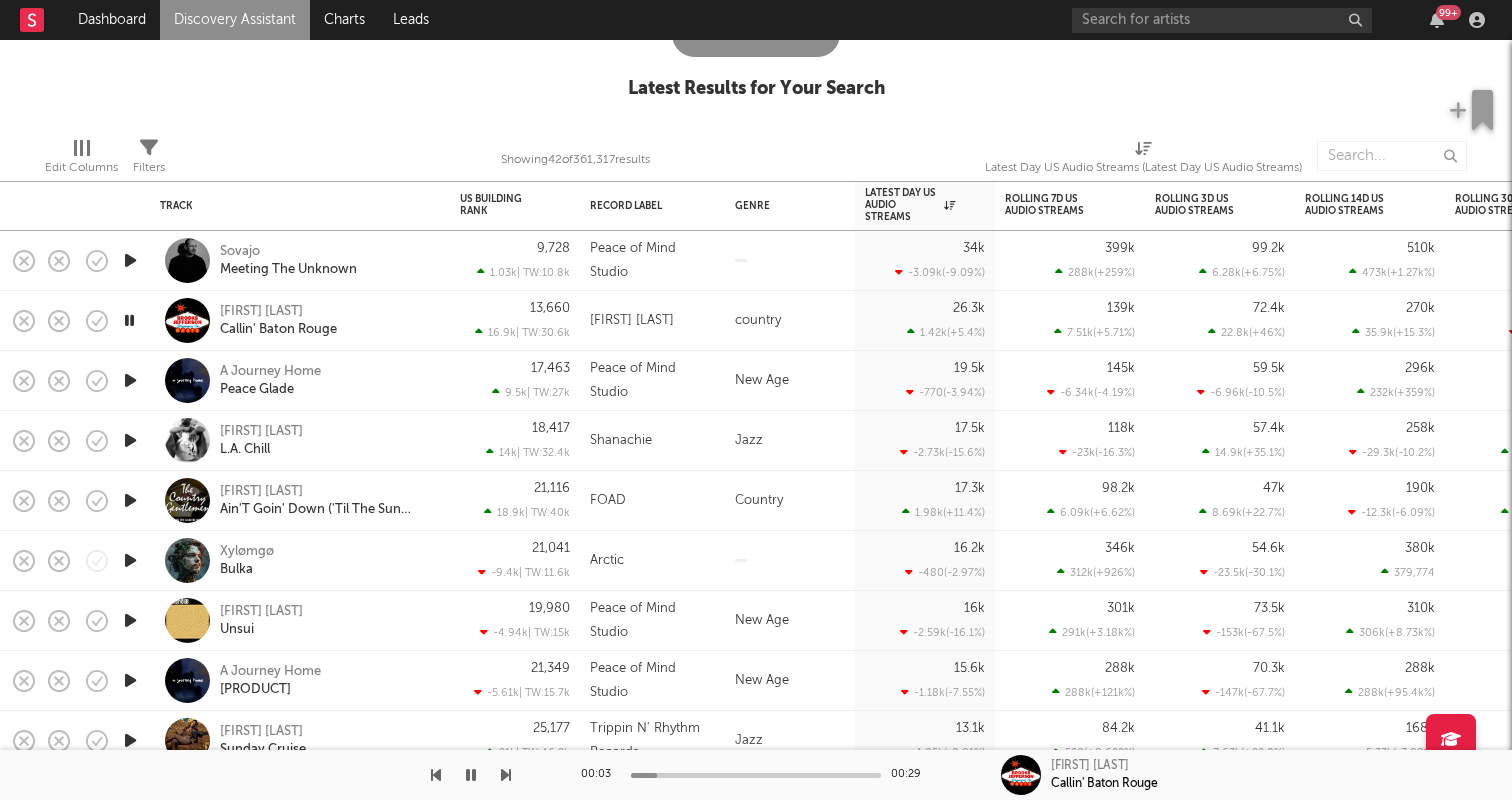 click at bounding box center [130, 380] 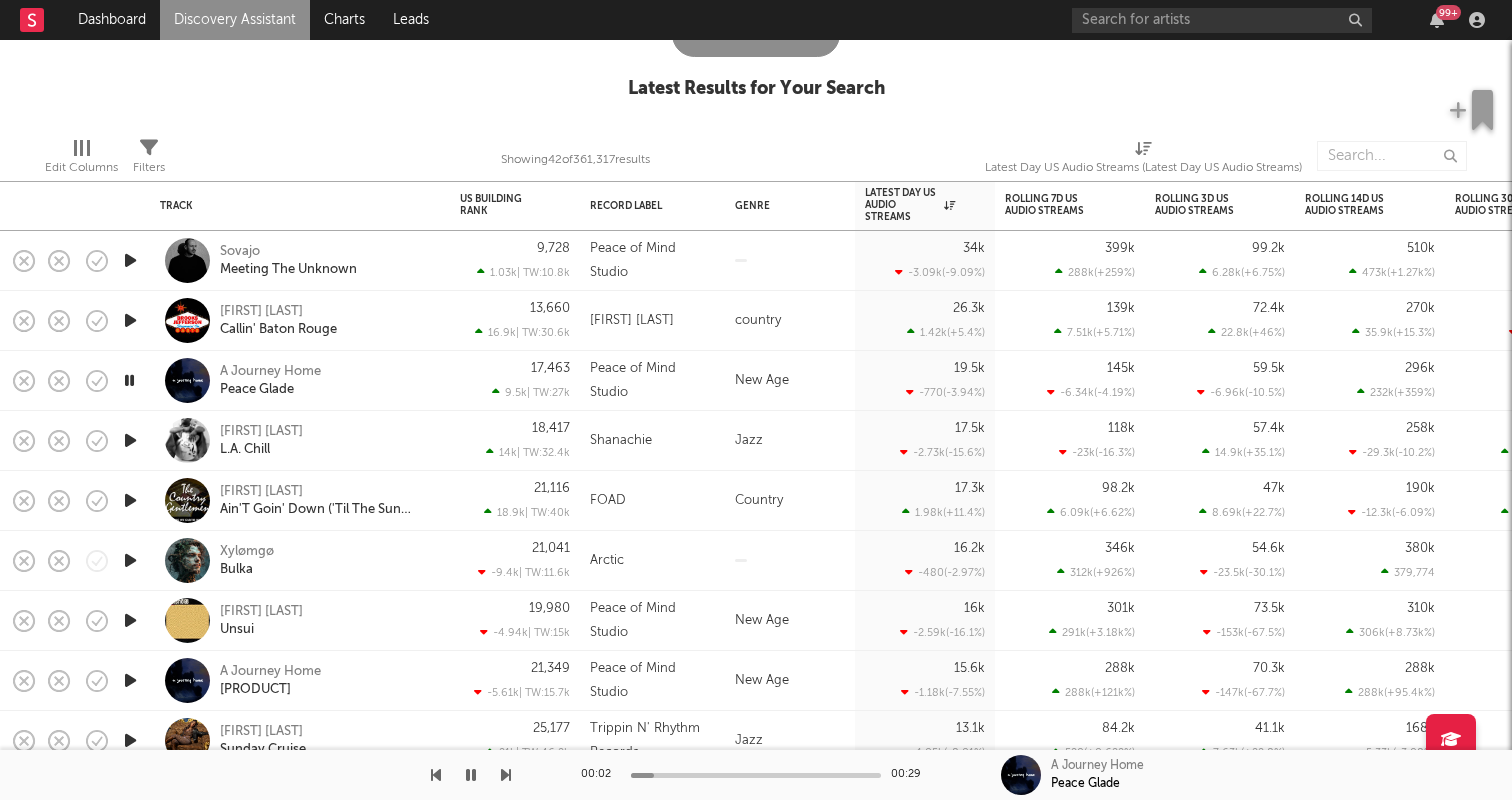 click at bounding box center (756, 775) 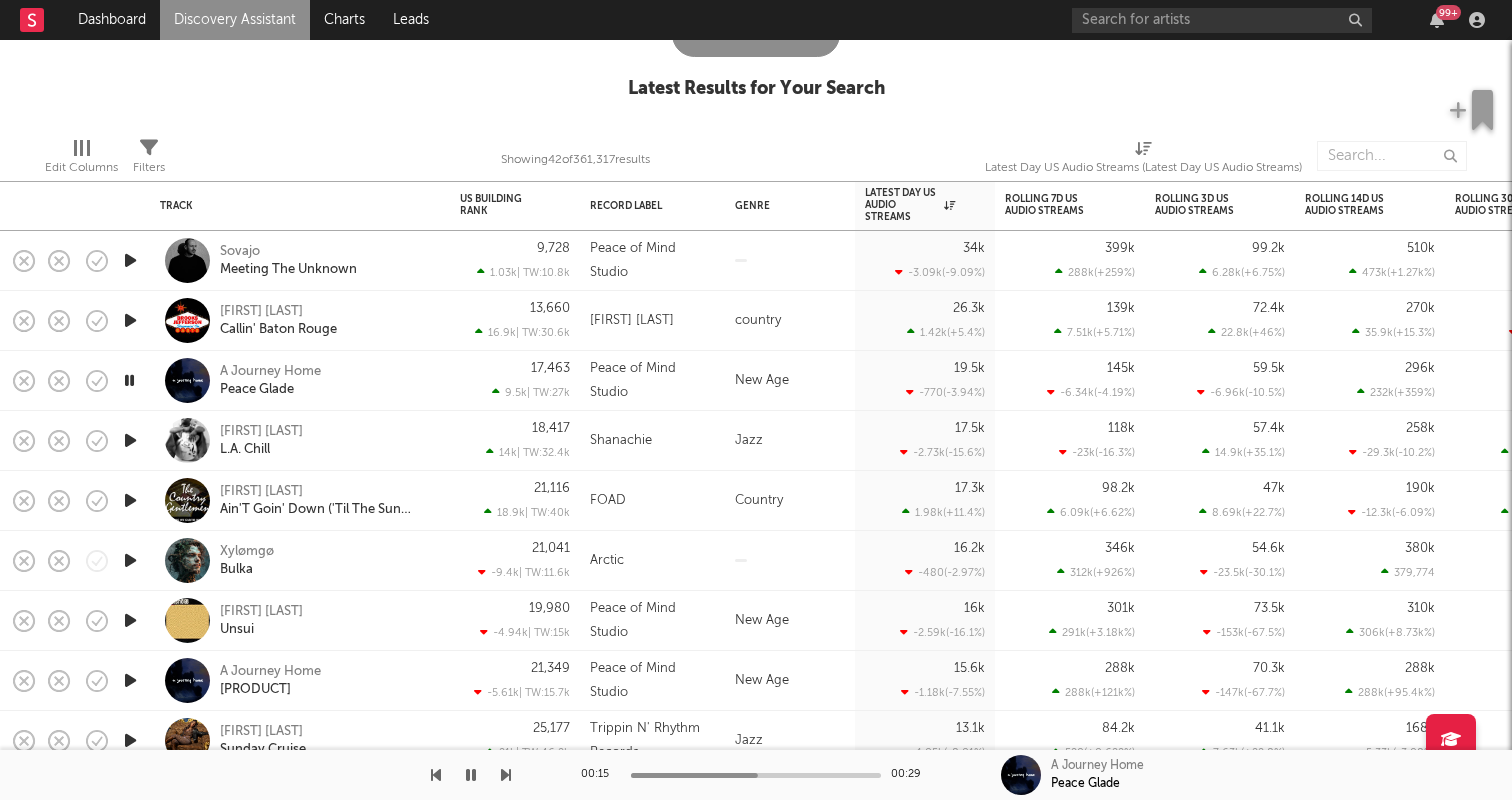click at bounding box center [756, 775] 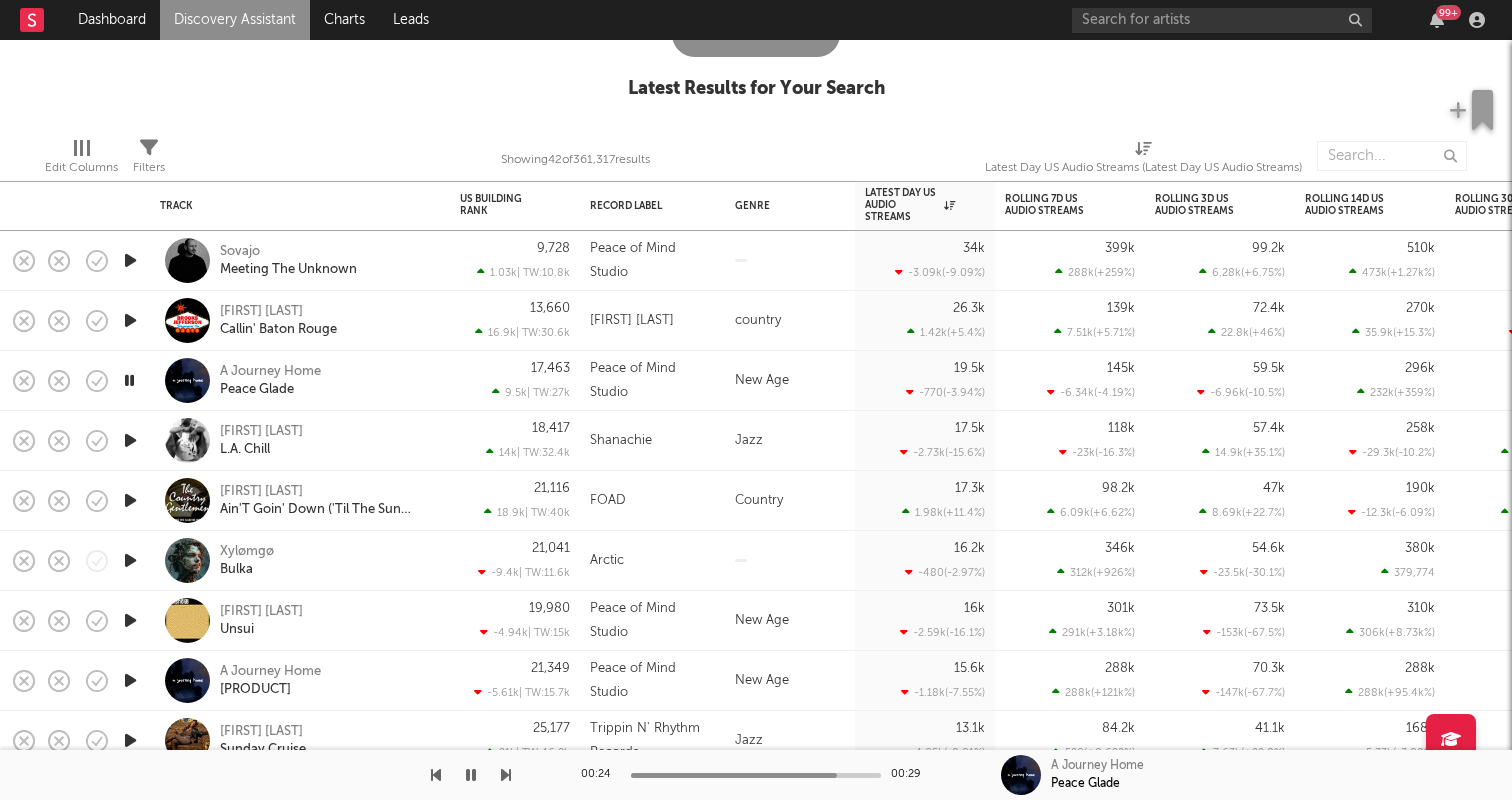 click at bounding box center [130, 440] 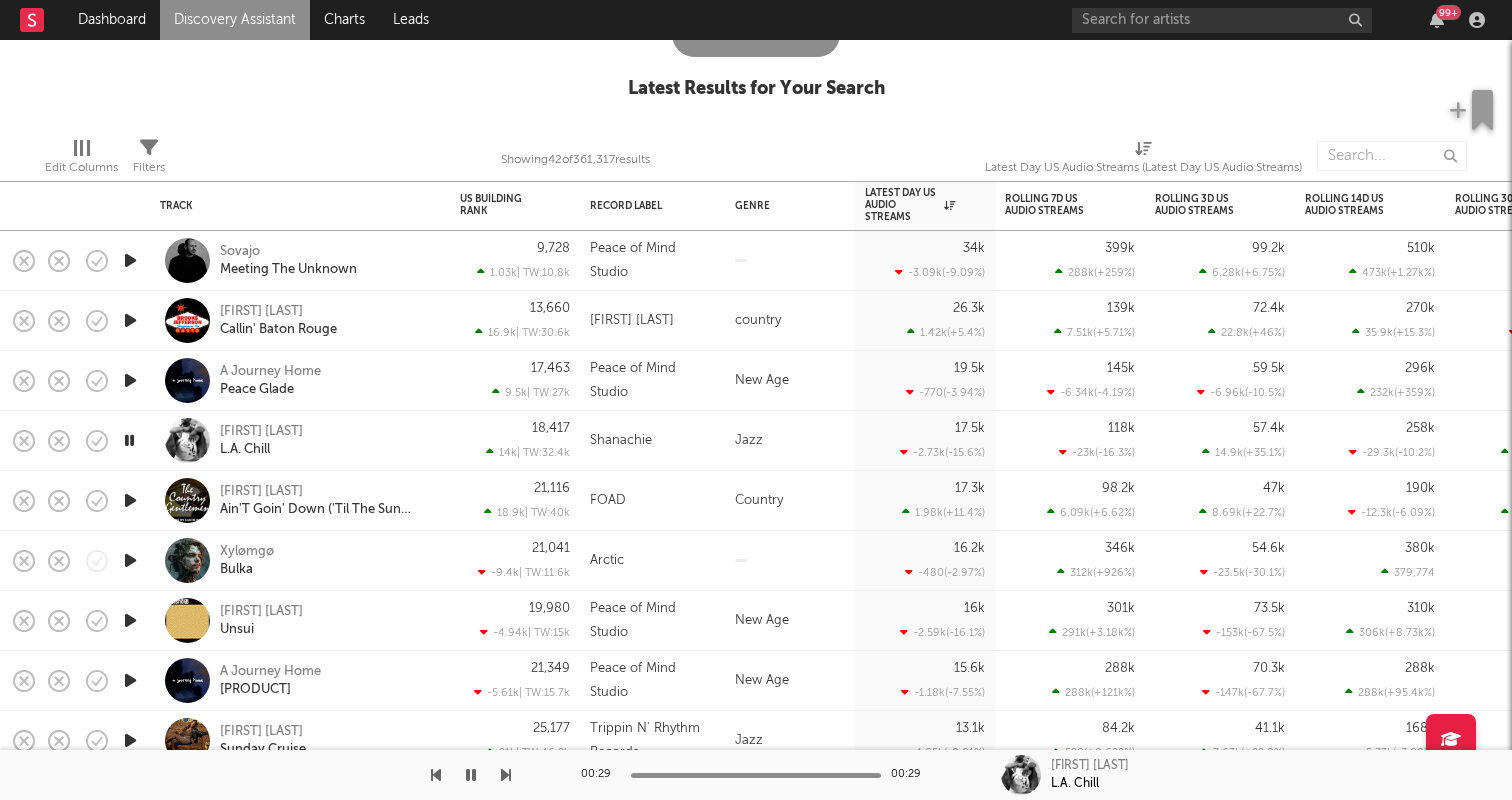 click at bounding box center [130, 500] 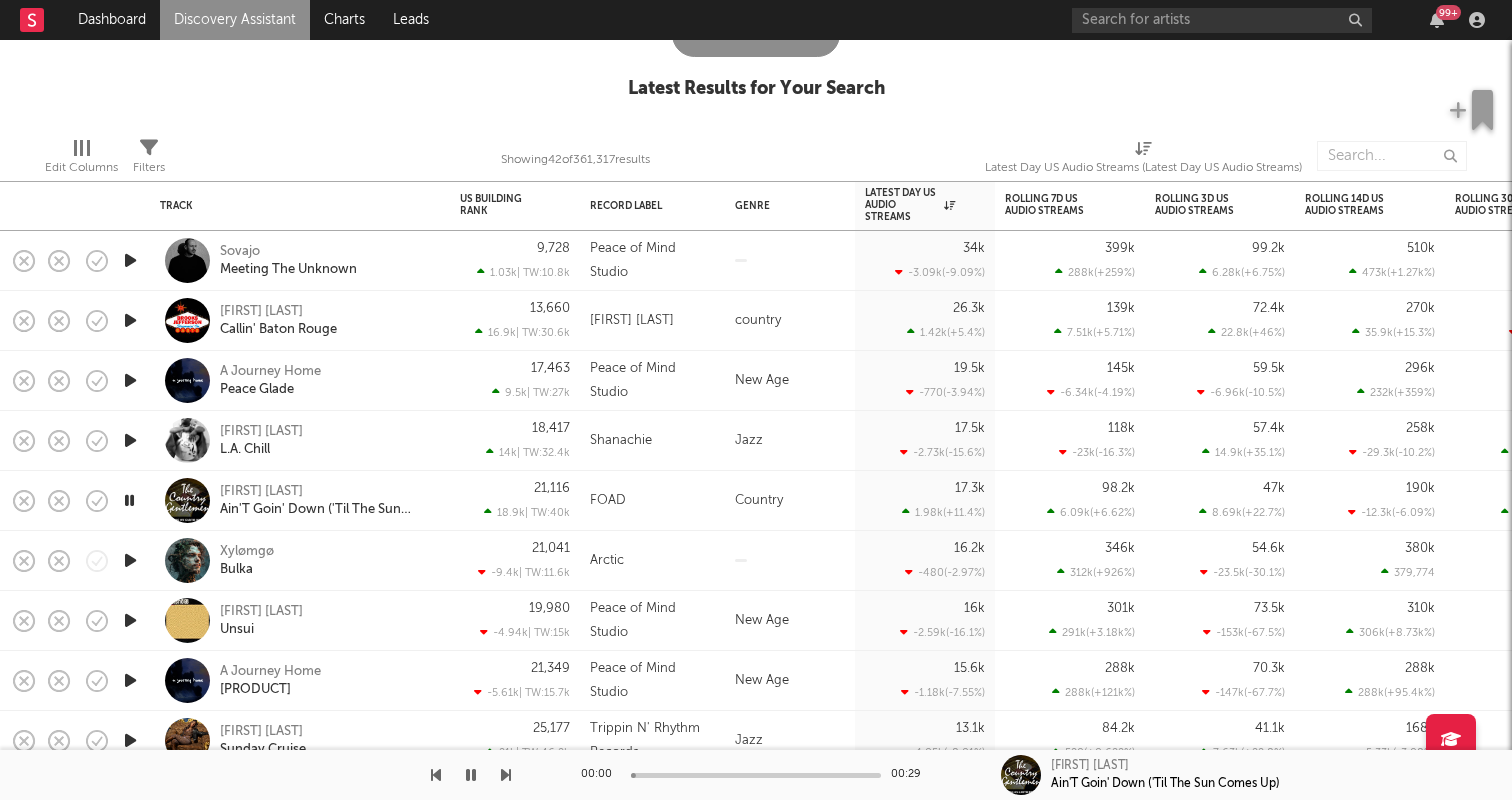 click at bounding box center (130, 560) 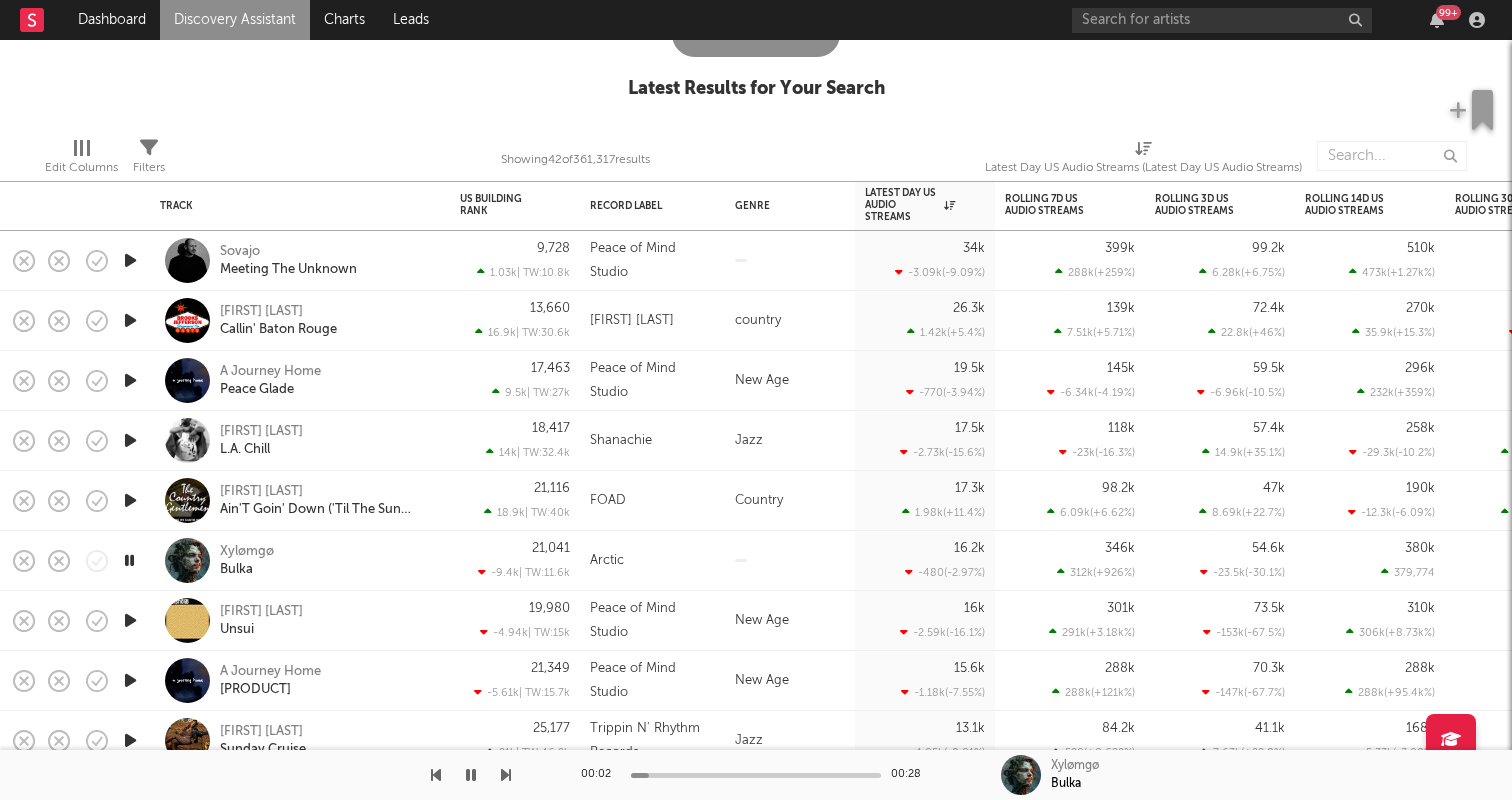 click at bounding box center (129, 560) 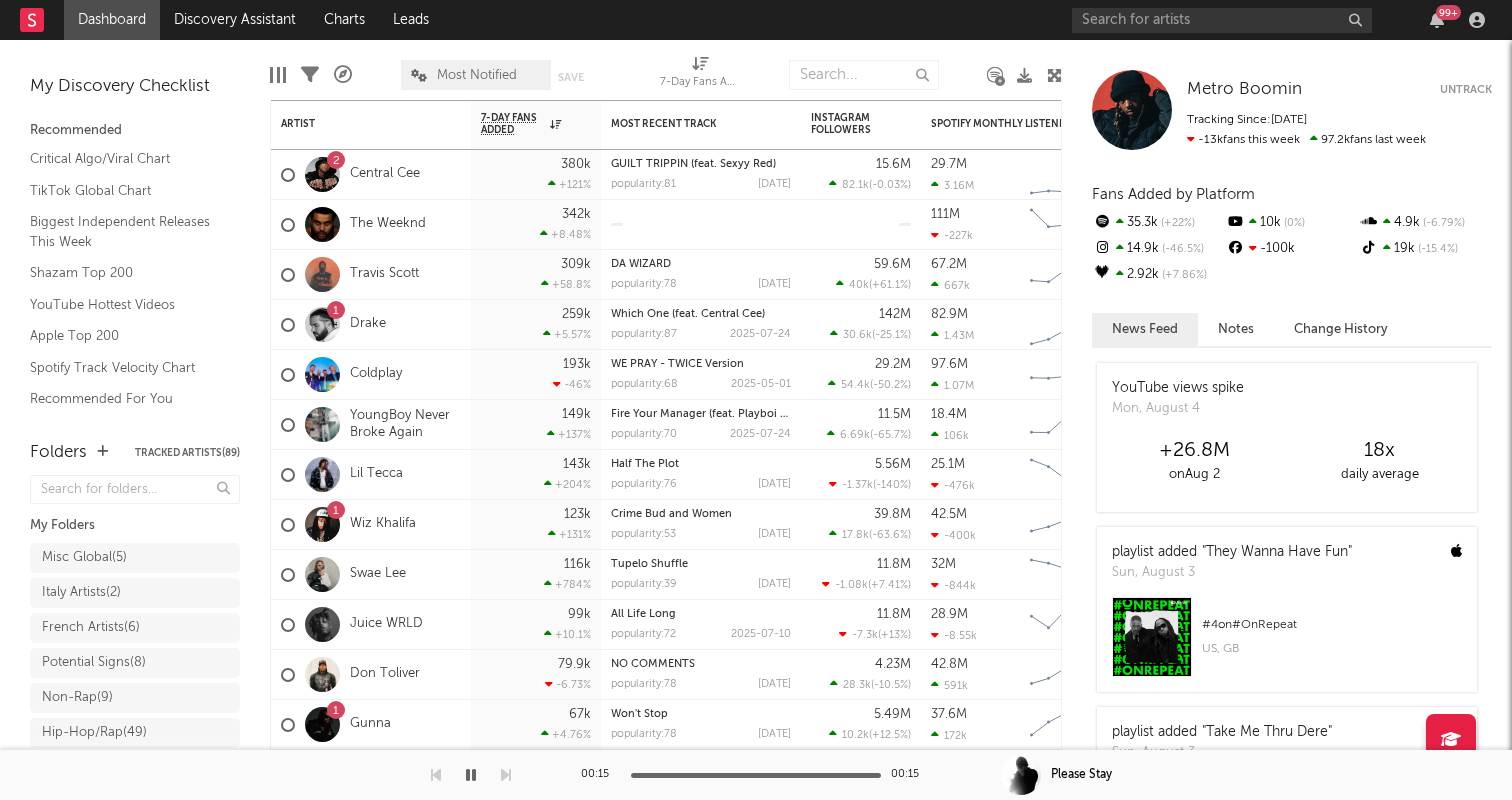 scroll, scrollTop: 0, scrollLeft: 0, axis: both 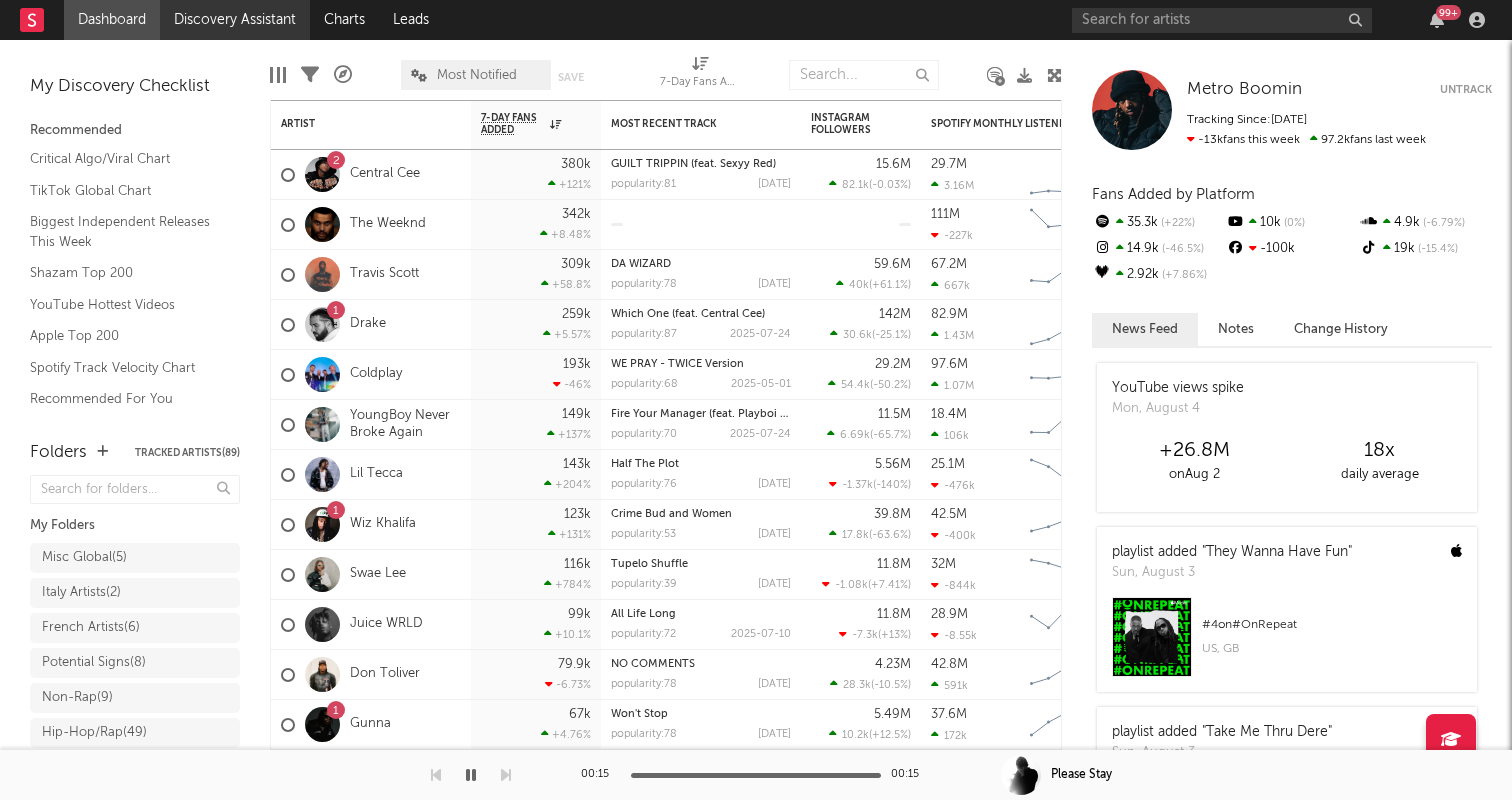 click on "Discovery Assistant" at bounding box center (235, 20) 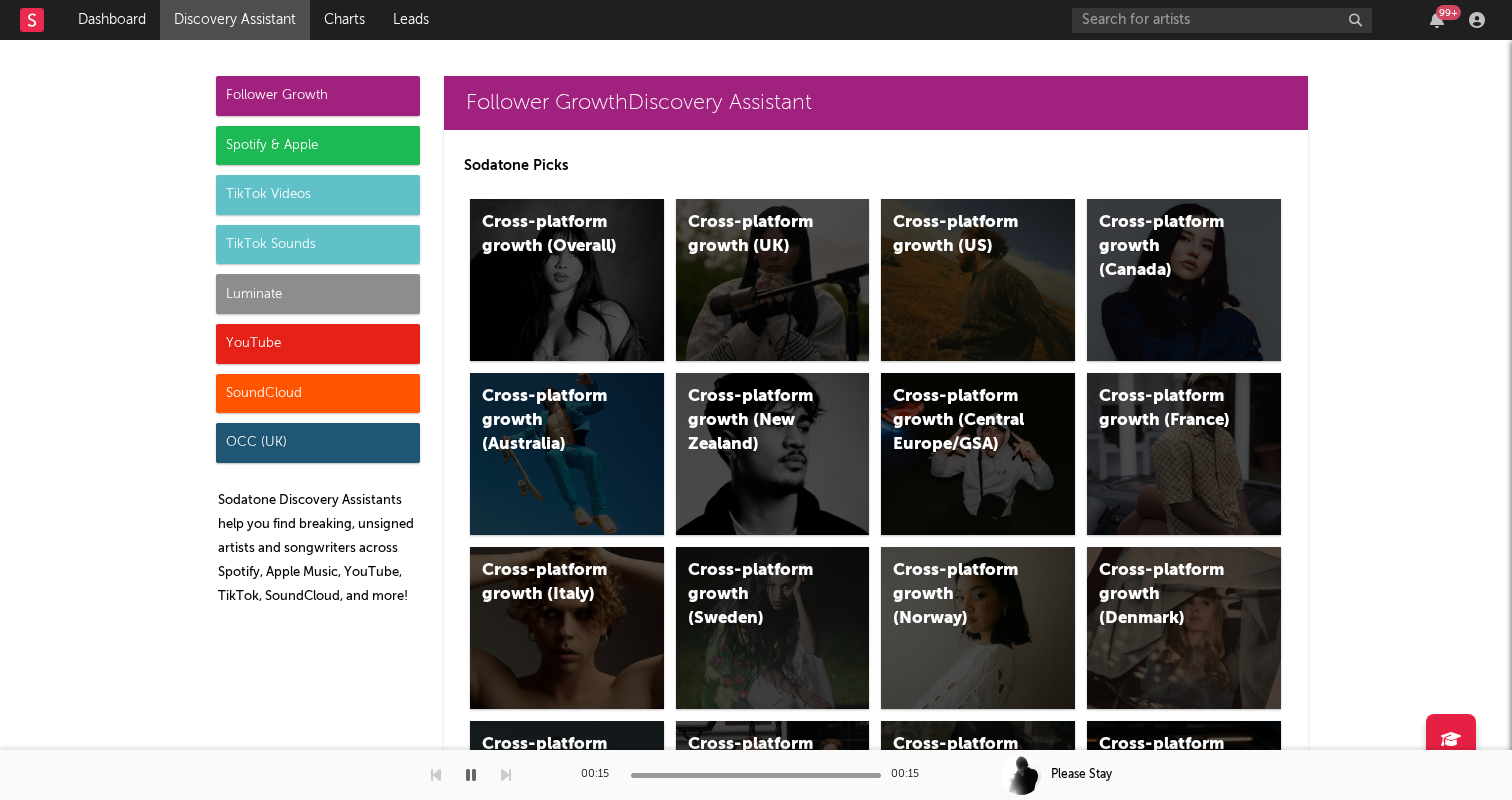 click on "SoundCloud" at bounding box center [318, 394] 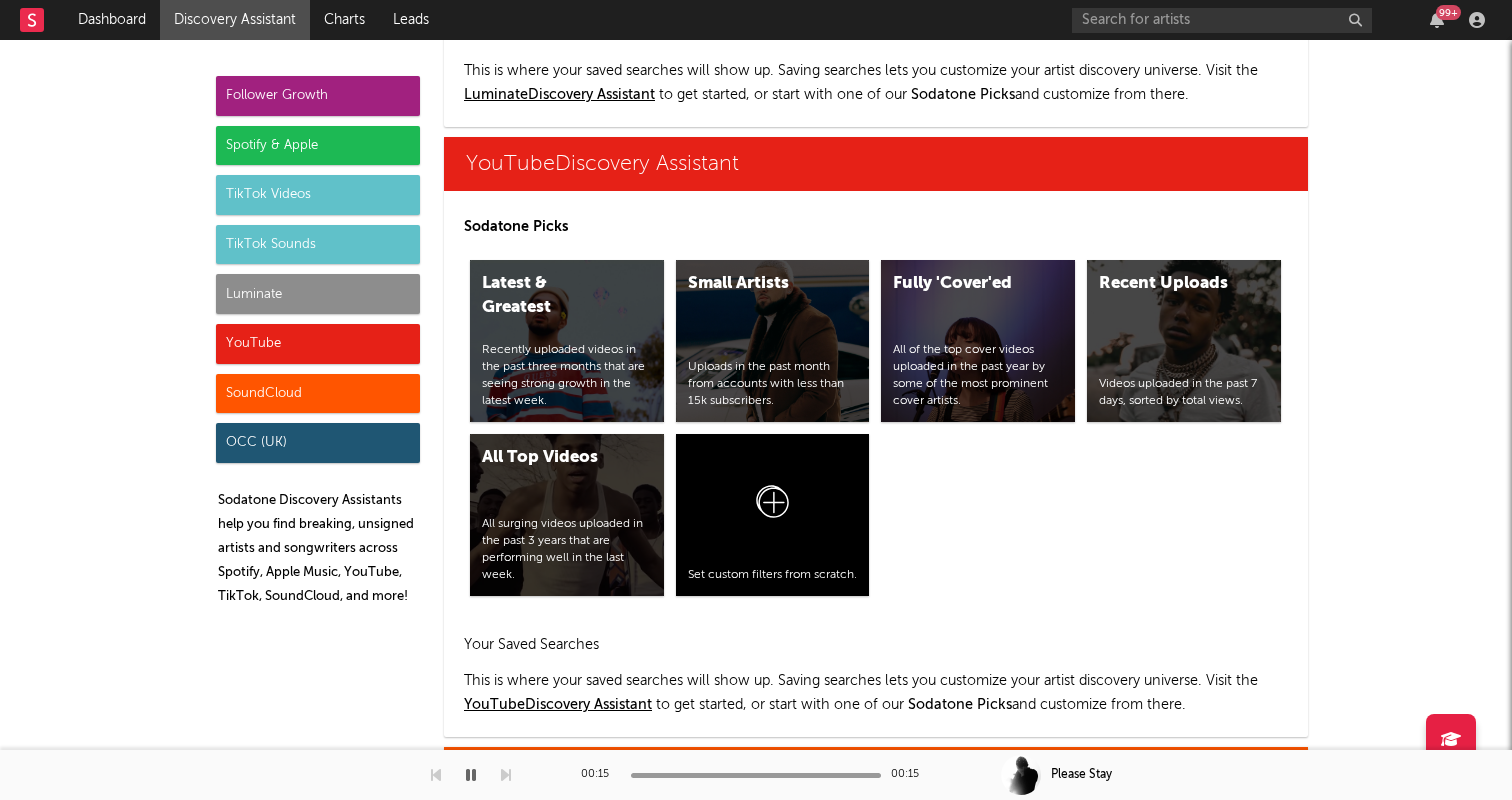 scroll, scrollTop: 11686, scrollLeft: 0, axis: vertical 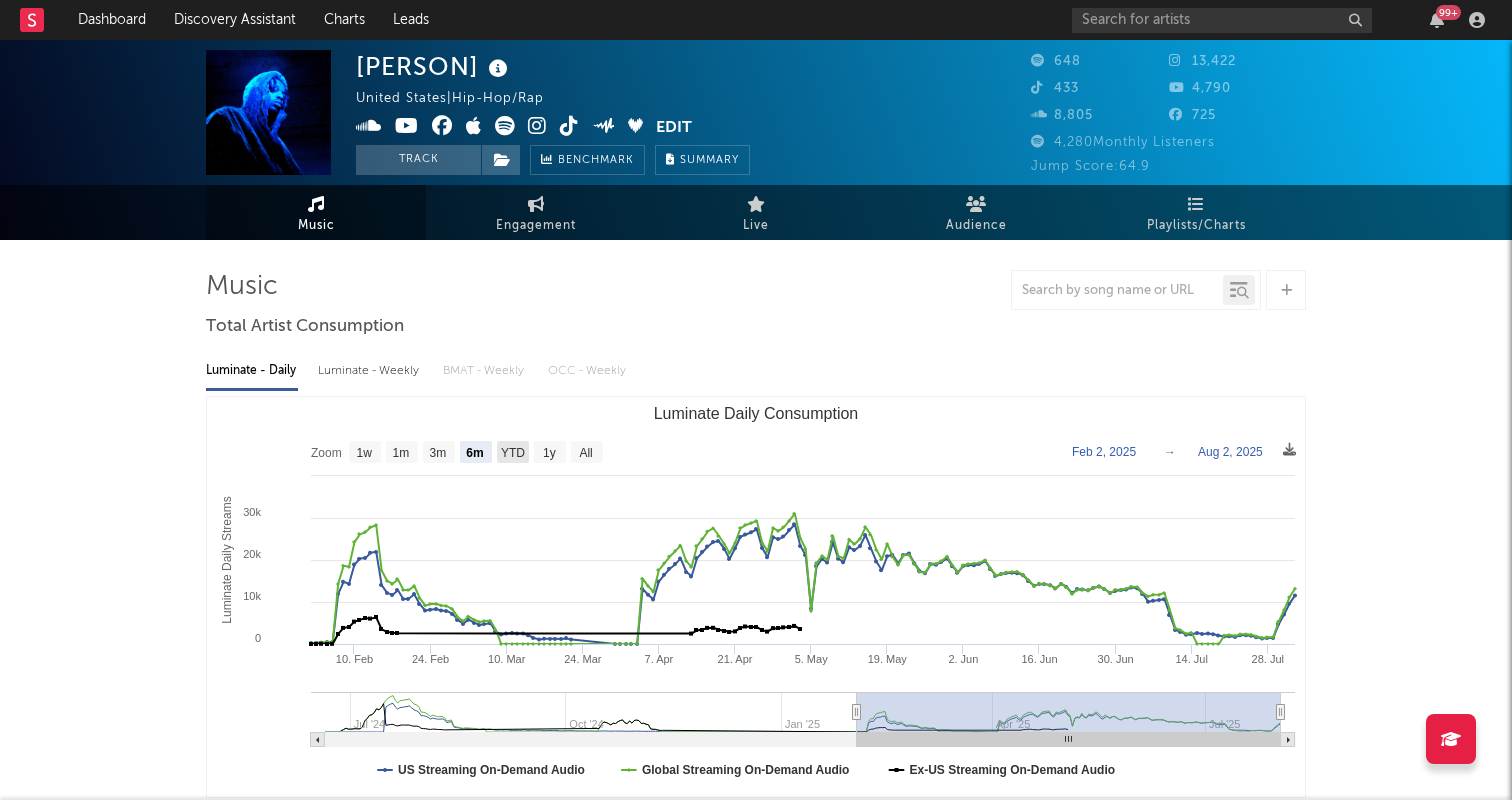 click 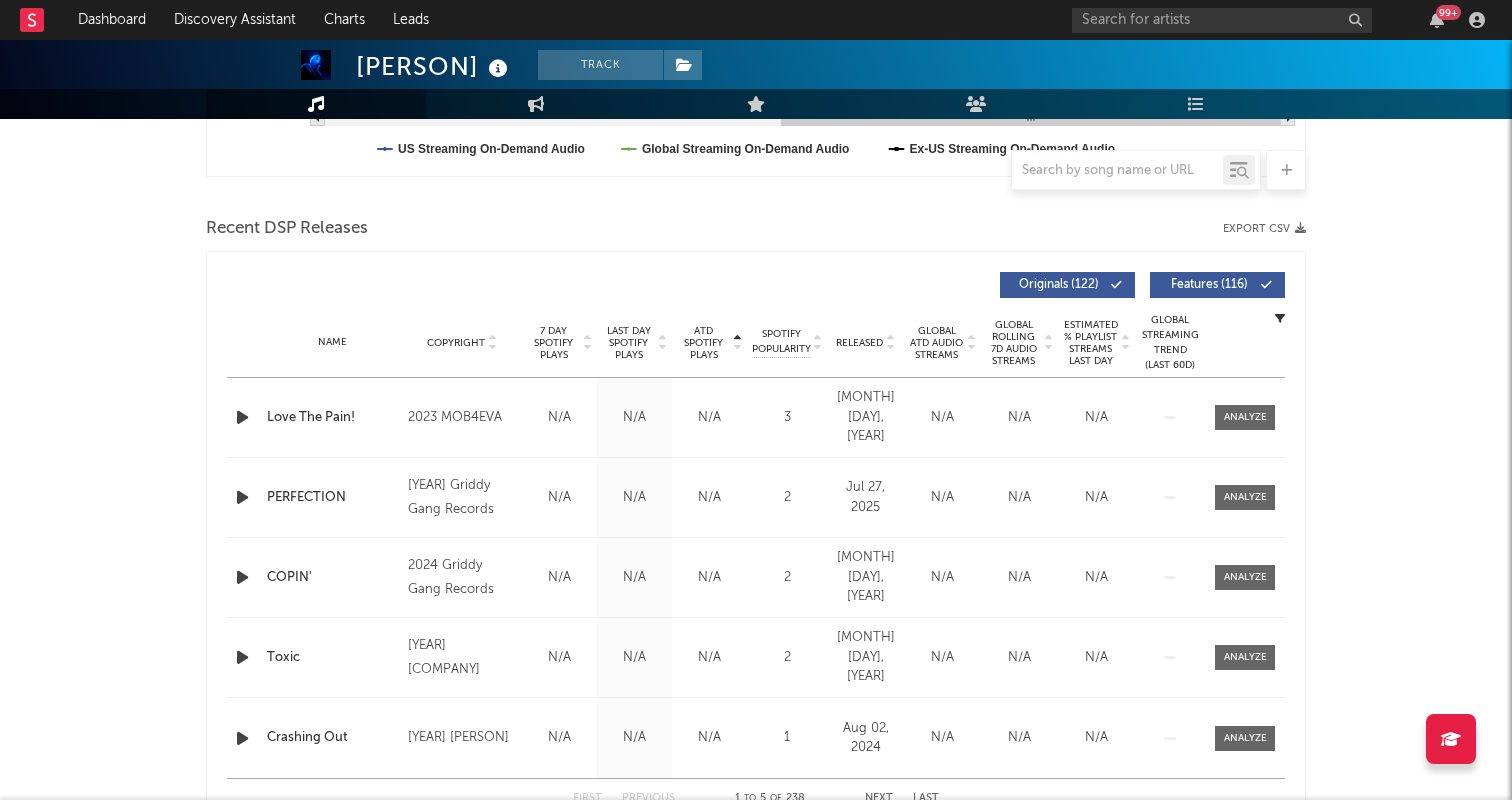 scroll, scrollTop: 661, scrollLeft: 0, axis: vertical 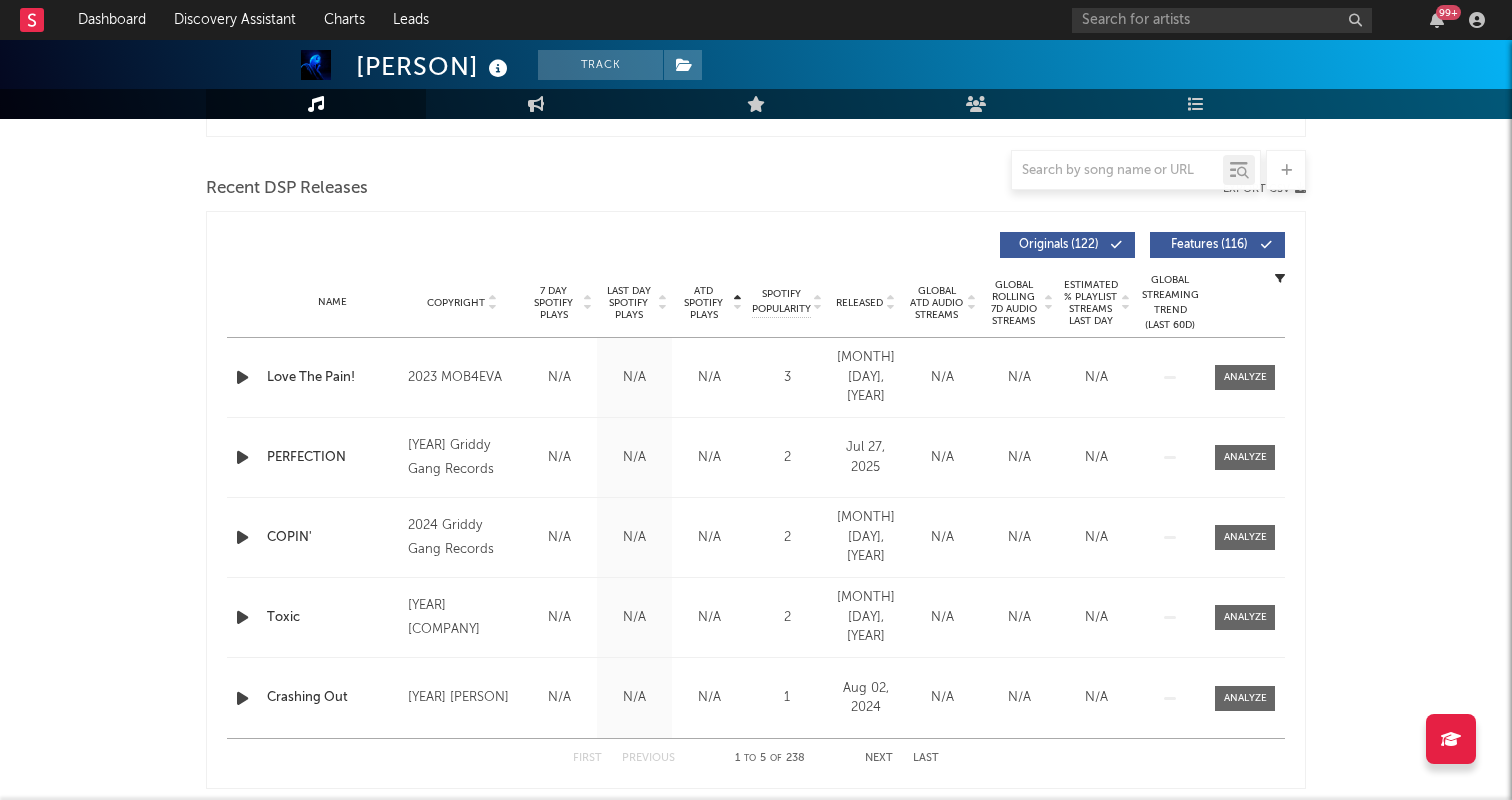 click on "Features   ( 116 )" at bounding box center [1209, 245] 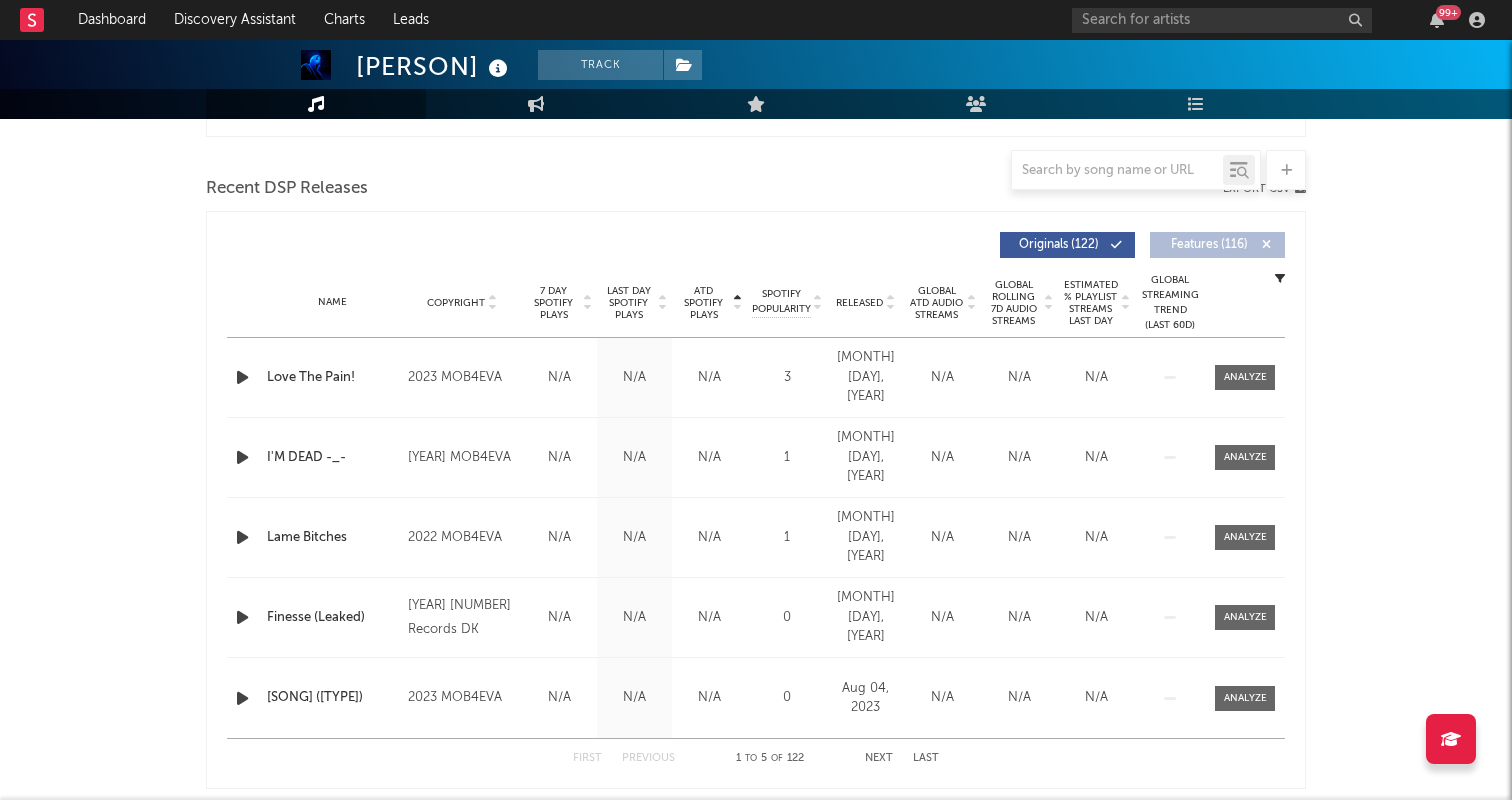 click on "Released" at bounding box center [865, 302] 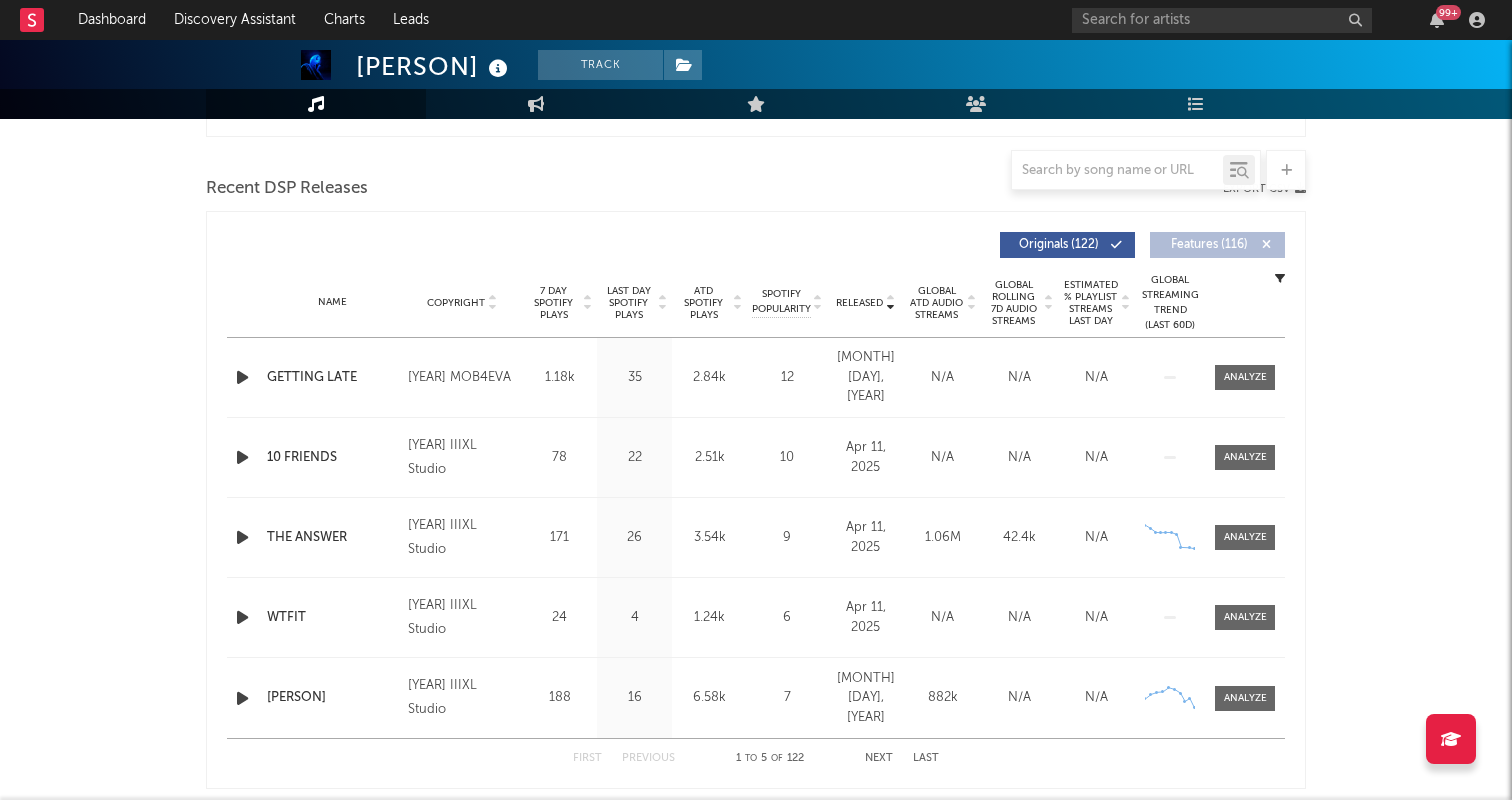 click at bounding box center [242, 377] 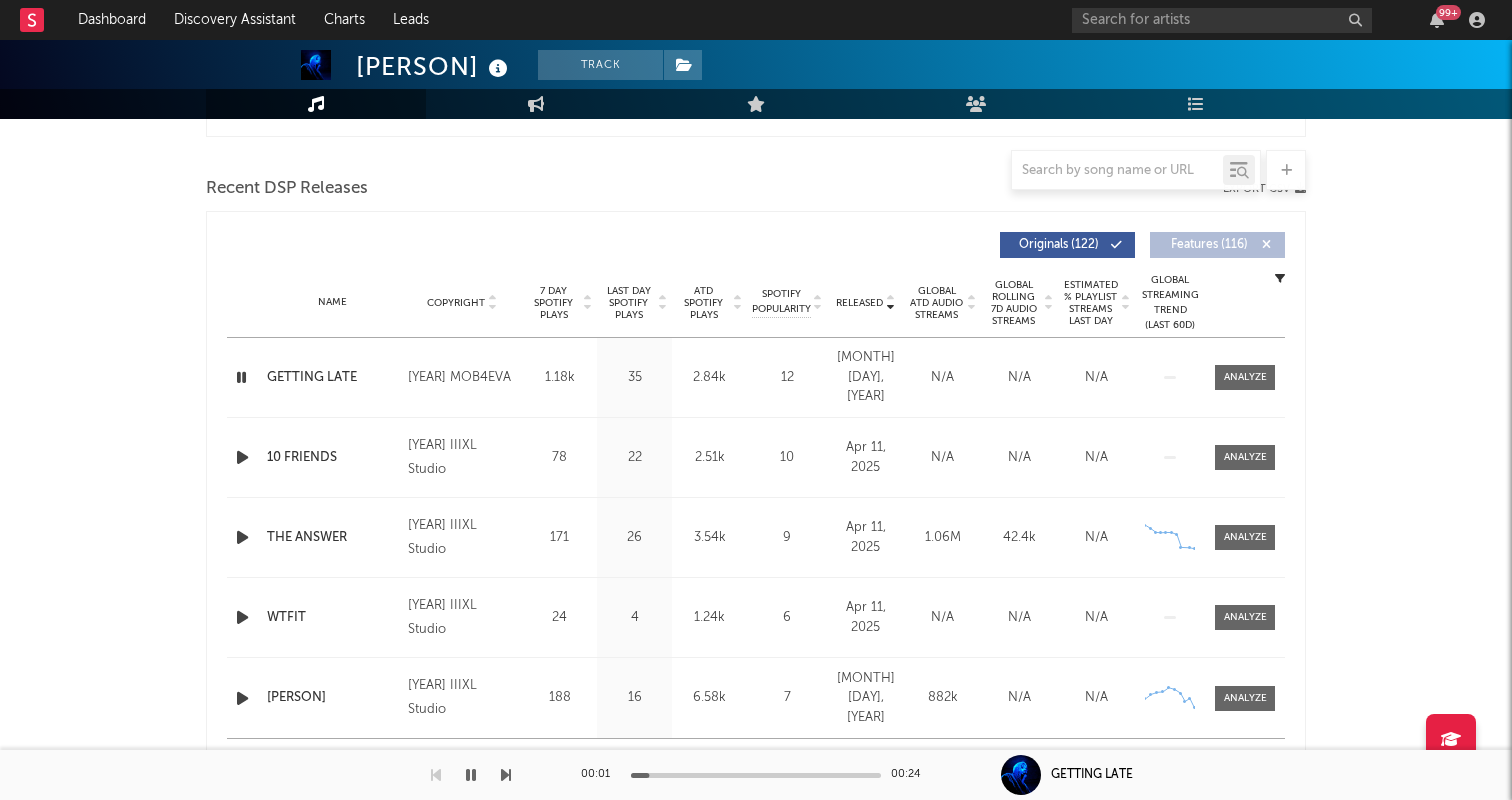 click at bounding box center (242, 457) 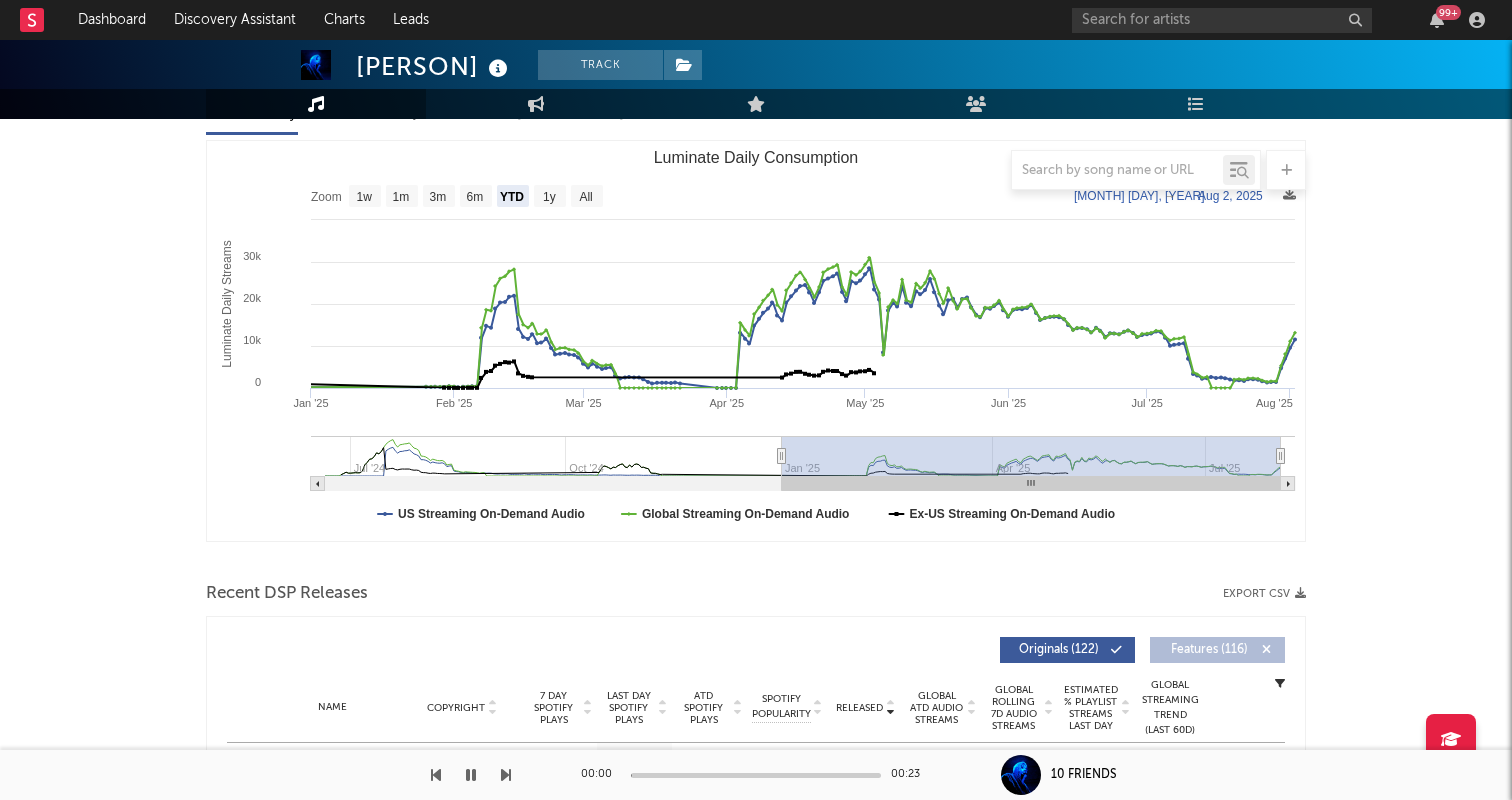 scroll, scrollTop: 0, scrollLeft: 0, axis: both 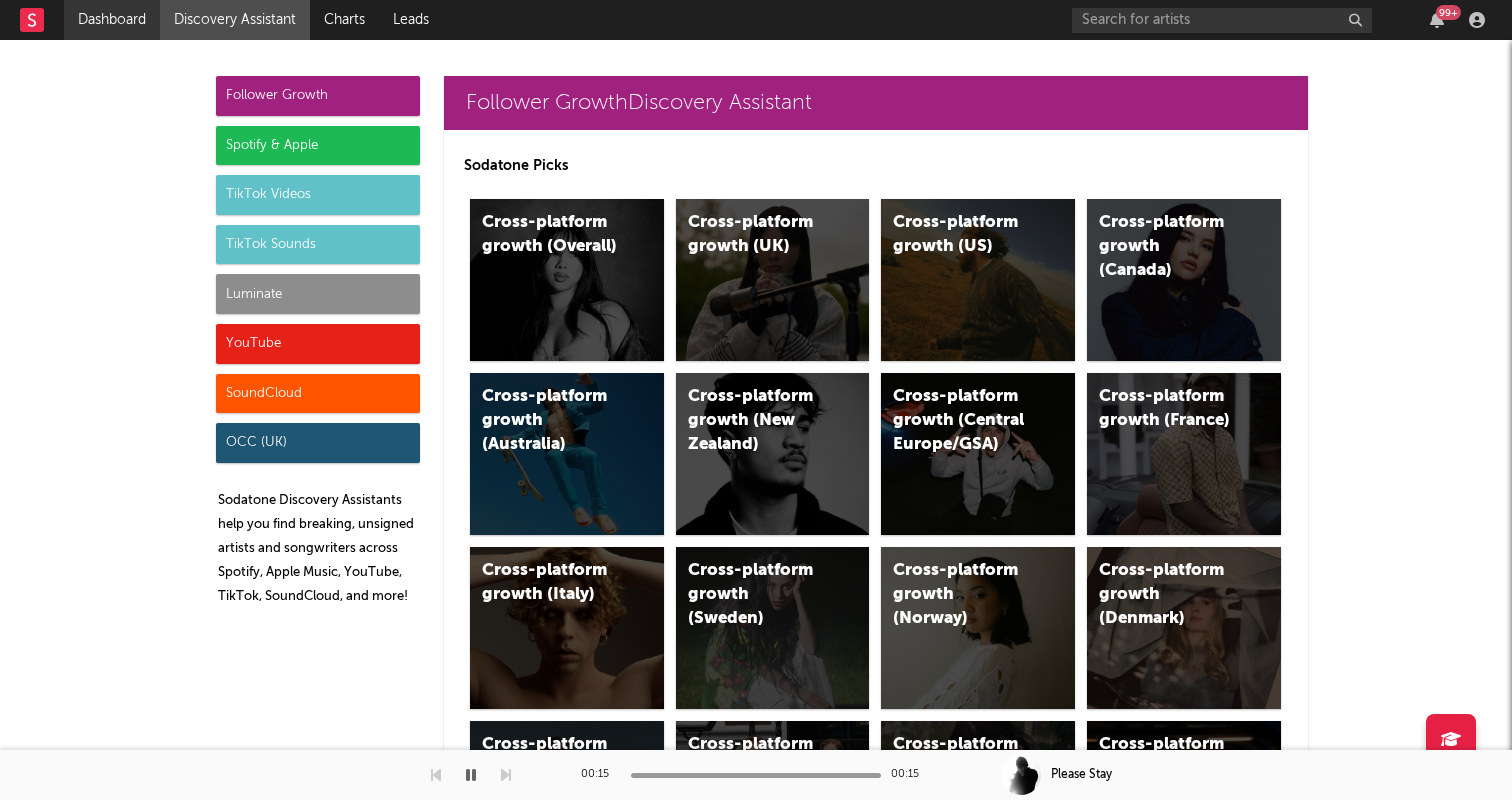 click on "Dashboard" at bounding box center (112, 20) 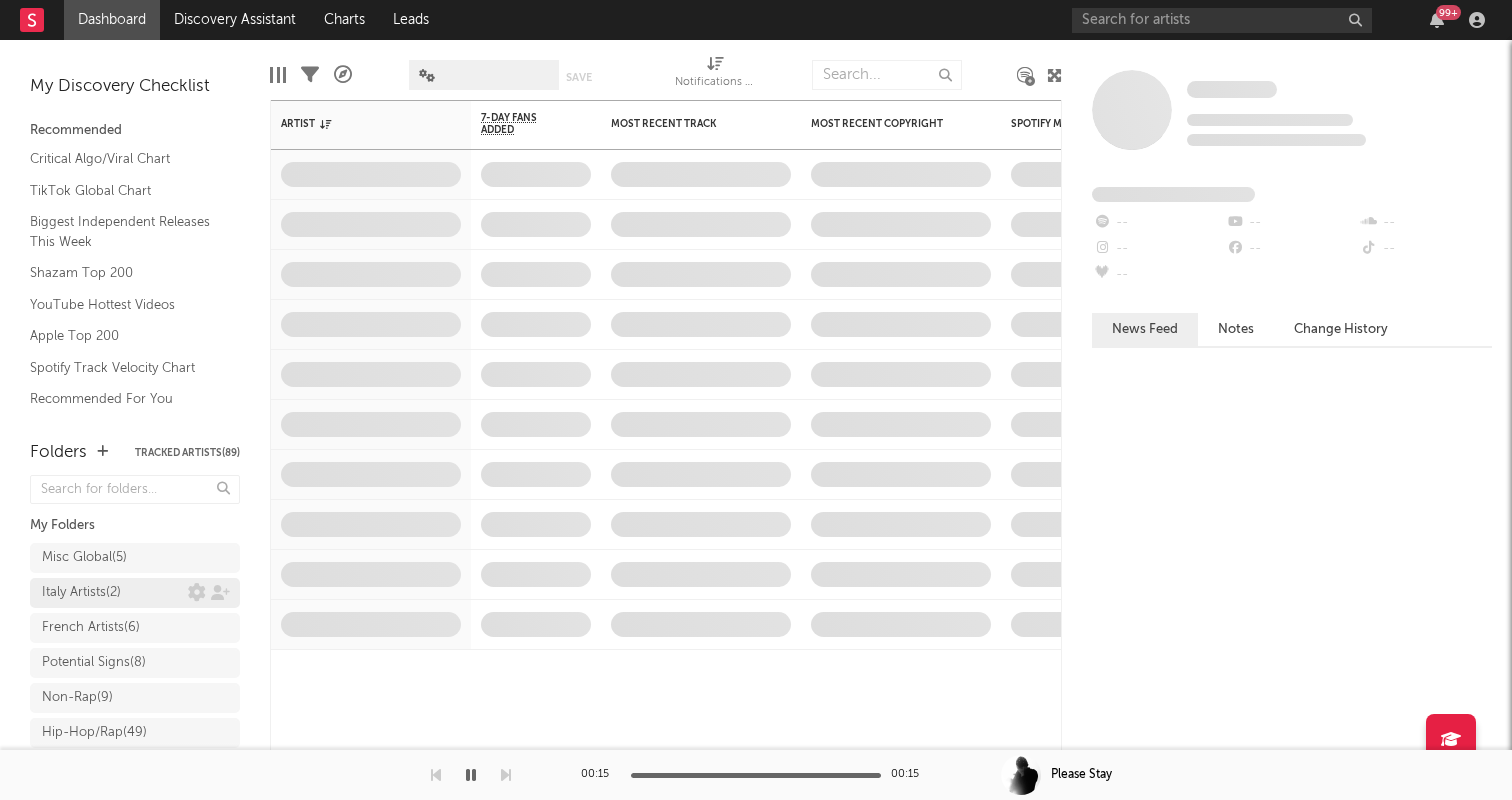 scroll, scrollTop: 8, scrollLeft: 0, axis: vertical 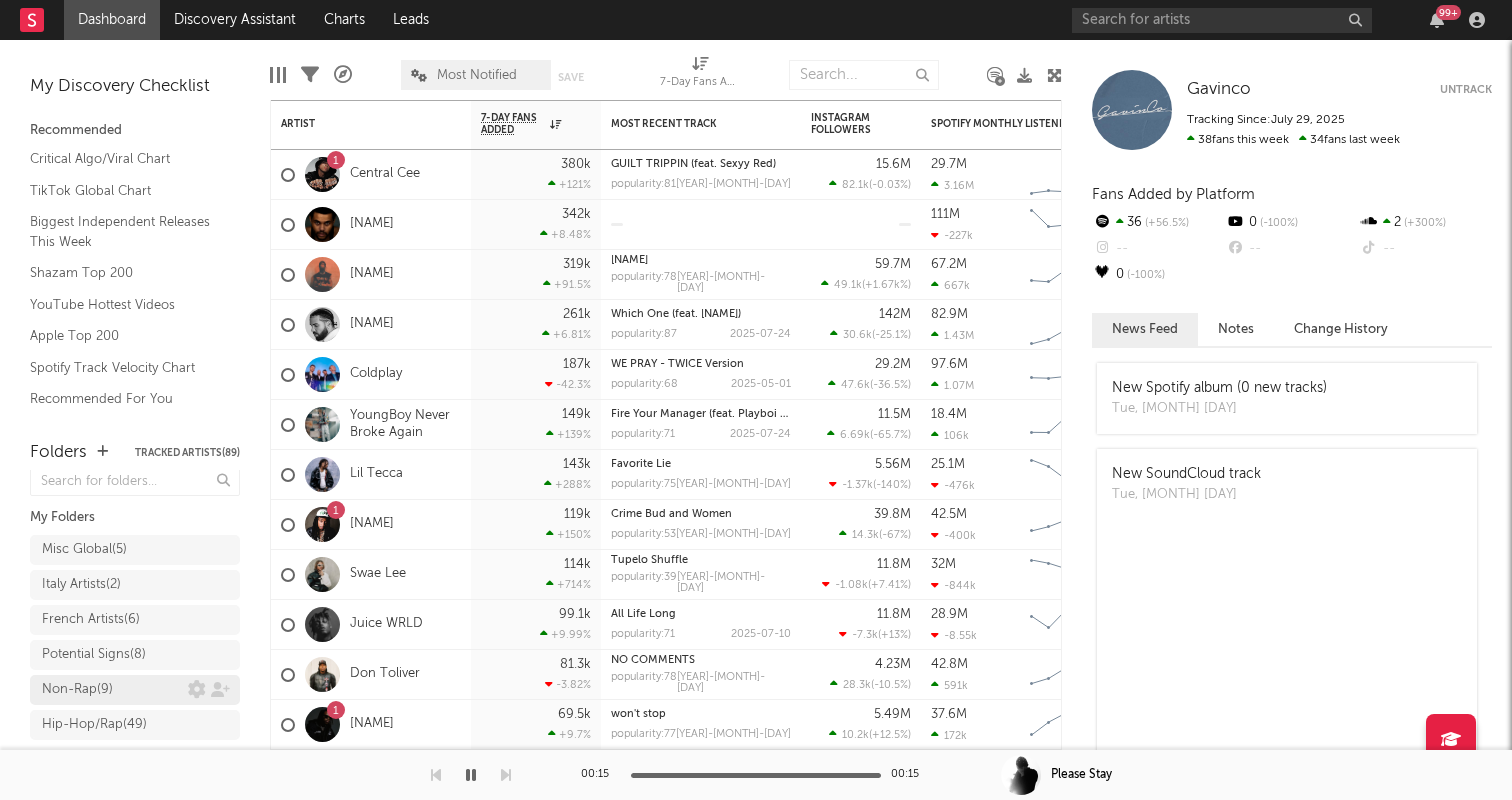 click on "Non-Rap  ( 9 )" at bounding box center [115, 690] 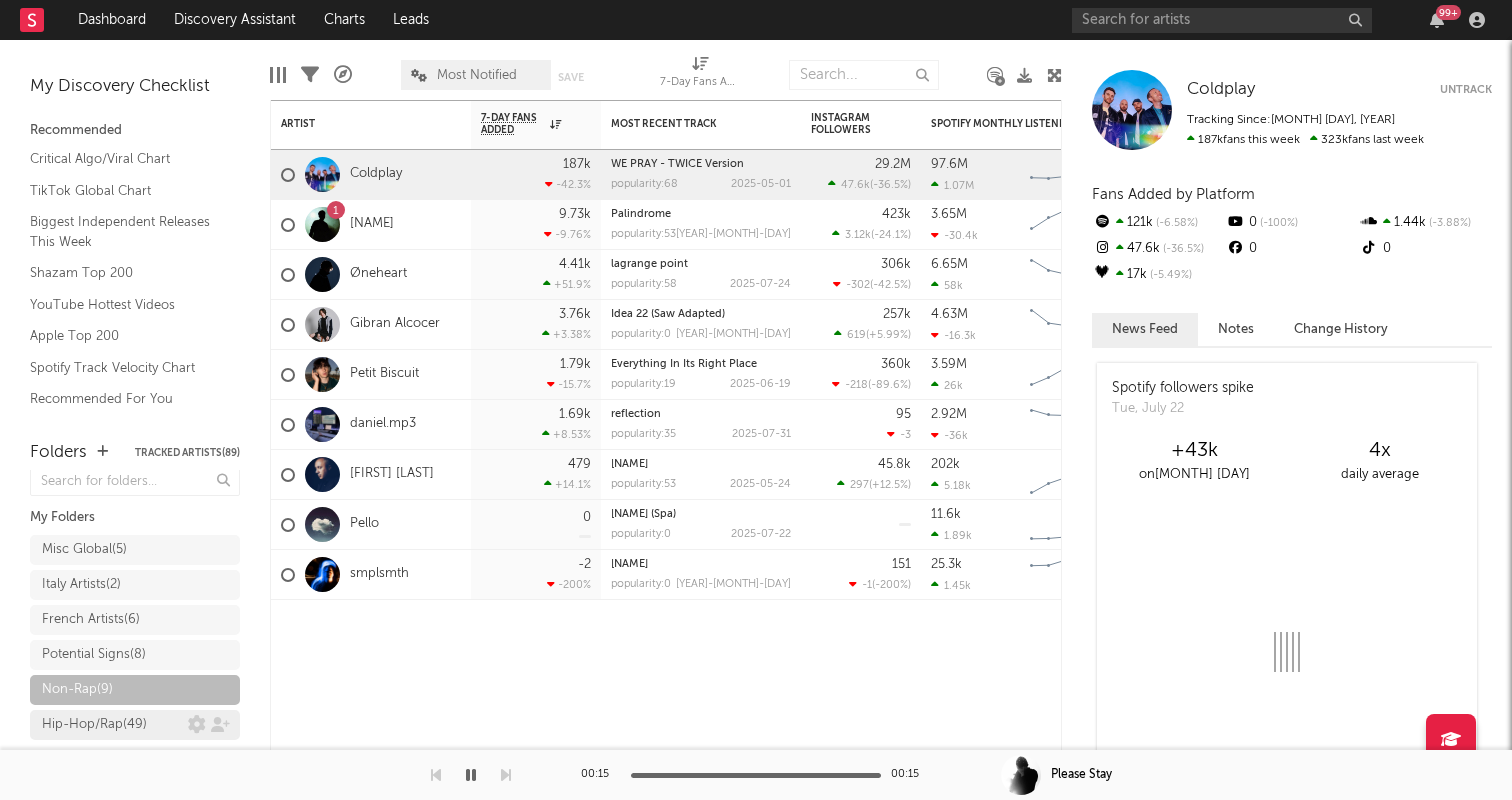 click on "Hip-Hop/Rap  ( 49 )" at bounding box center [94, 725] 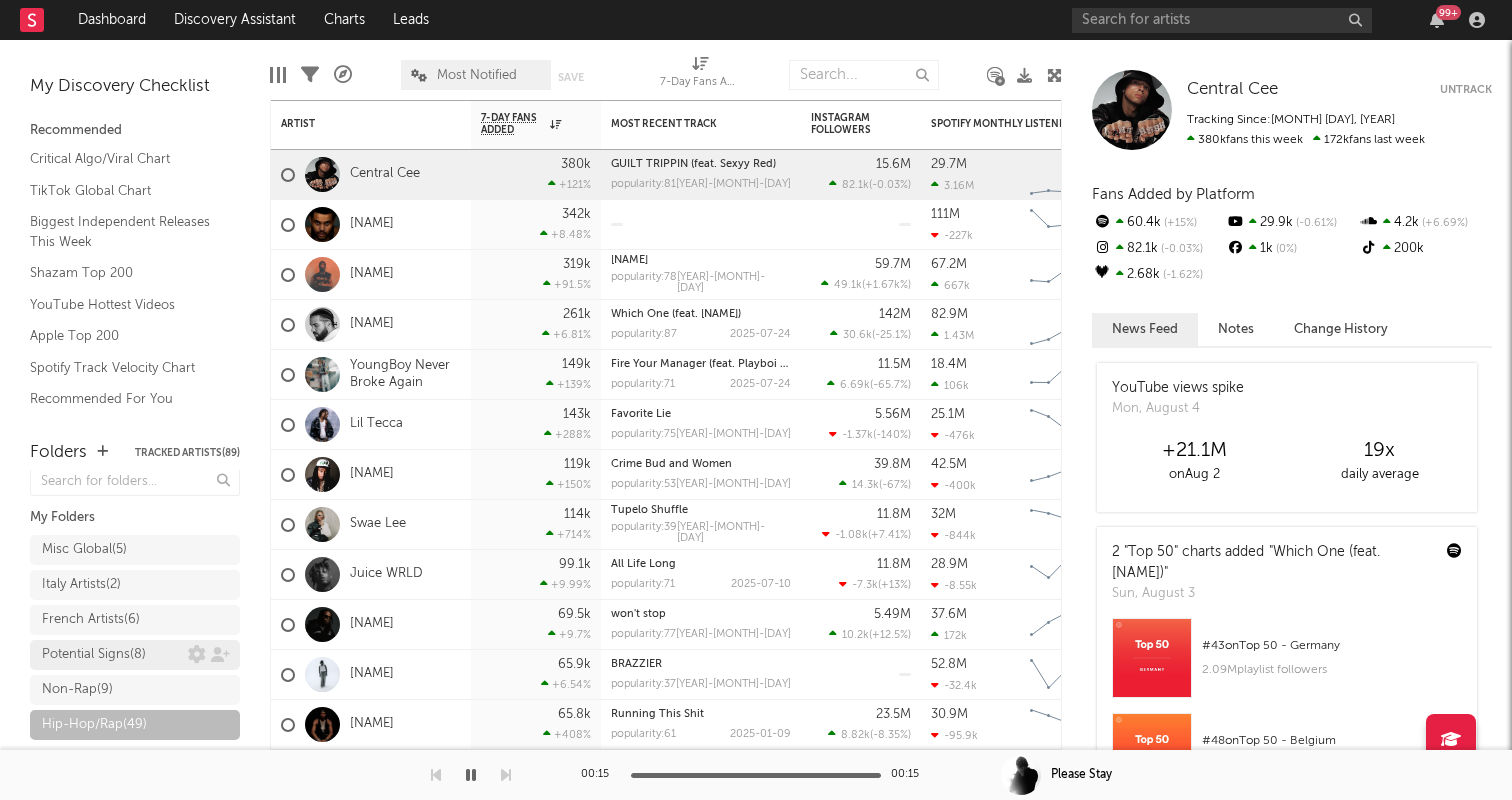 click on "Potential Signs  ( 8 )" at bounding box center [94, 655] 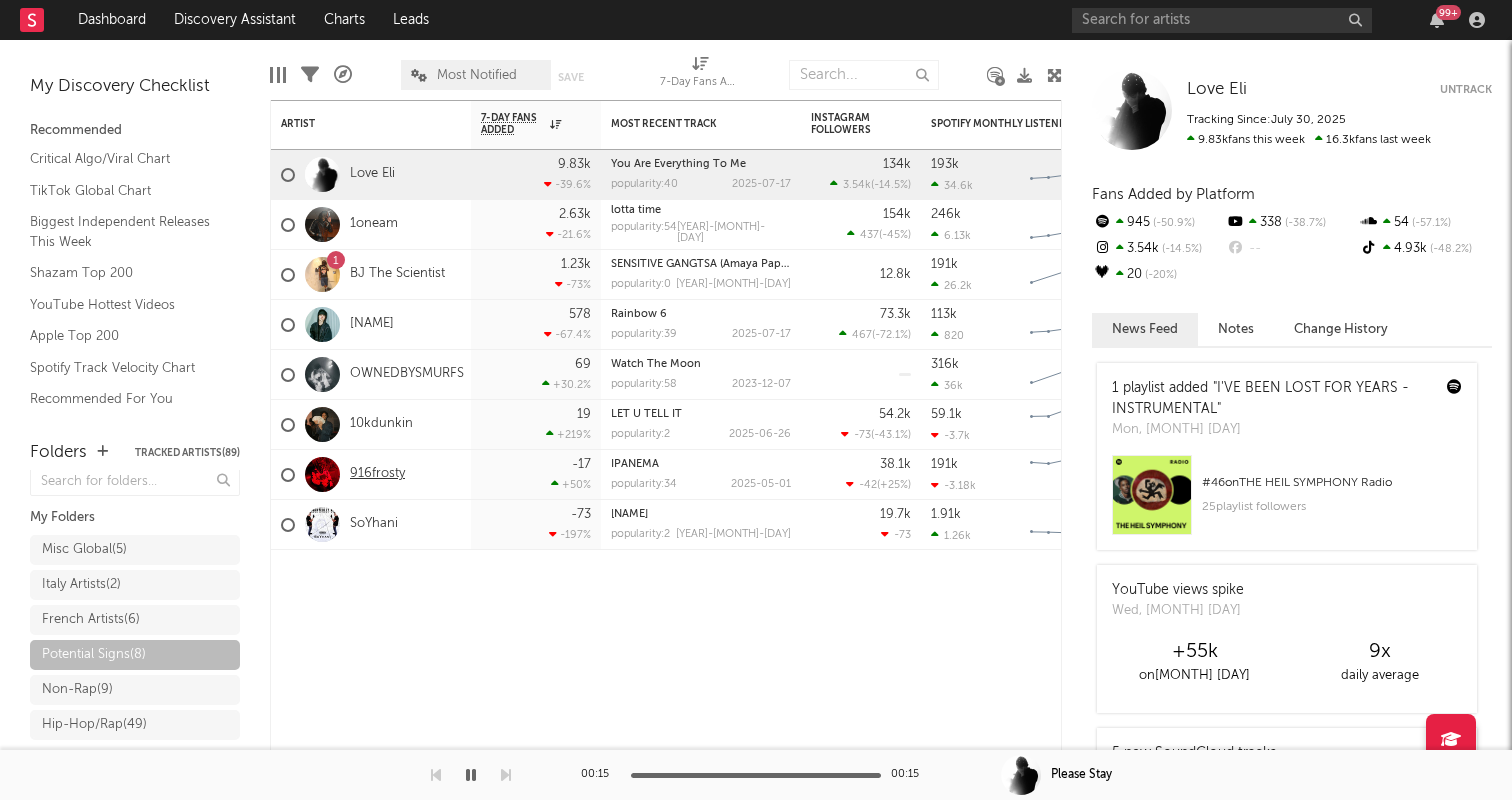 click on "916frosty" at bounding box center [377, 474] 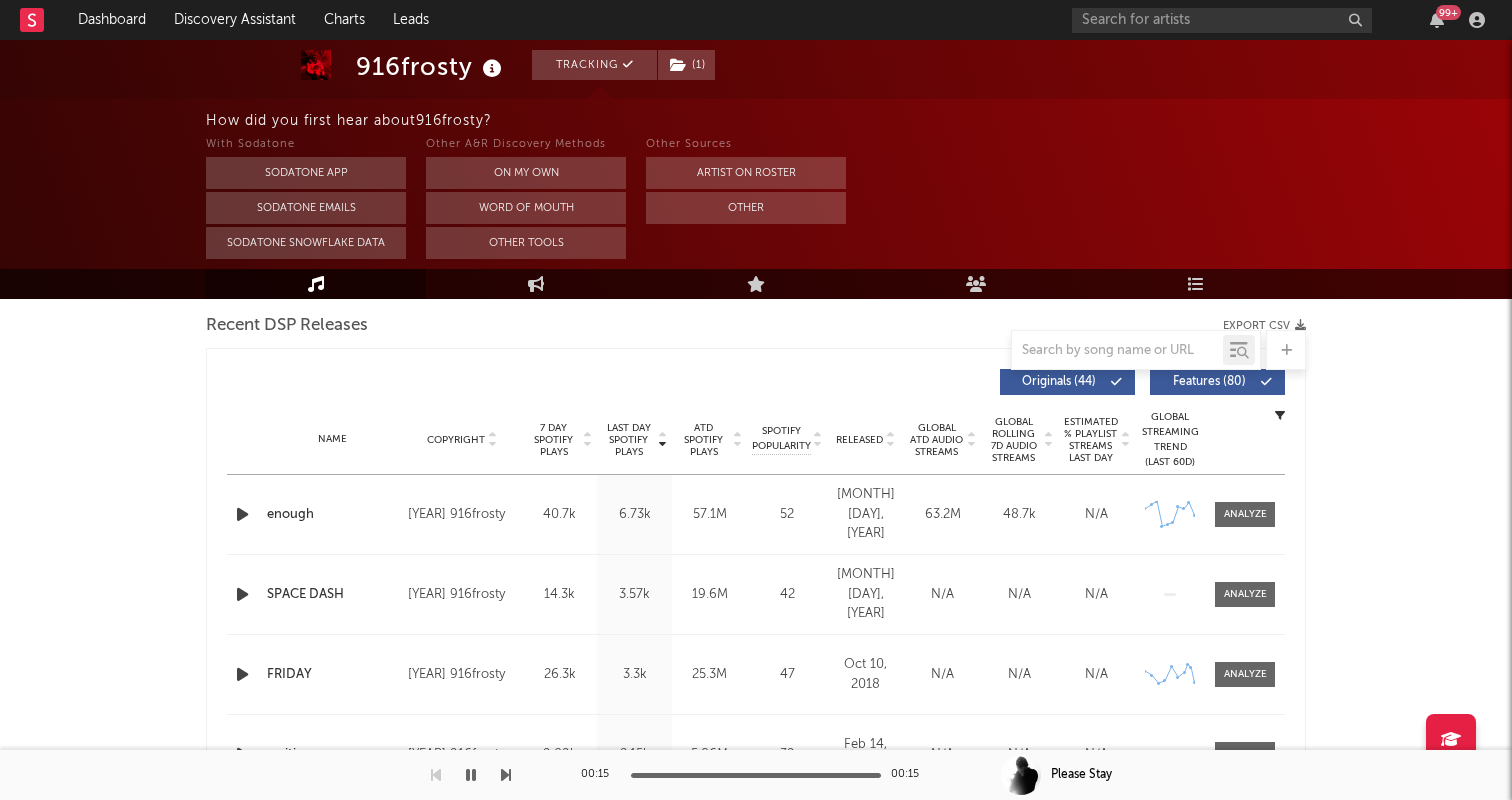 scroll, scrollTop: 591, scrollLeft: 0, axis: vertical 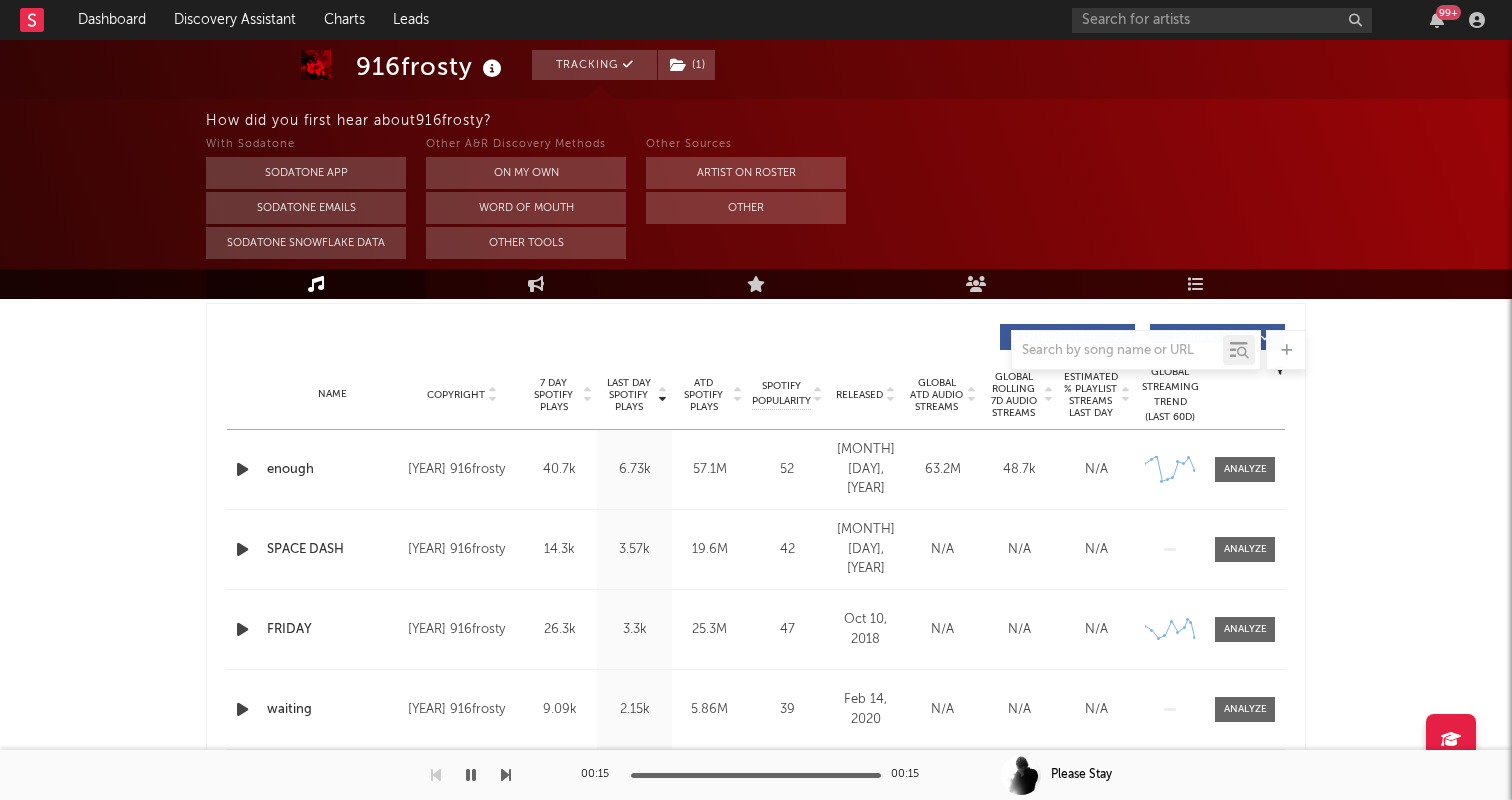 select on "6m" 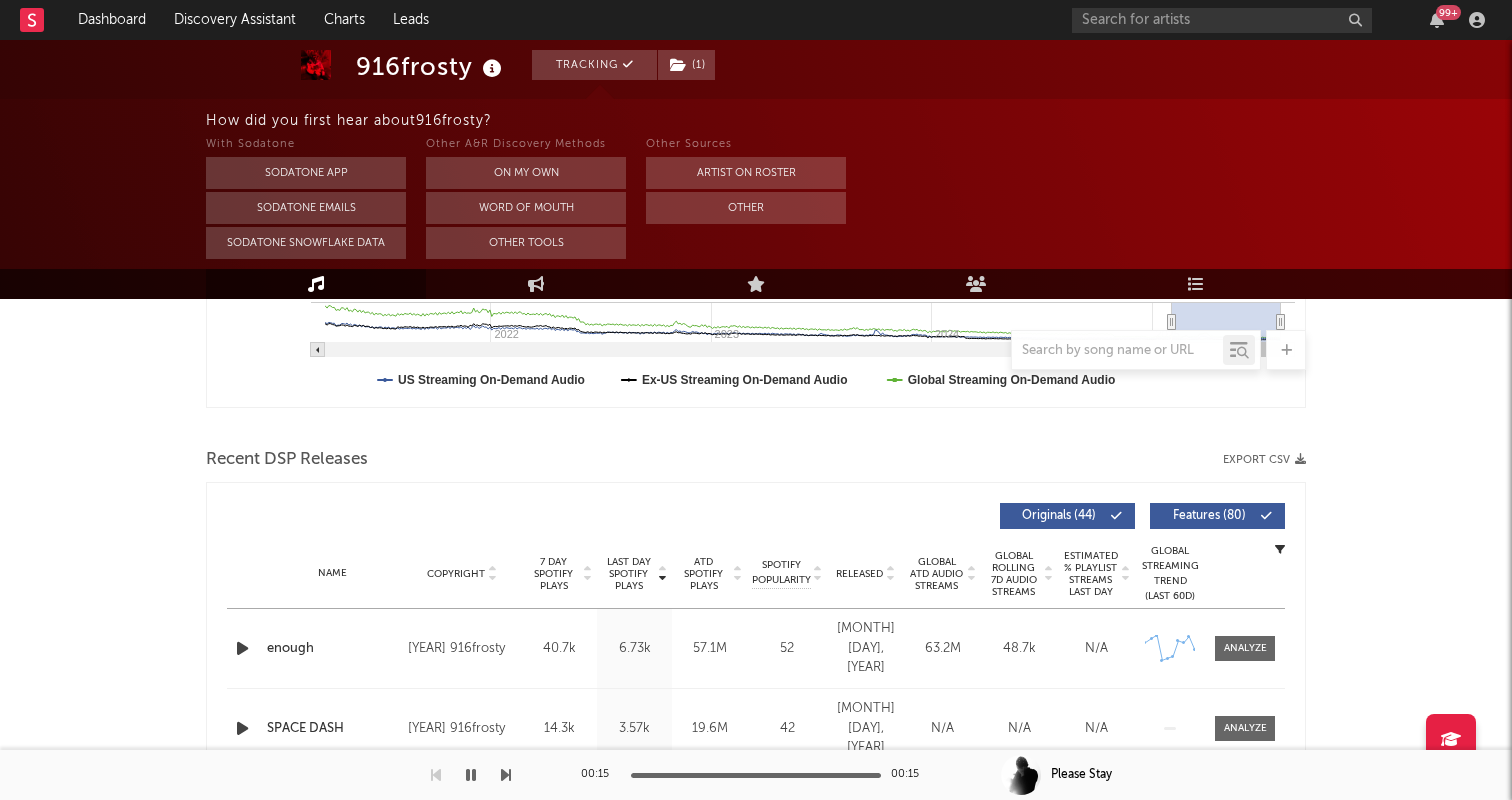 scroll, scrollTop: 793, scrollLeft: 0, axis: vertical 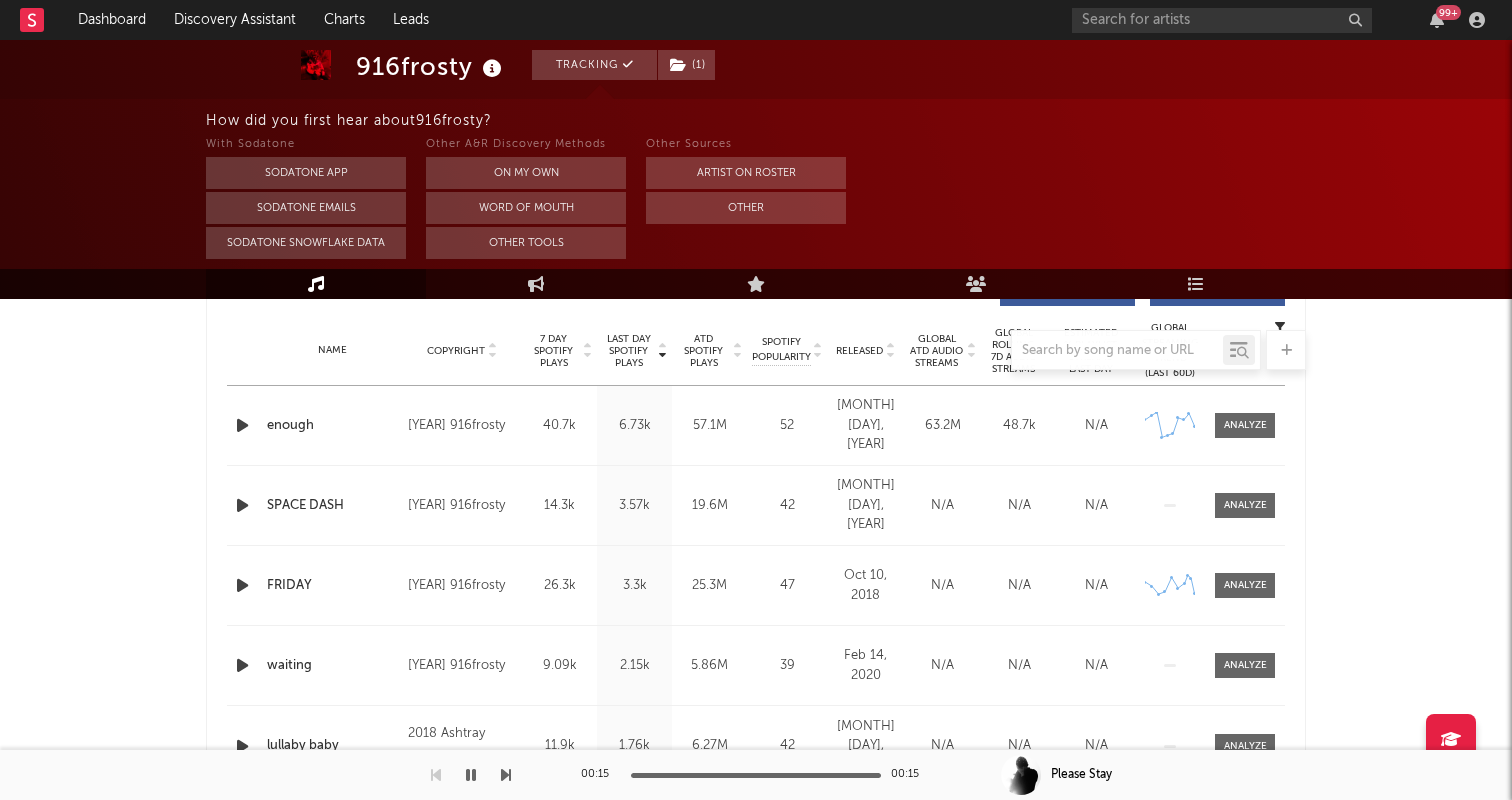 click at bounding box center [242, 425] 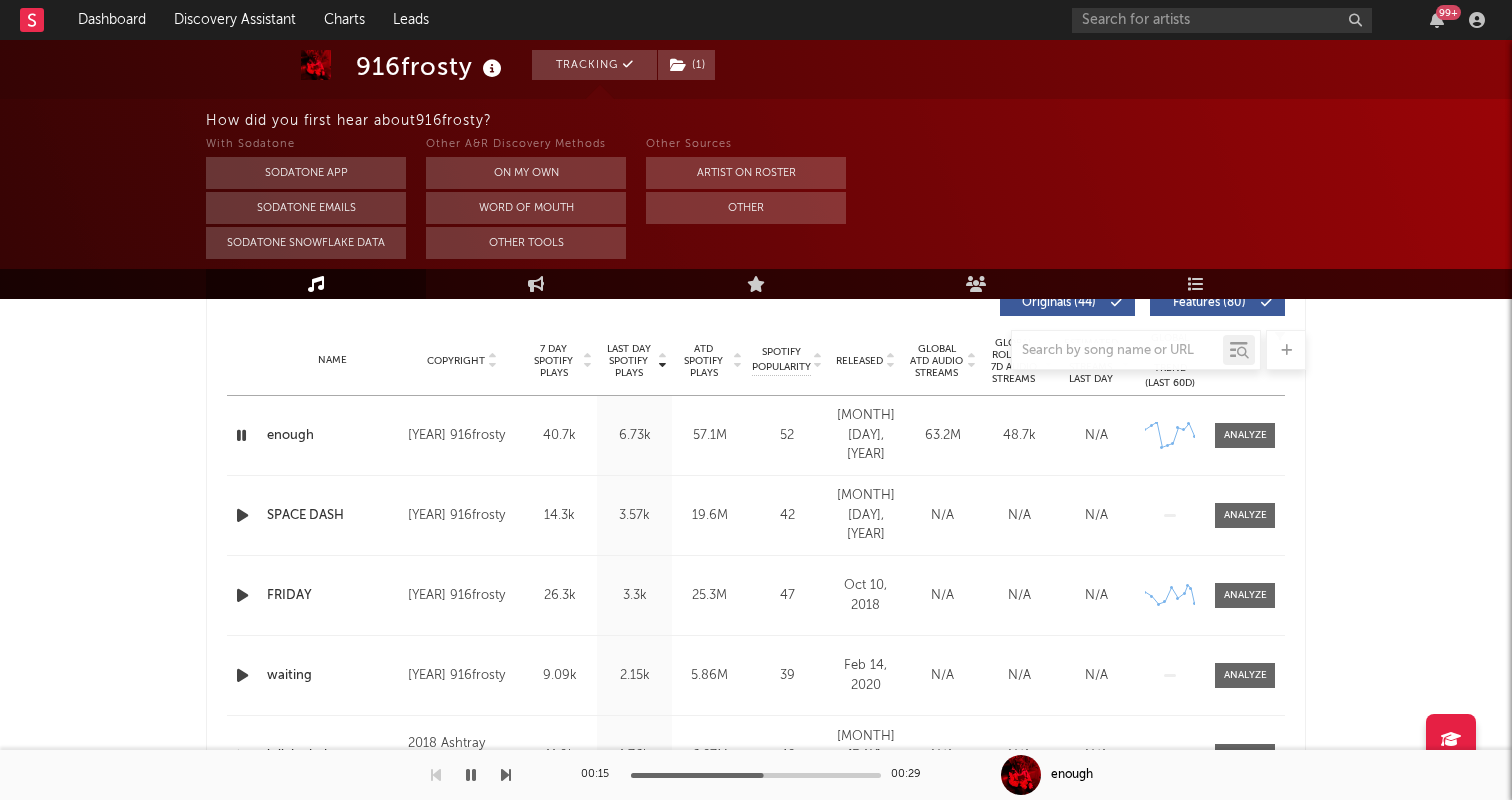scroll, scrollTop: 781, scrollLeft: 0, axis: vertical 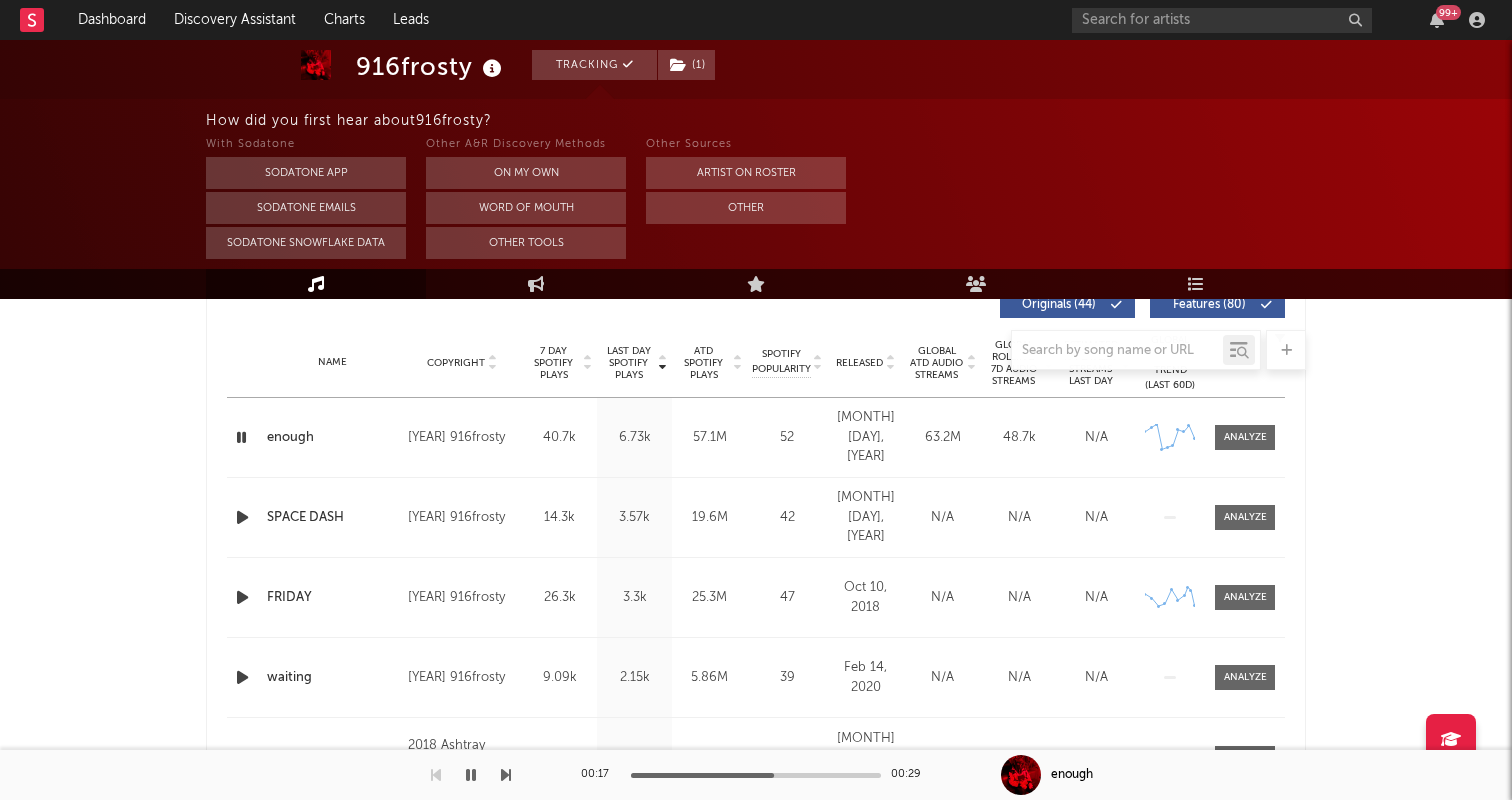 click at bounding box center (756, 350) 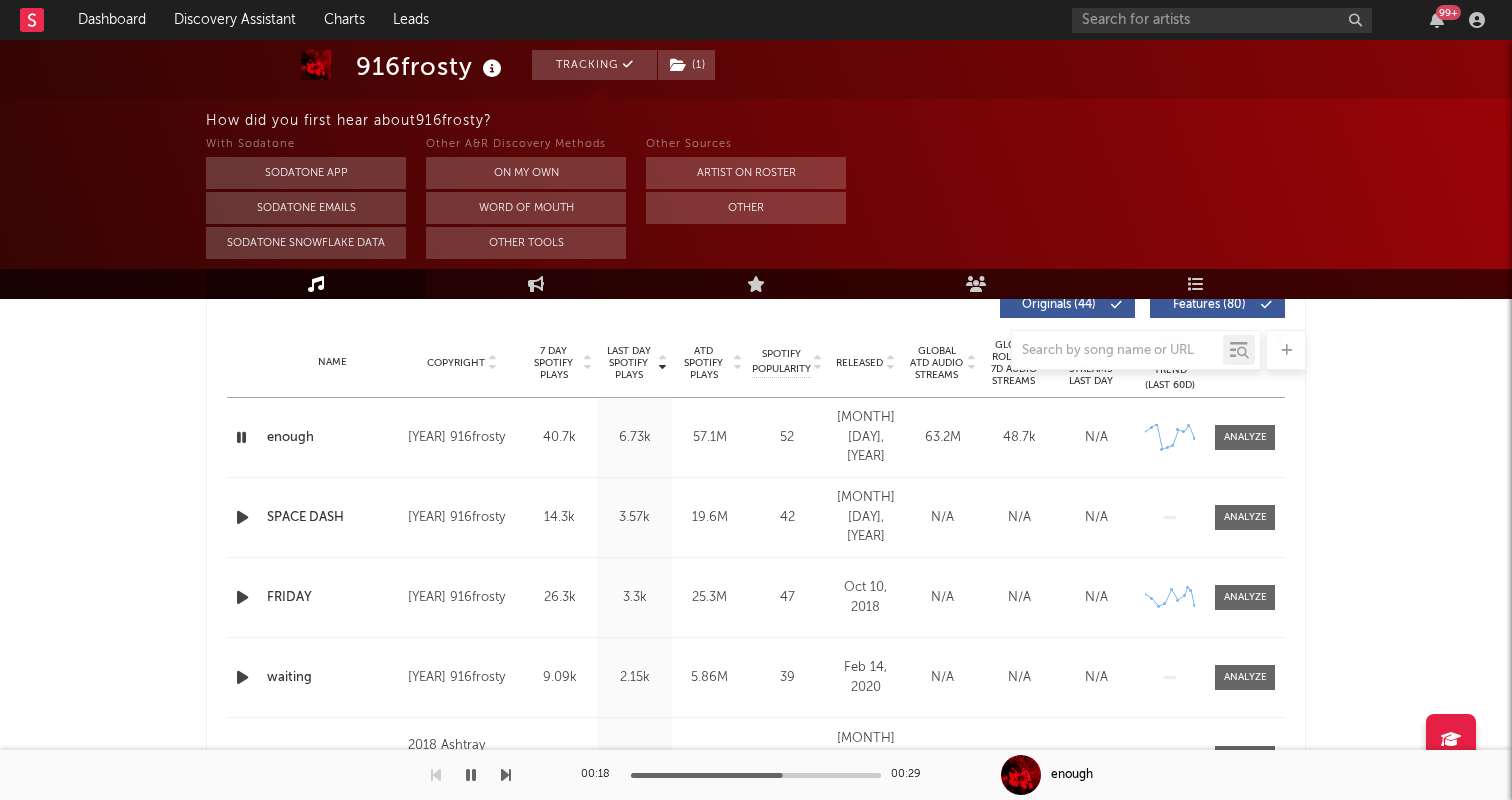 click at bounding box center (756, 350) 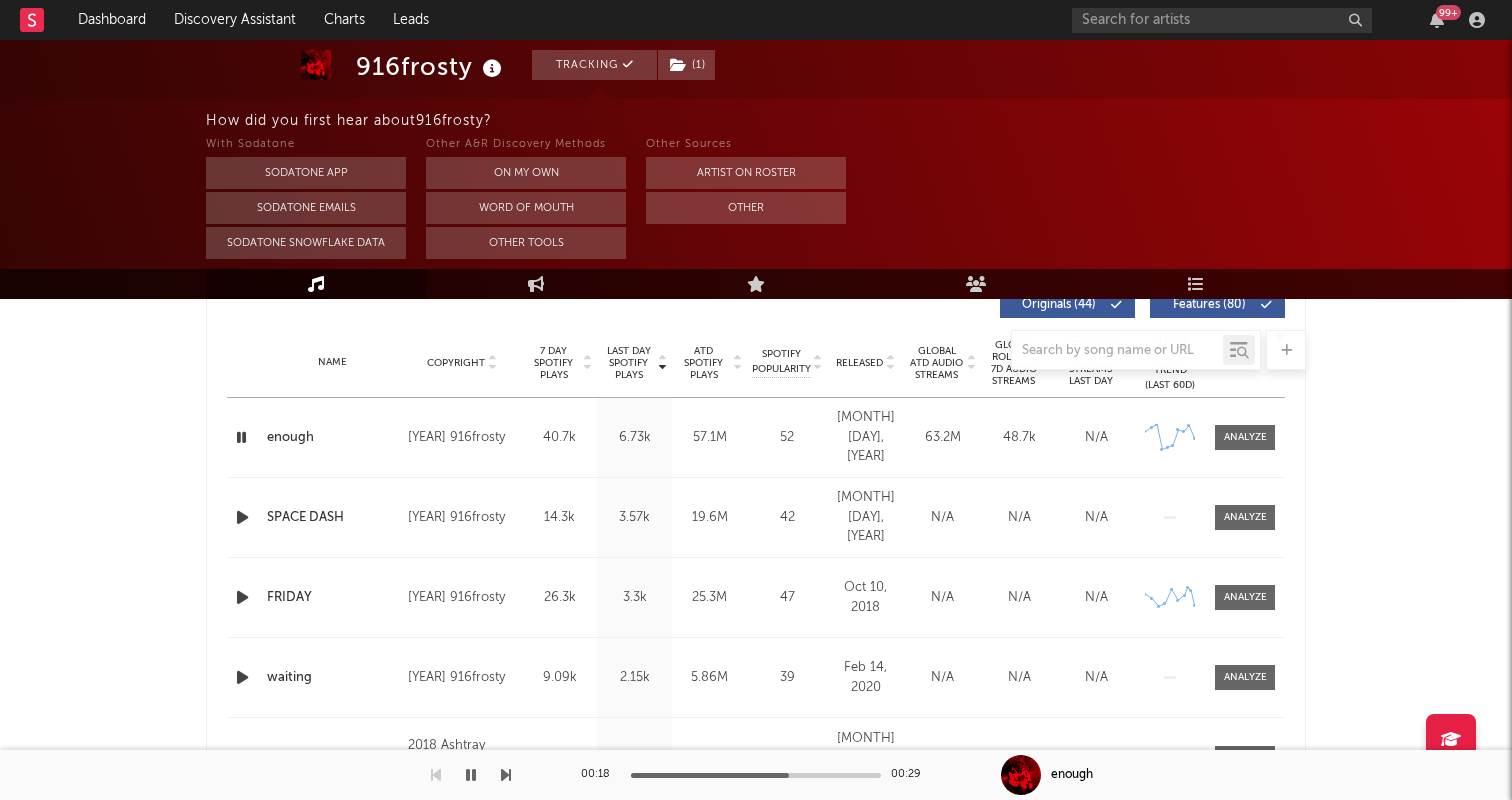 click at bounding box center (756, 350) 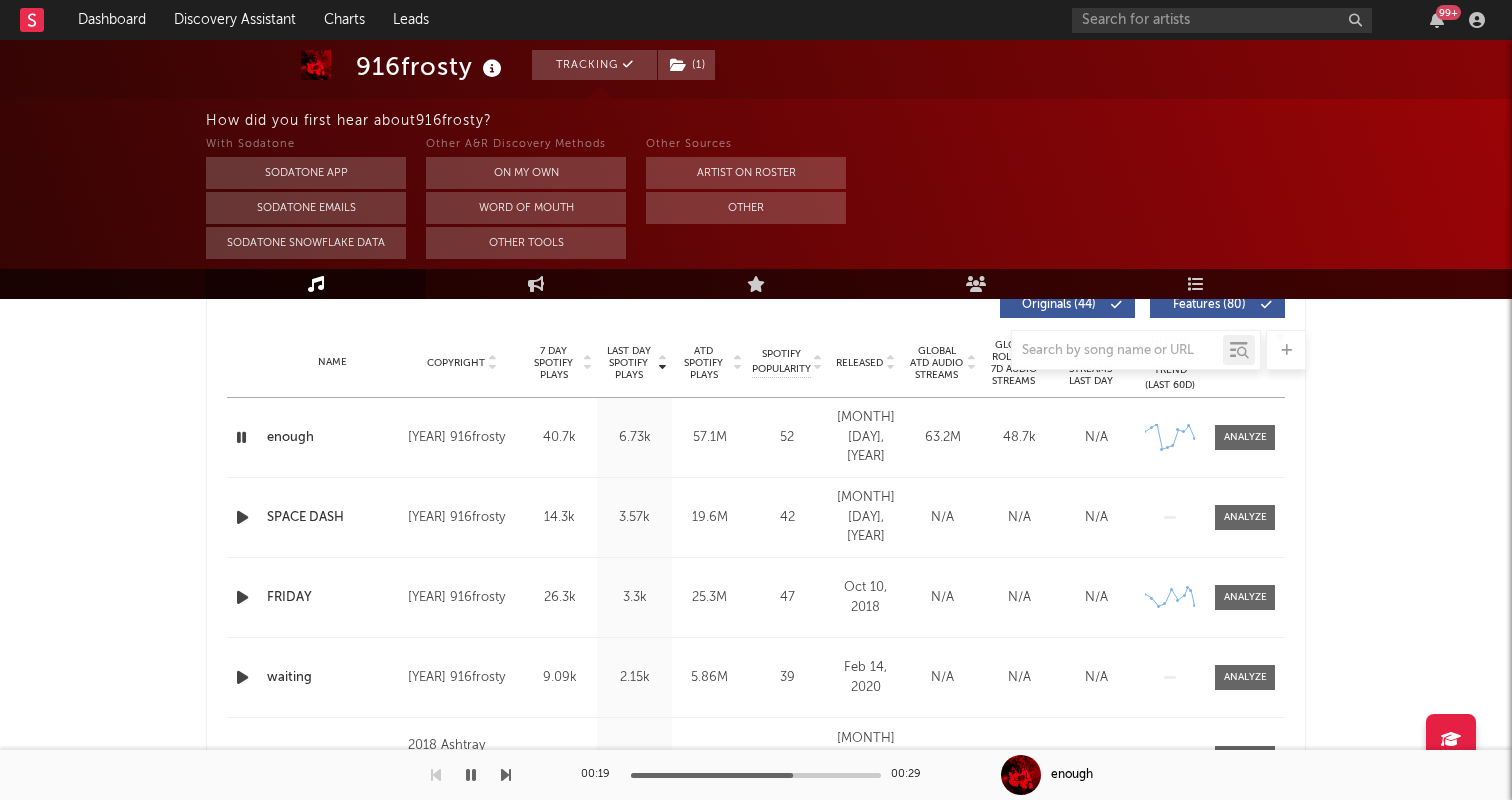 click on "Name Copyright Label Album Names Composer Names 7 Day Spotify Plays Last Day Spotify Plays ATD Spotify Plays Spotify Popularity Total US Streams Total US SES Total UK Streams Total UK Audio Streams UK Weekly Streams UK Weekly Audio Streams Released US ATD Audio Streams US Rolling 7D Audio Streams US Rolling WoW % Chg Global ATD Audio Streams Global Rolling 7D Audio Streams Global Rolling WoW % Chg Estimated % Playlist Streams Last Day Global Streaming Trend (Last 60D) Ex-US Streaming Trend (Last 60D) US Streaming Trend (Last 60D) Global Latest Day Audio Streams US Latest Day Audio Streams" at bounding box center (756, 363) 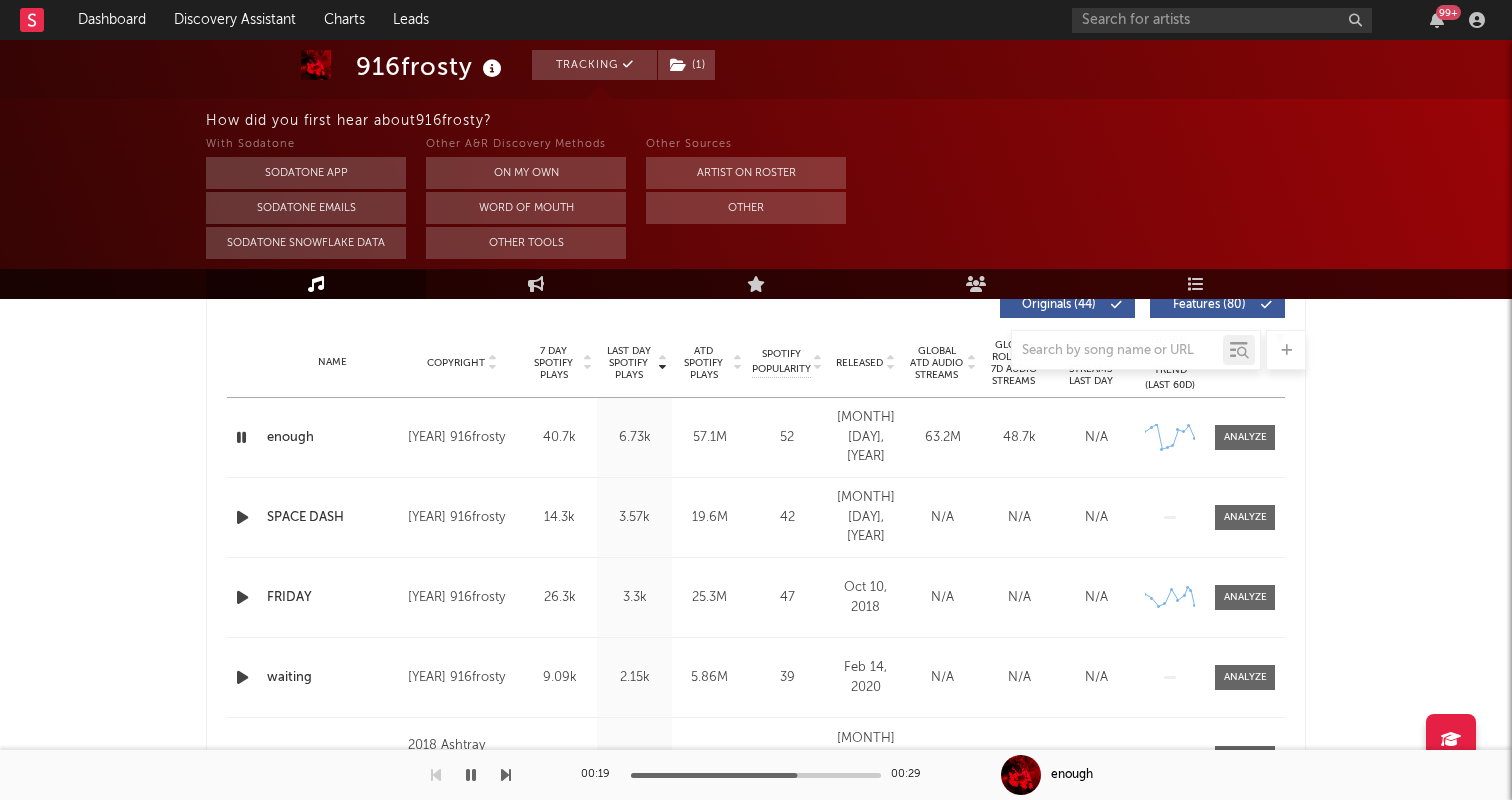 click at bounding box center [756, 350] 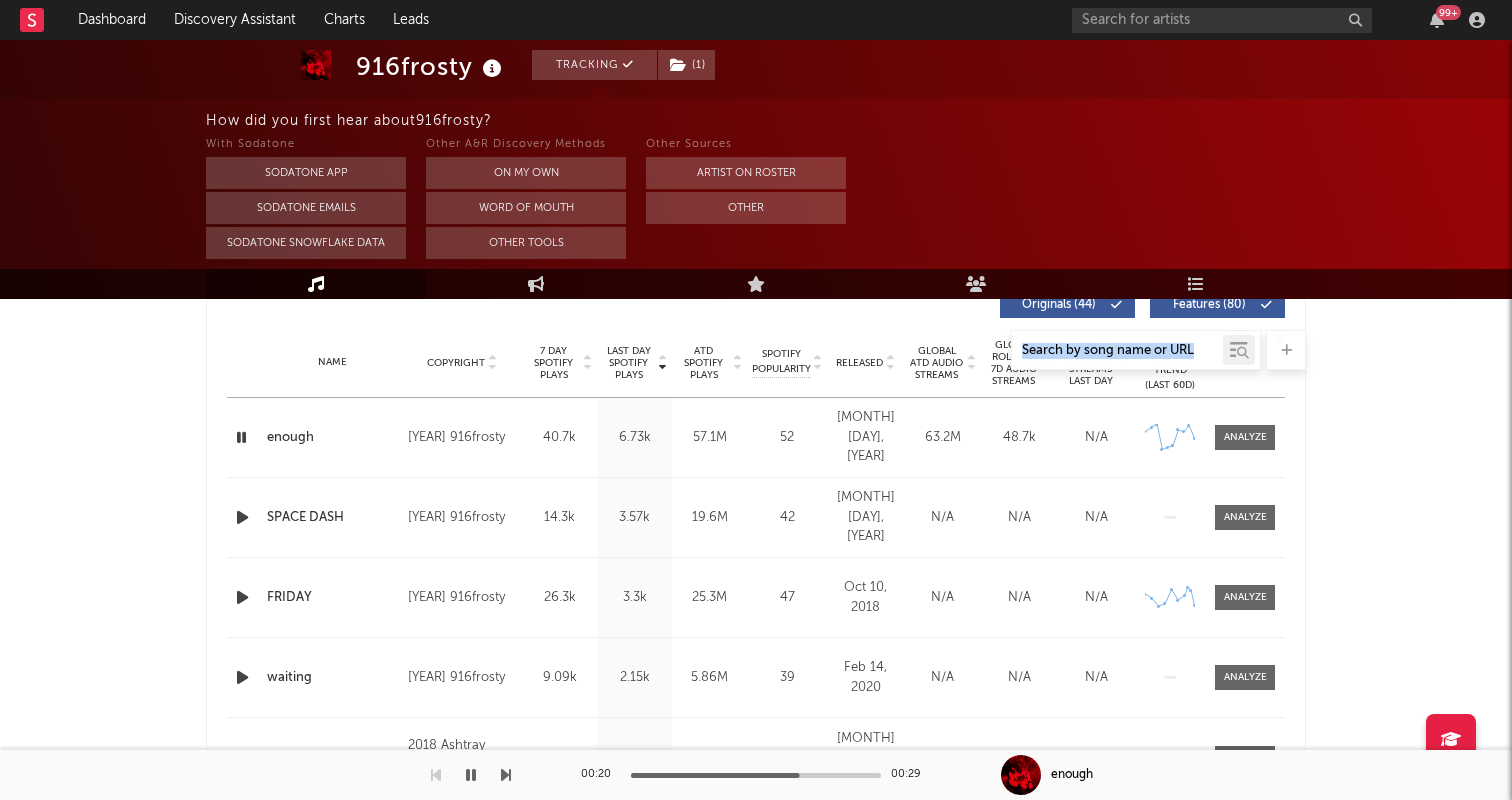 click at bounding box center [756, 350] 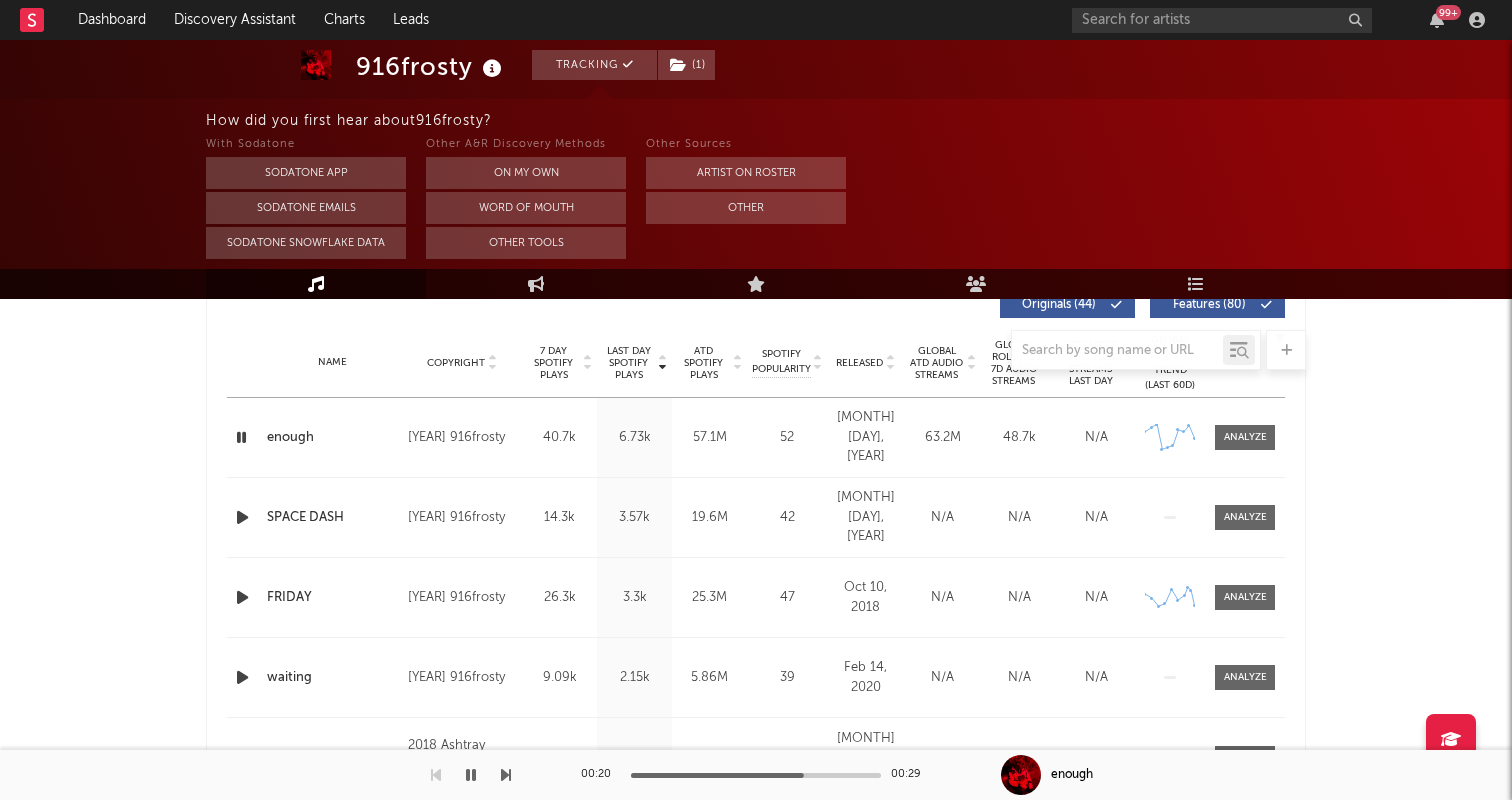 click at bounding box center [756, 350] 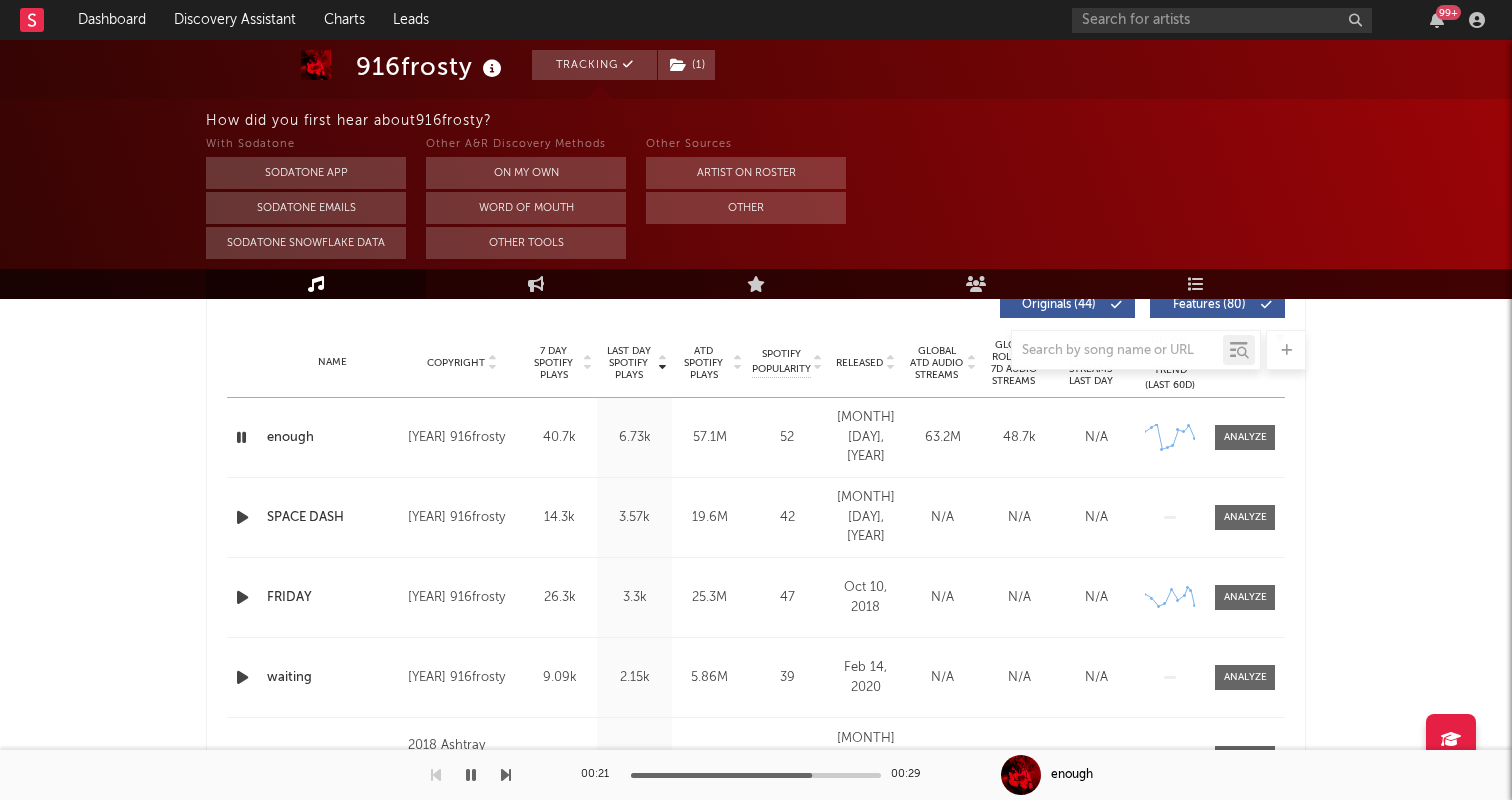 click at bounding box center (756, 350) 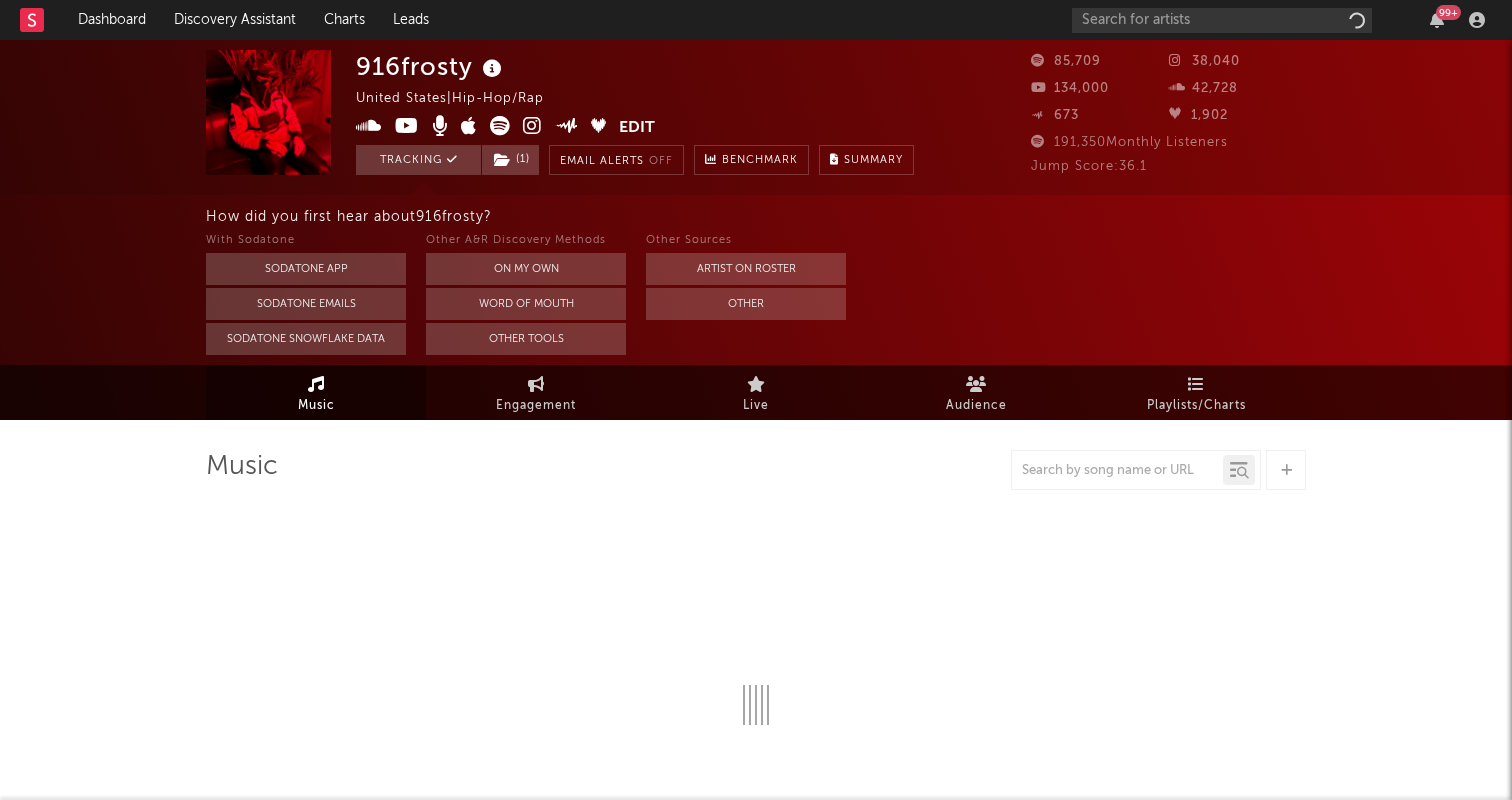 scroll, scrollTop: 0, scrollLeft: 0, axis: both 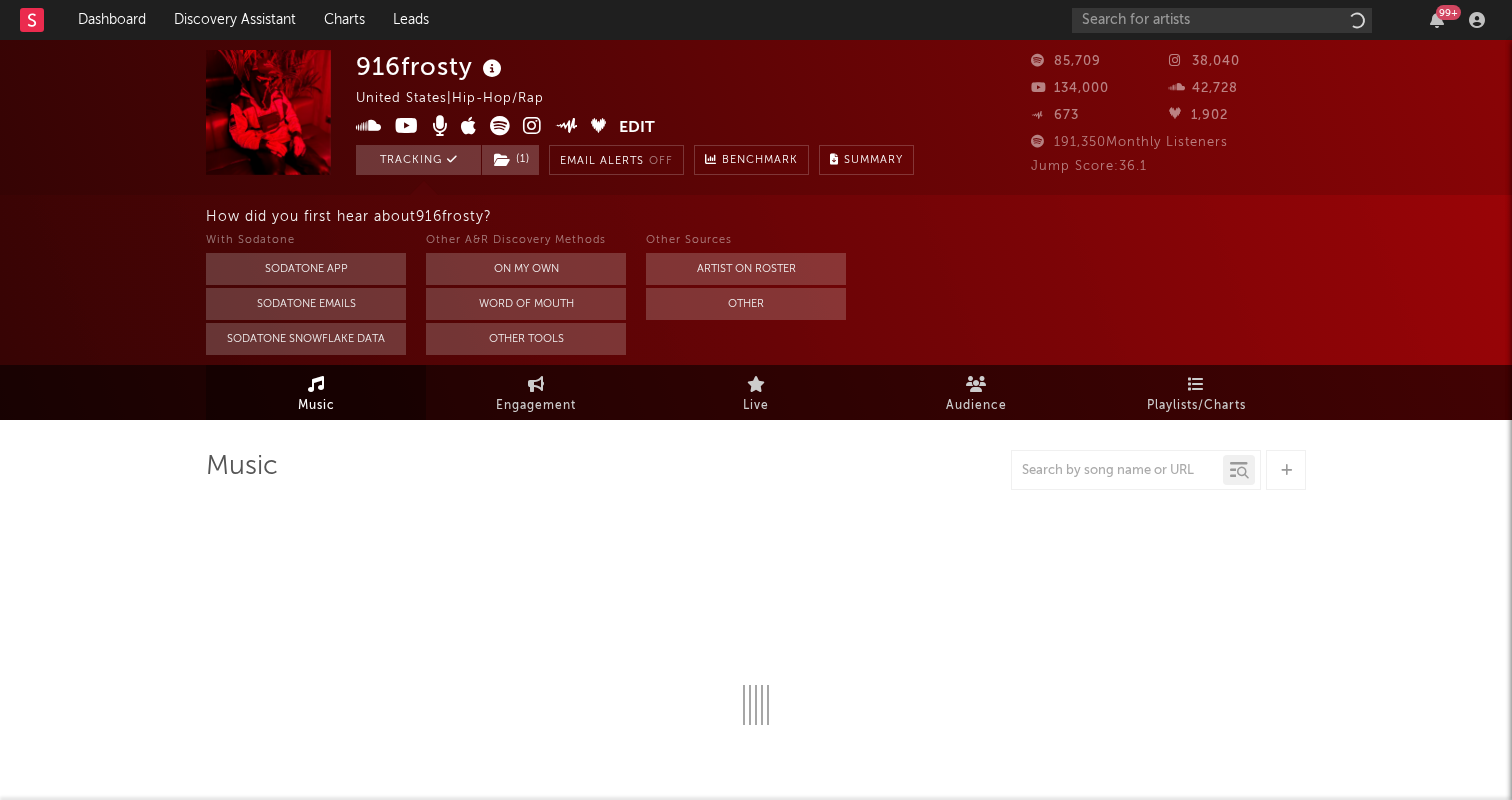 select on "6m" 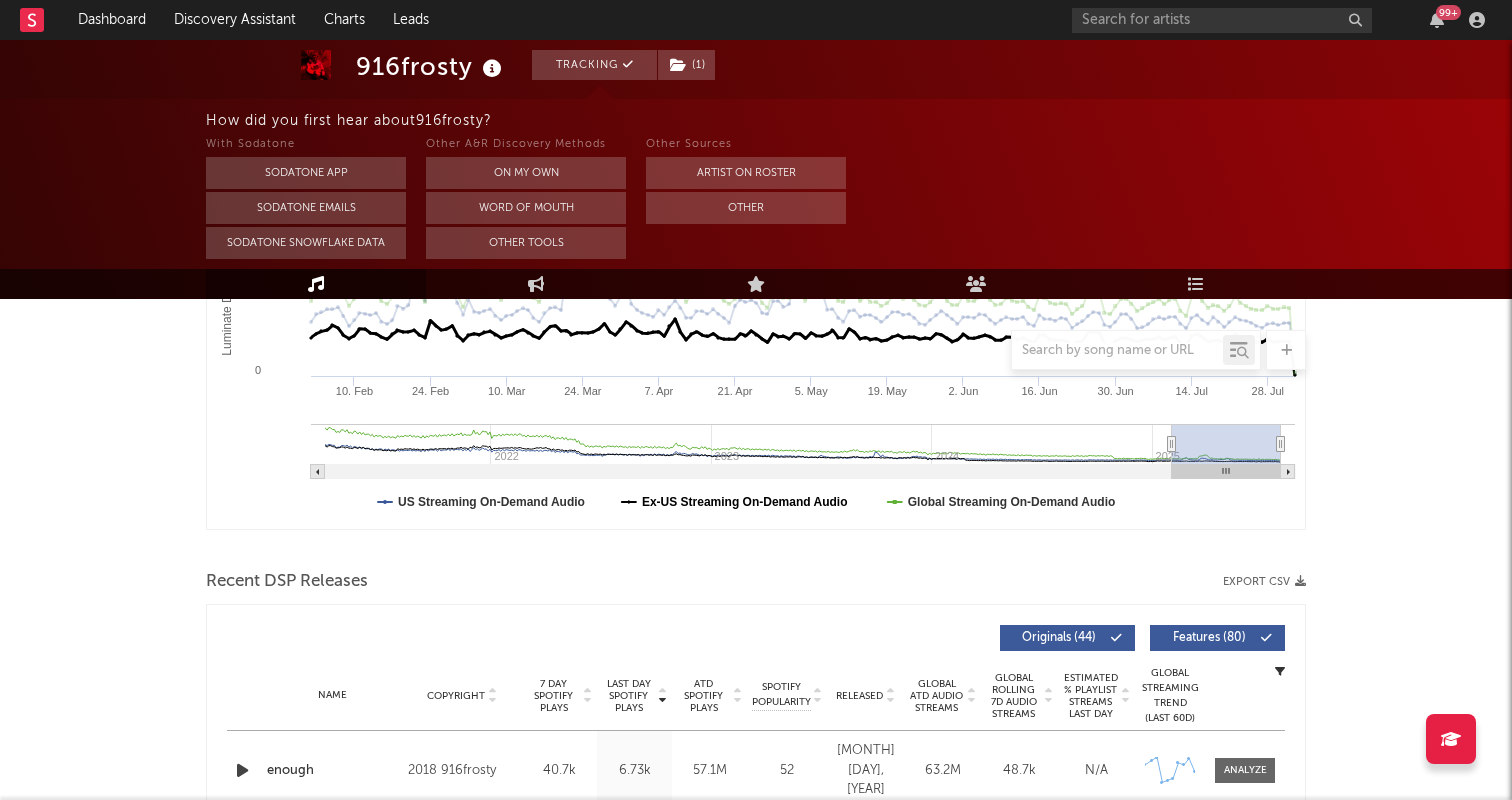 scroll, scrollTop: 601, scrollLeft: 0, axis: vertical 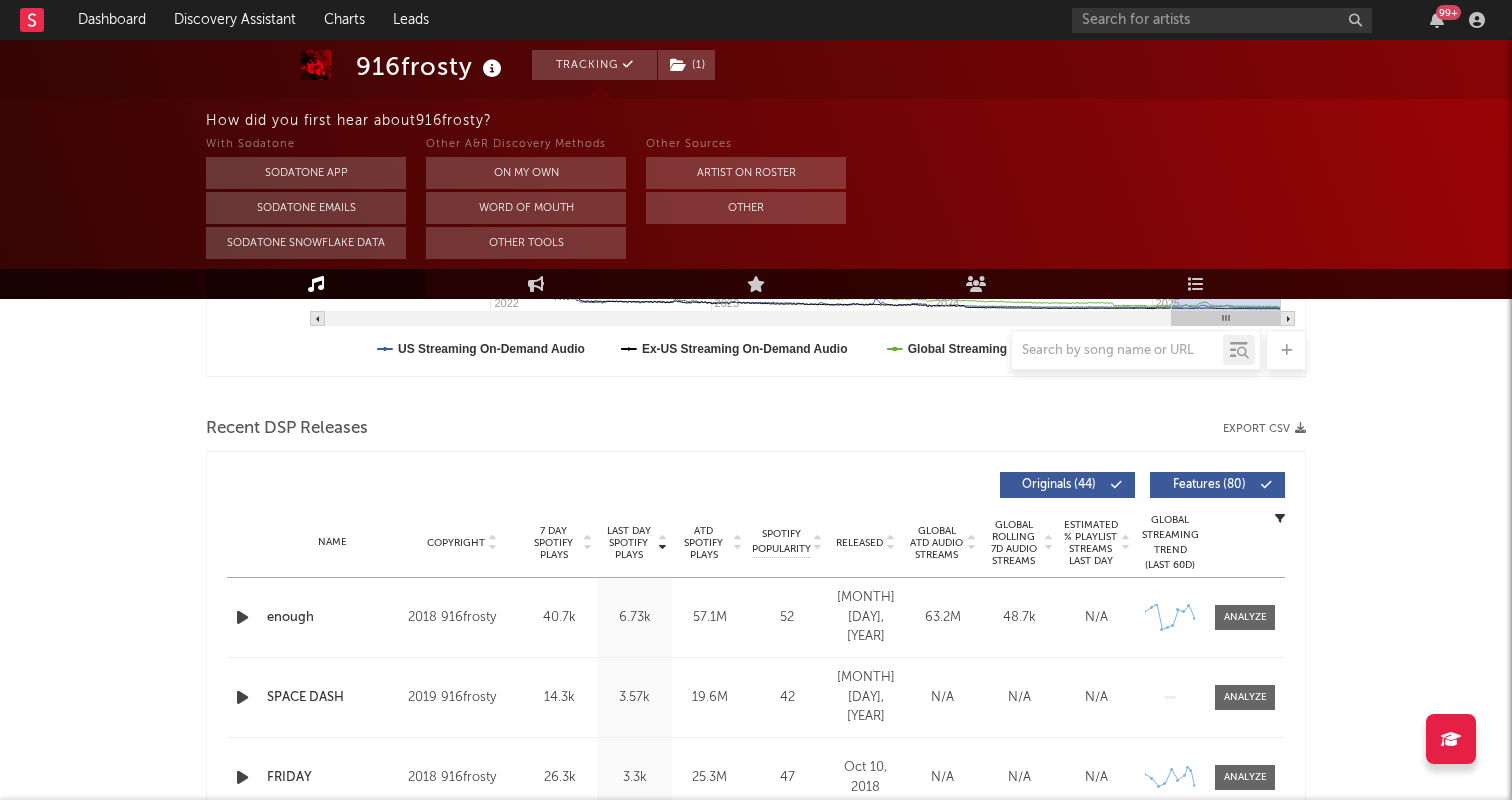click on "Released" at bounding box center (859, 543) 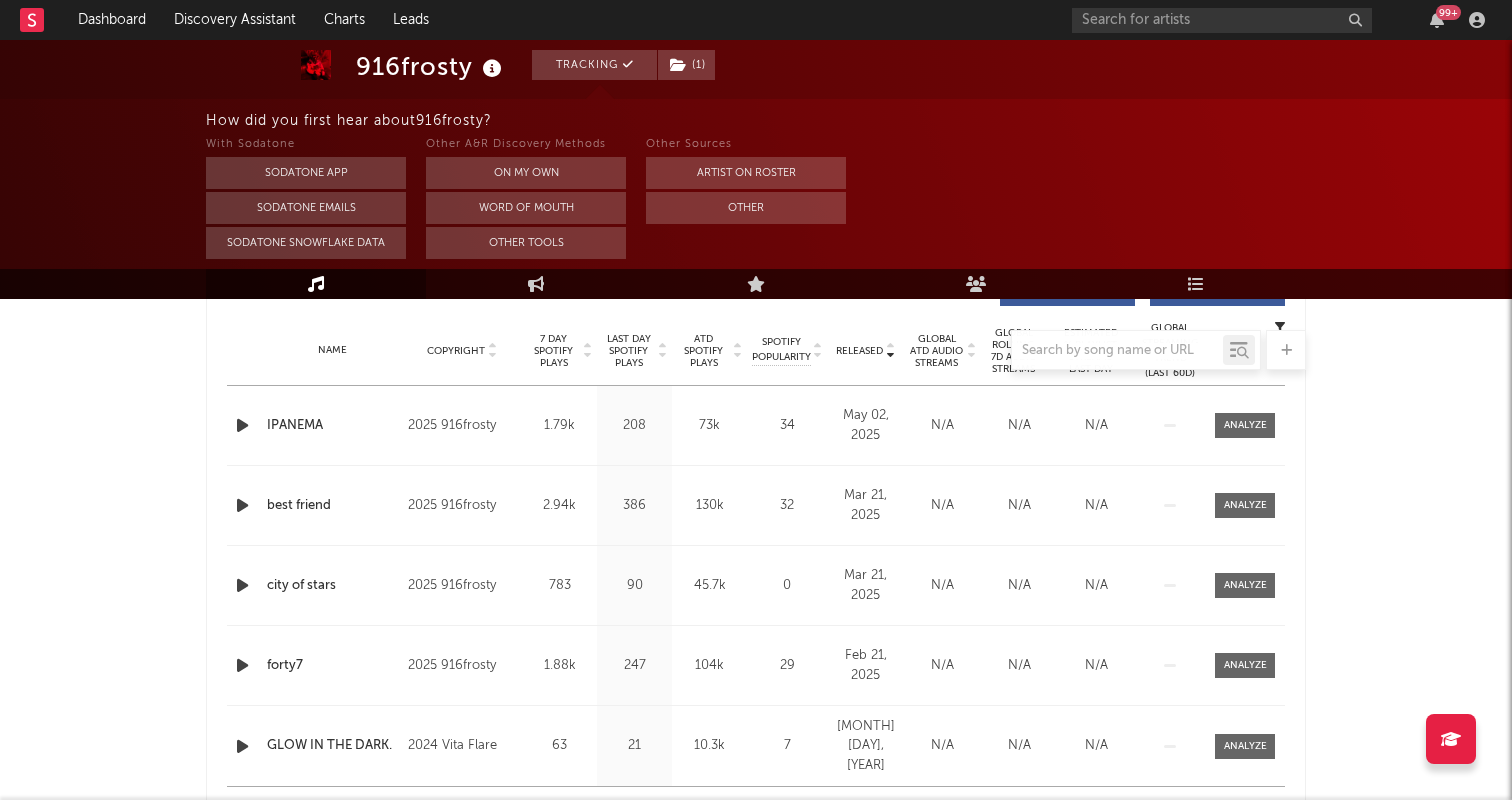 scroll, scrollTop: 799, scrollLeft: 0, axis: vertical 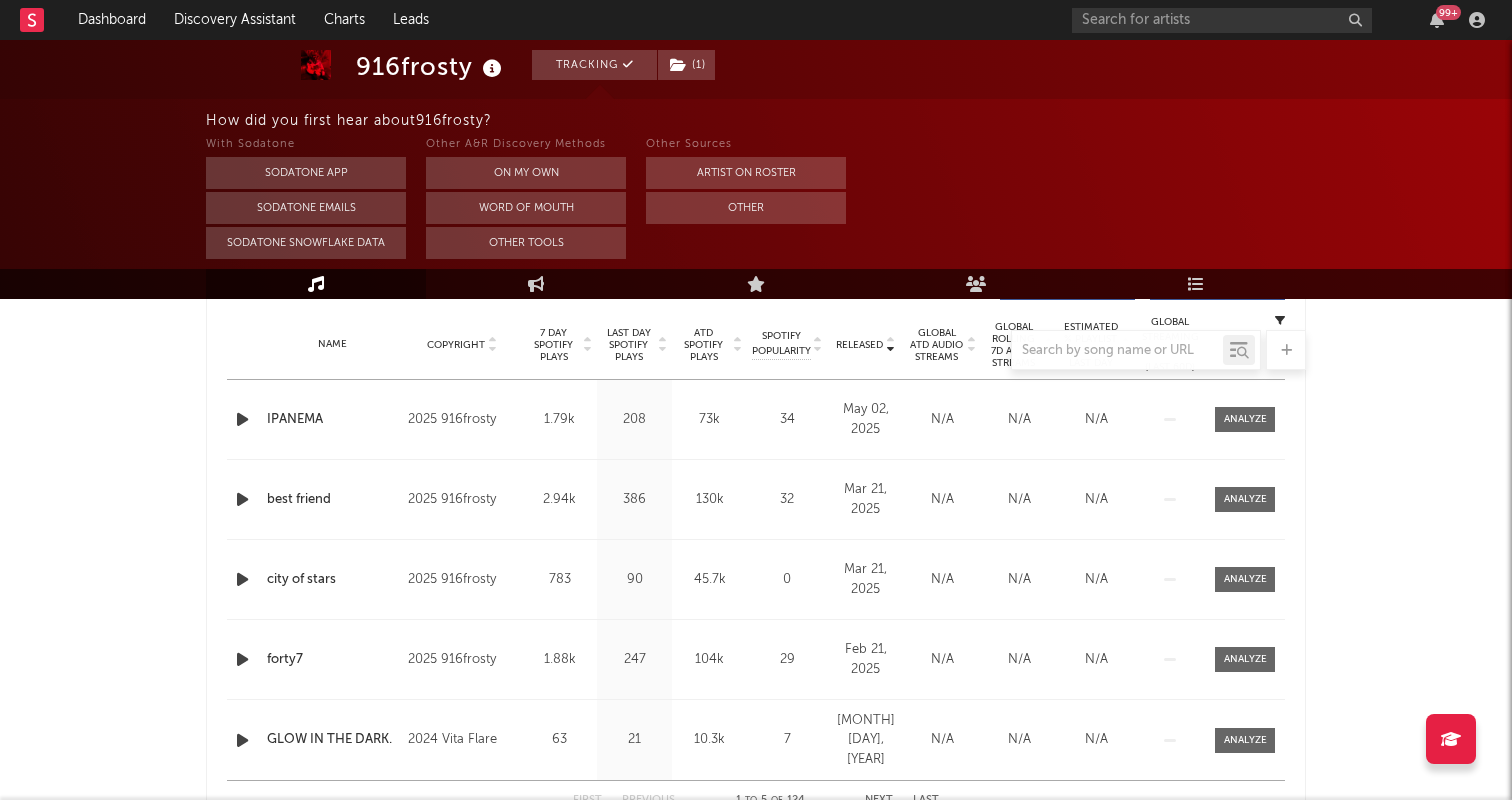 click at bounding box center (242, 419) 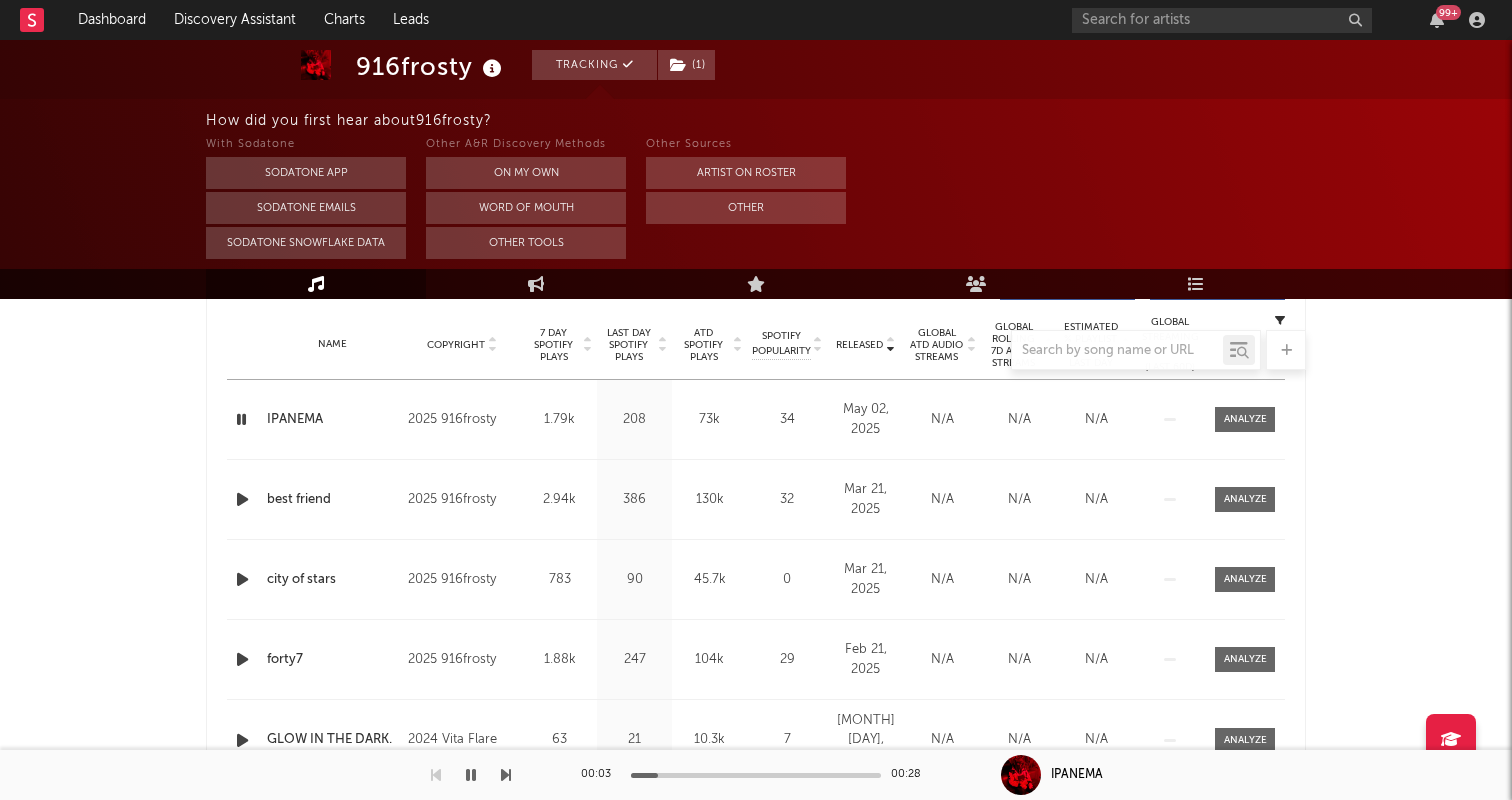 click at bounding box center [242, 499] 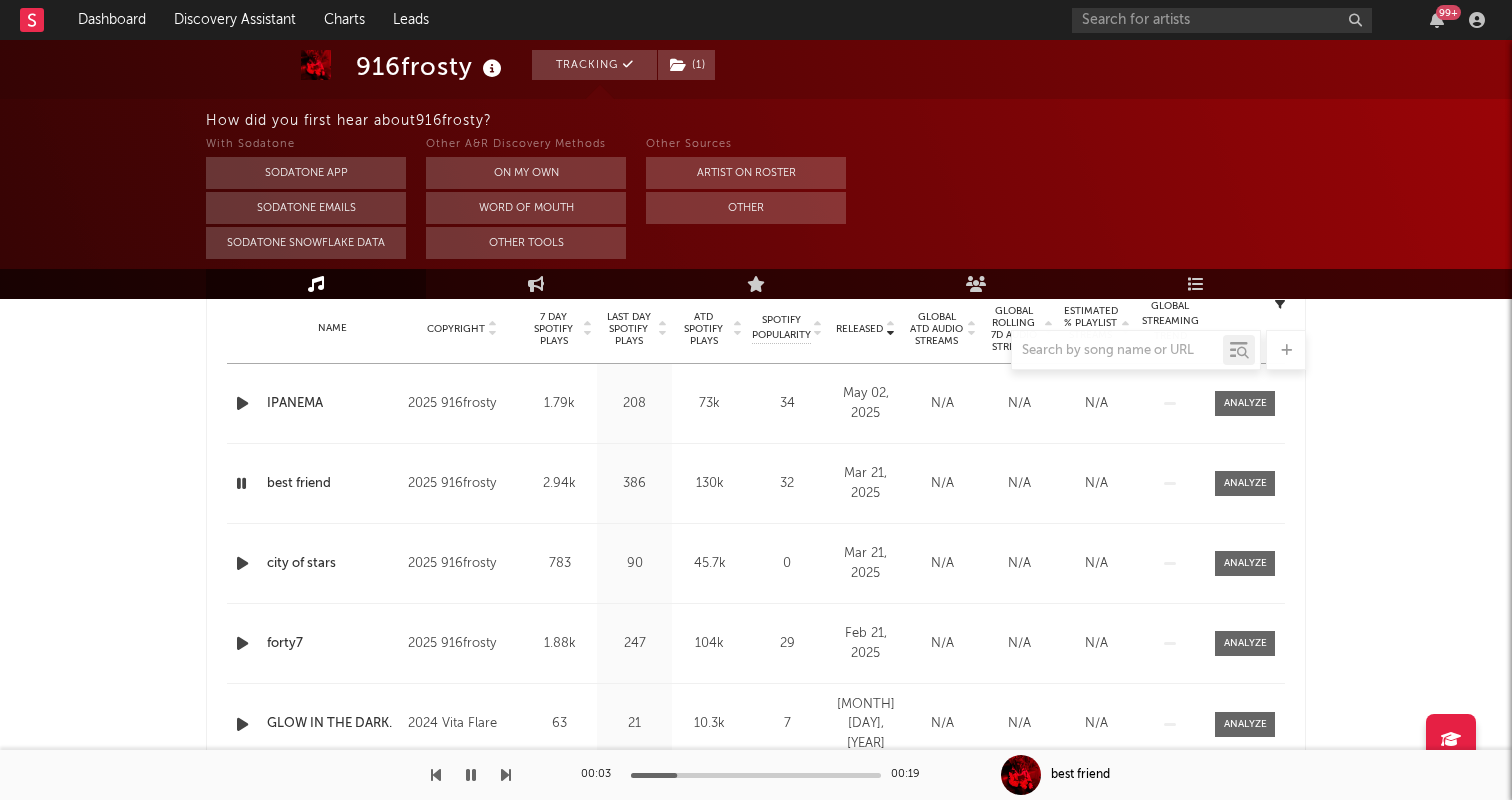scroll, scrollTop: 774, scrollLeft: 0, axis: vertical 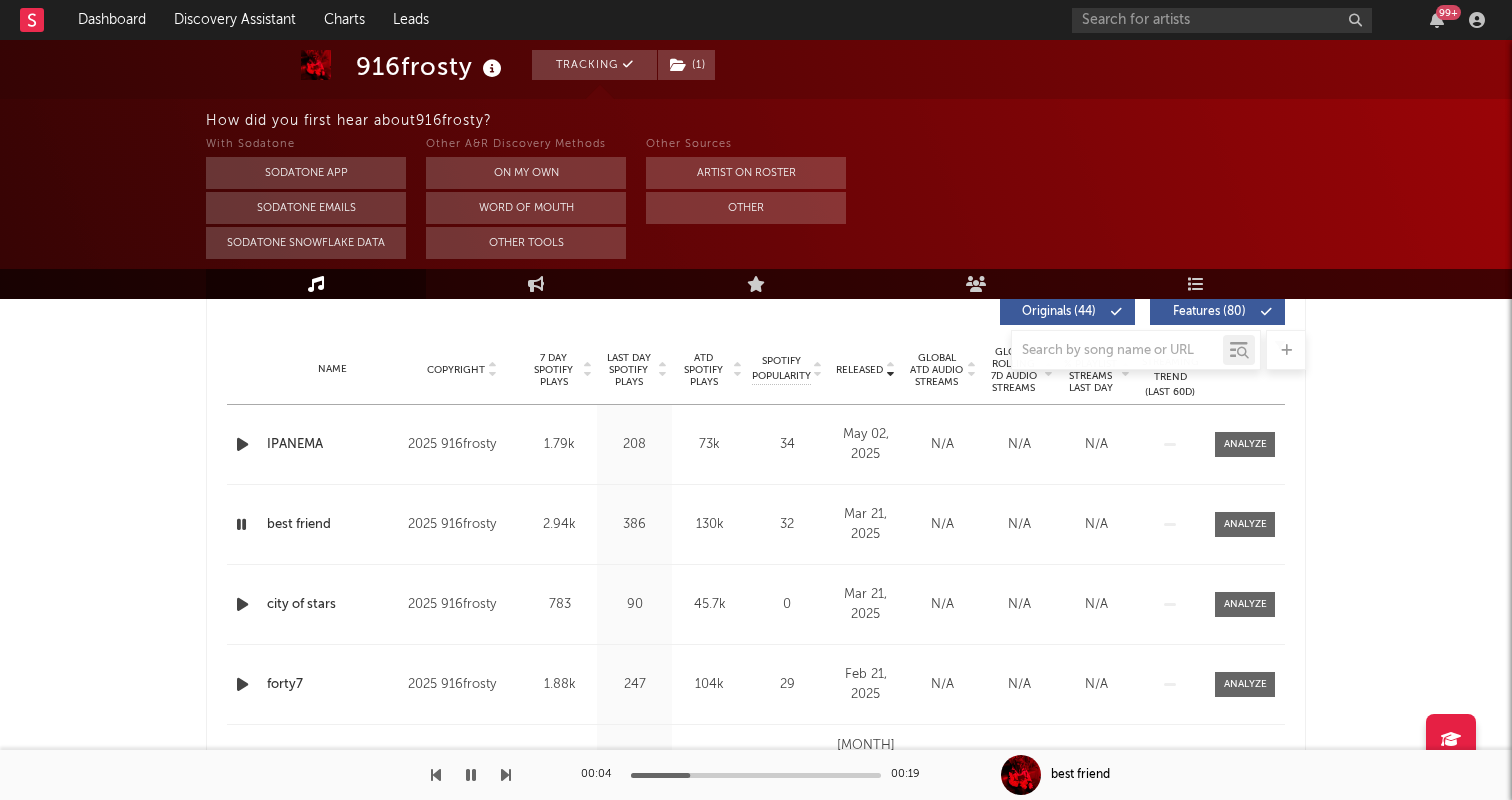 click at bounding box center [756, 350] 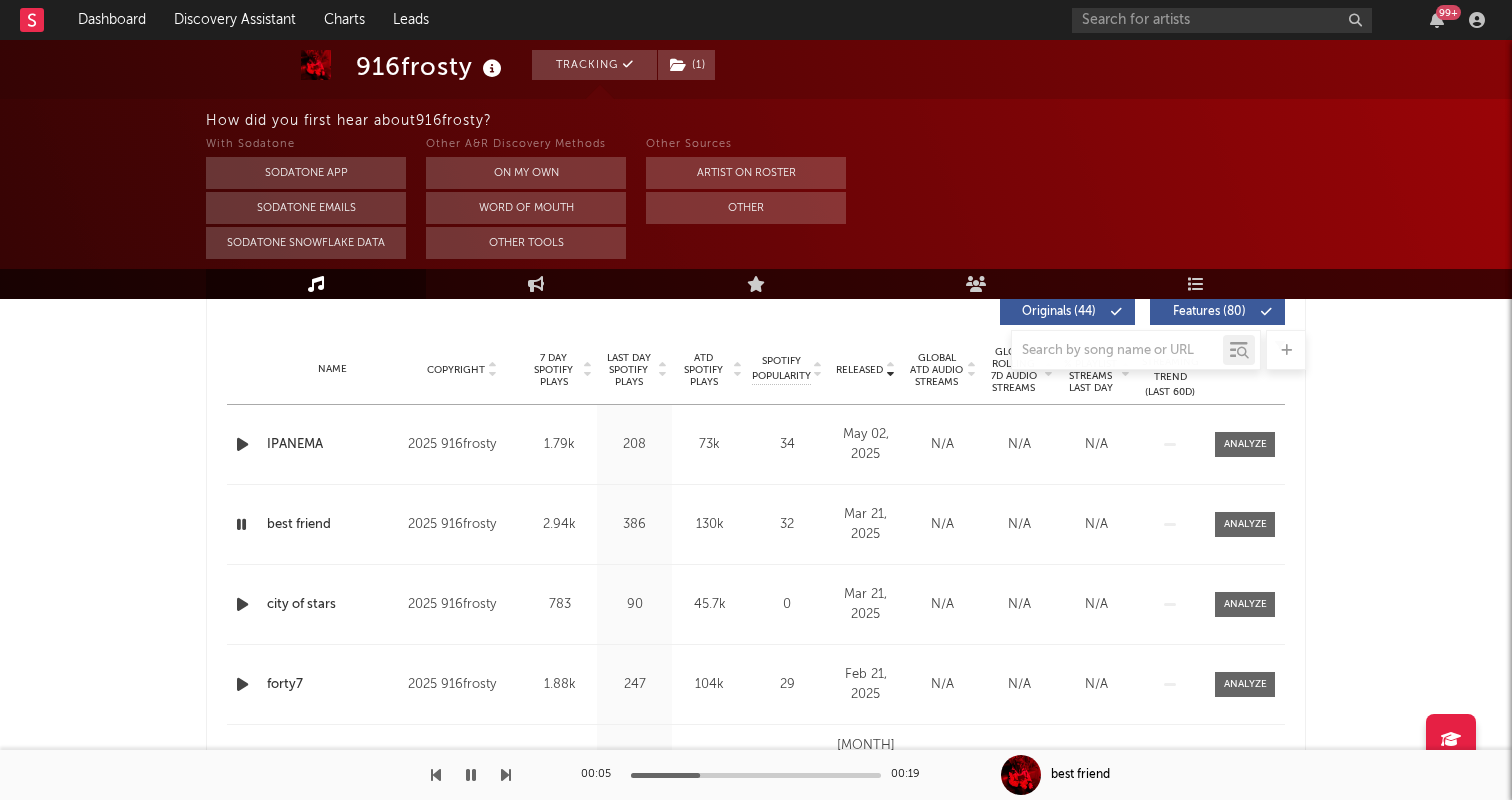 click at bounding box center [756, 350] 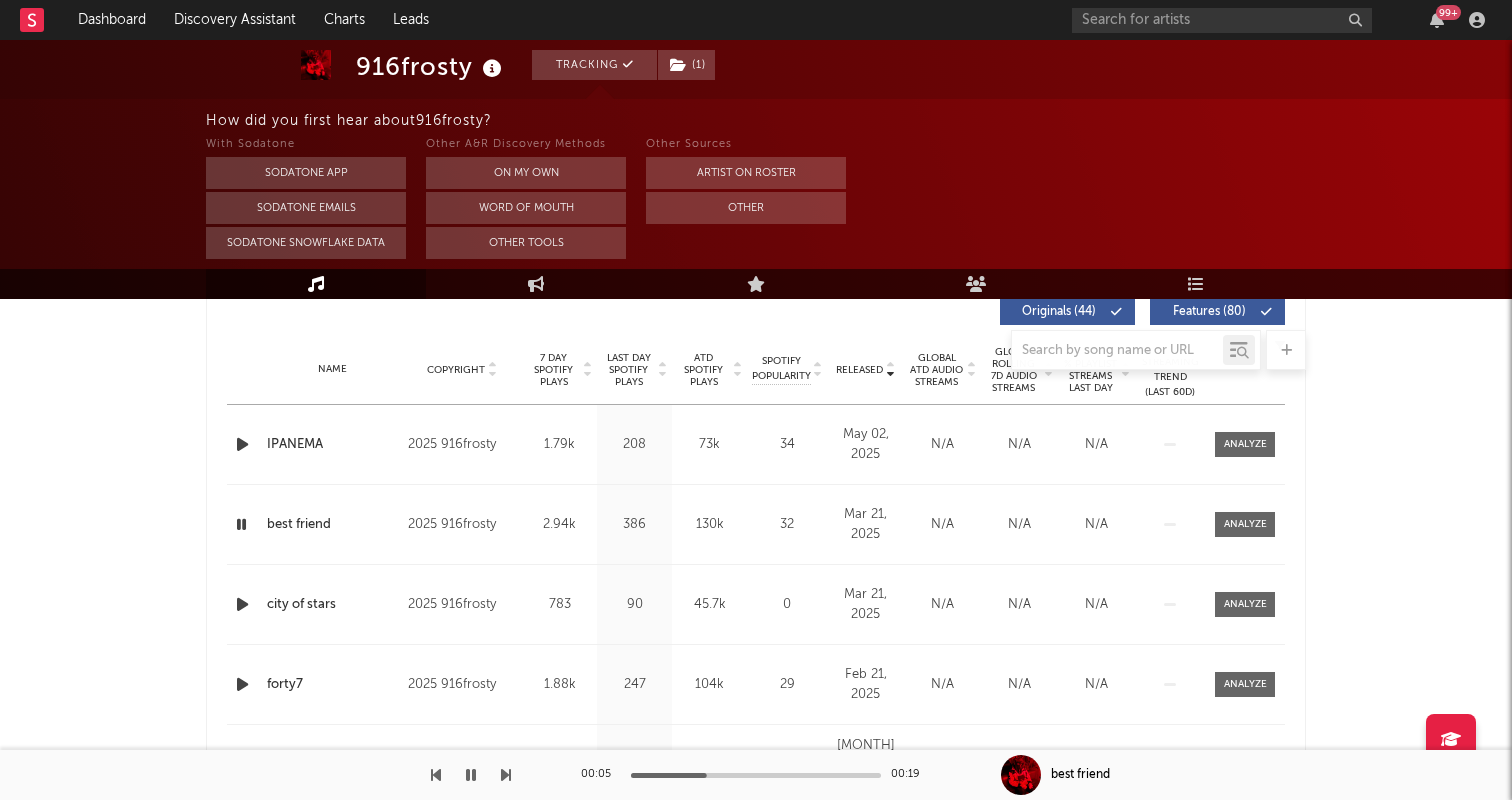 click at bounding box center [756, 350] 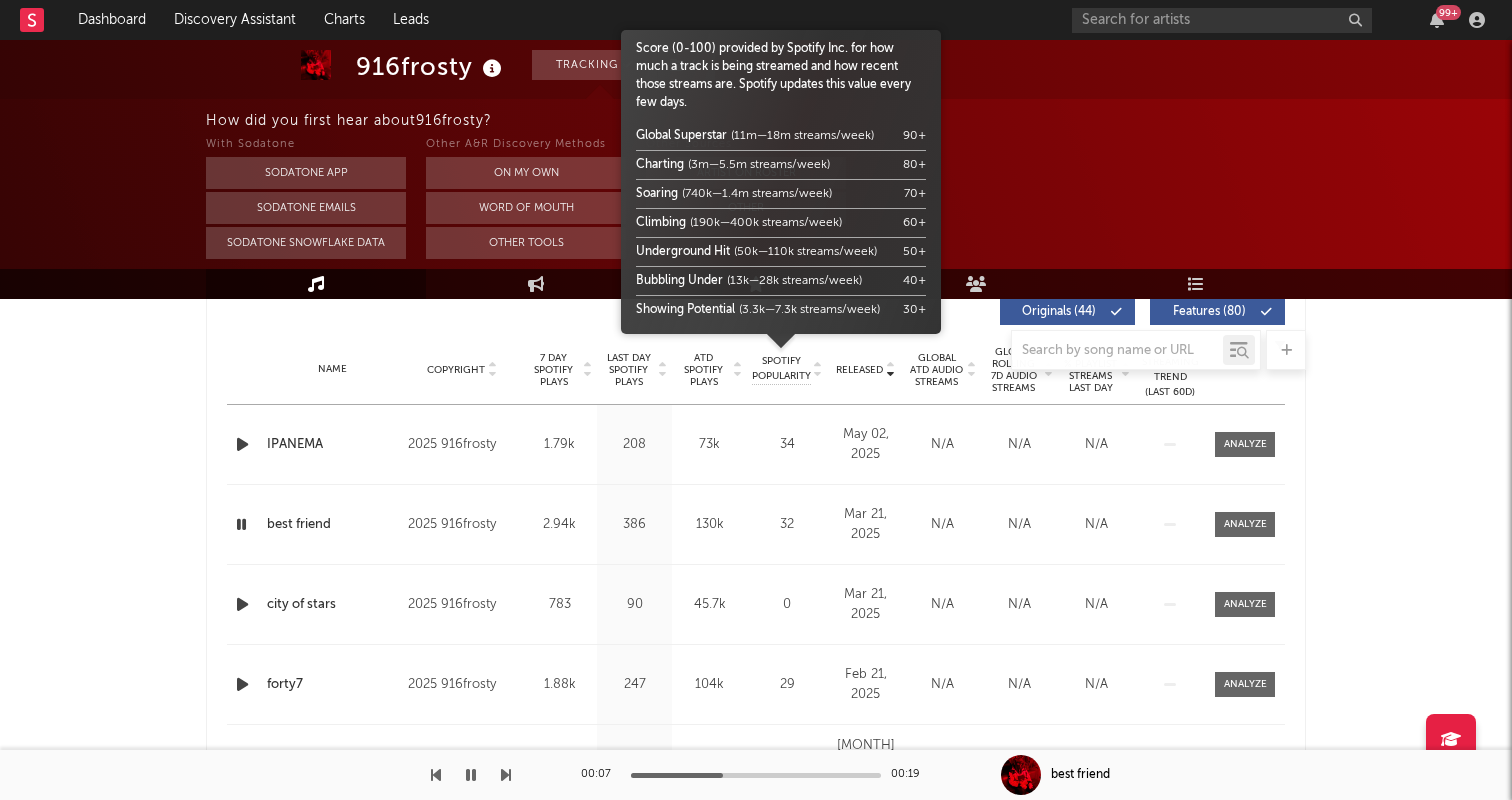 click on "Dashboard Discovery Assistant Charts Leads 99 + Notifications Settings Mark all as read All Growth Releases/Events Playlisting Today iann dior 5:03am 'TATTOOS & U' was added to 2 Apple Music playlists, including ALT CTRL (CA) and Alt Pop (US). 21 Savage 3:11am Added 19.0x more YouTube subscribers than their usual daily growth (+10k compared to +526 on average). Metro Boomin 2:50am Added 18.0x more YouTube subscribers than their usual daily growth (+10k compared to +556 on average). Playboi Carti 2:50am Added 19.43x more YouTube views than their usual daily growth (+23.6M compared to +1.21M on average). Rich The Kid 2:41am Added 9.31x more SoundCloud plays than their usual daily growth (+257k compared to +27.6k on average). Yesterday Big Money Blitz 5:45pm 'Pressure (Shawty You Pressure)' was added to Spotify's Texas Radio playlist (571 followers) at position 47. Hurricane Wisdom 11:30am Added 3.6x more YouTube subscribers than their usual daily growth (+3k compared to +833 on average). Gunna 10:19am Super Flu" at bounding box center (756, 866) 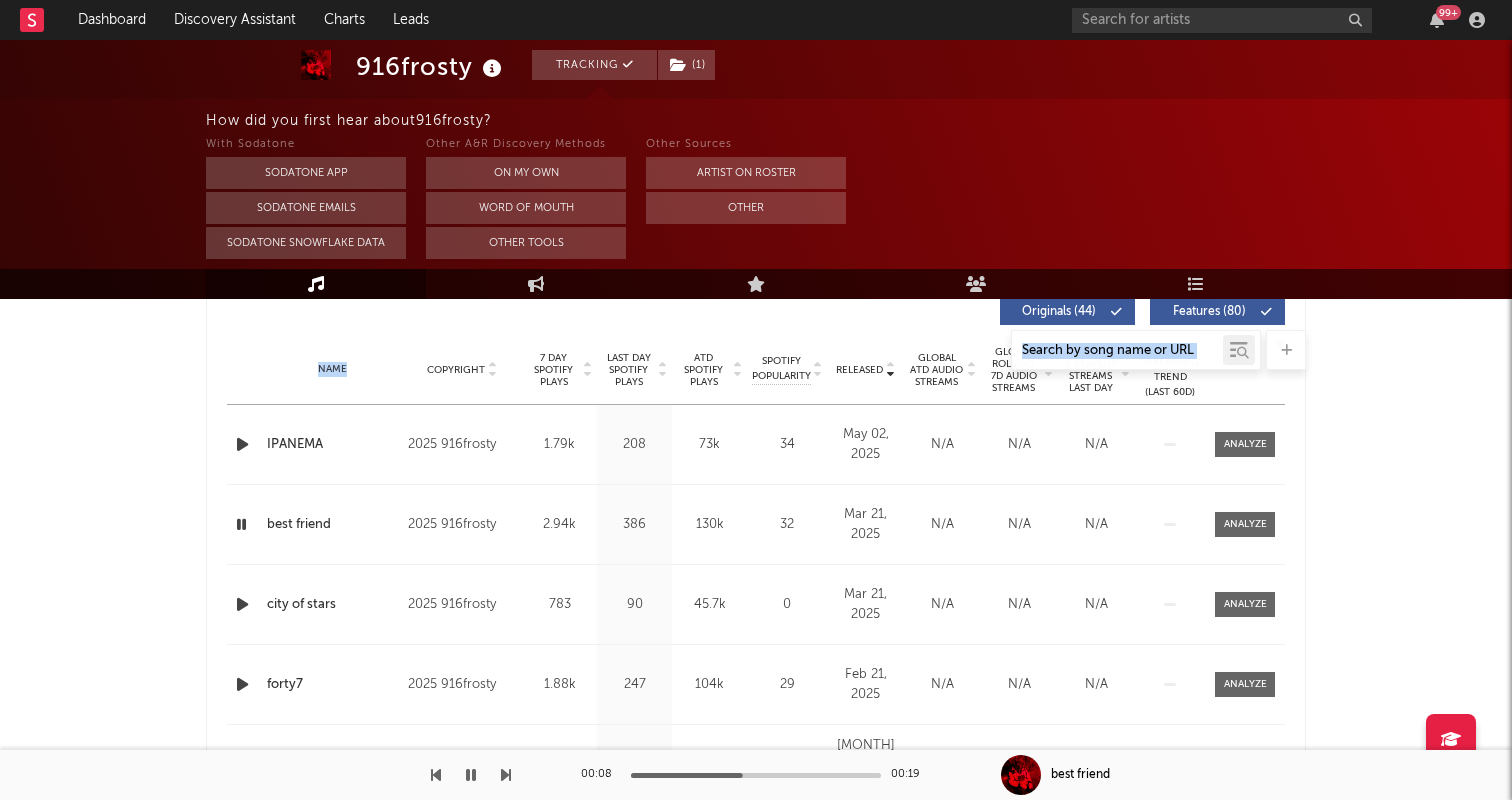 drag, startPoint x: 841, startPoint y: 365, endPoint x: 666, endPoint y: 376, distance: 175.34537 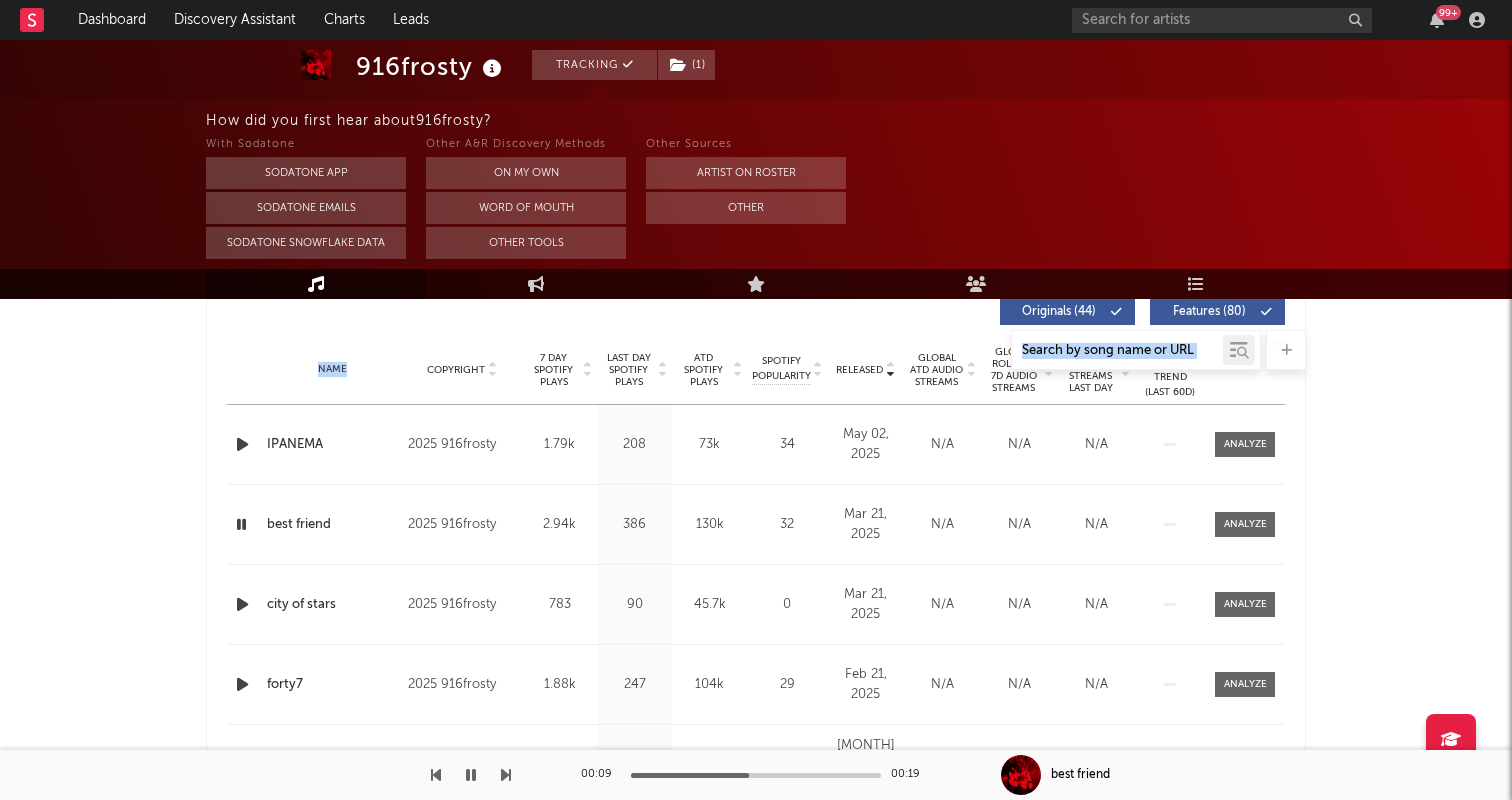 click on "7 Day Spotify Plays" at bounding box center (553, 370) 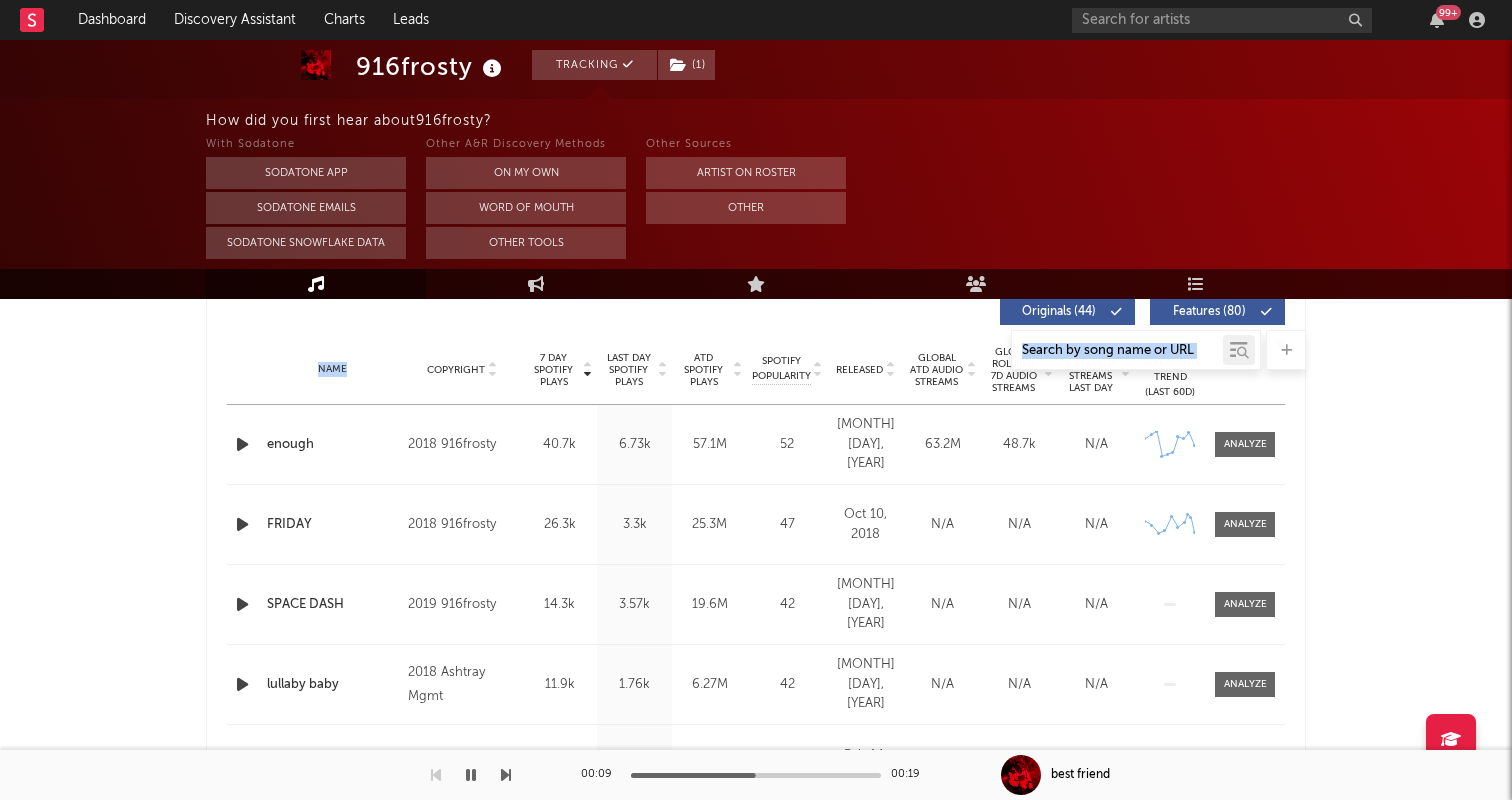 click on "7 Day Spotify Plays" at bounding box center (553, 370) 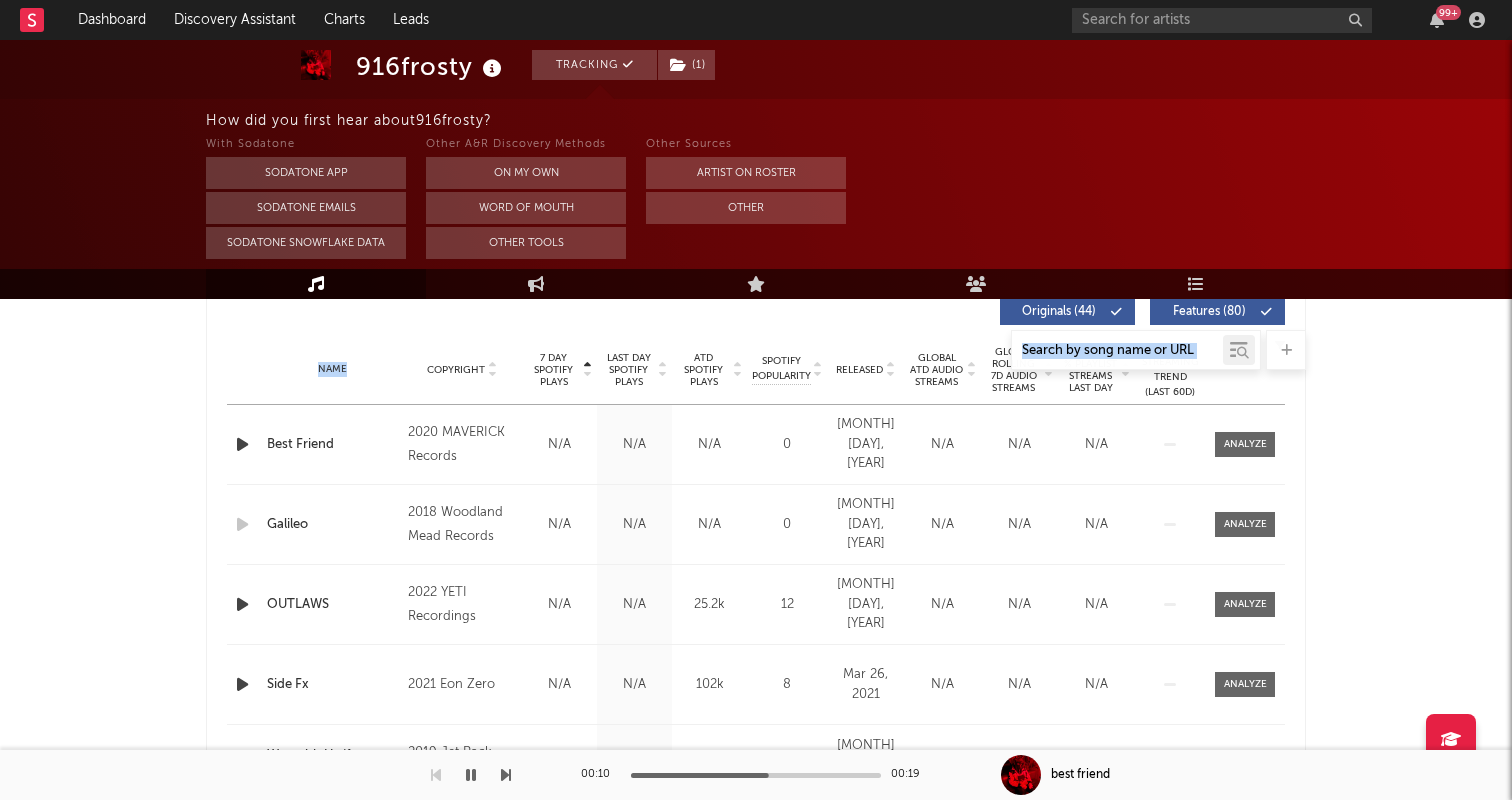 click at bounding box center (587, 374) 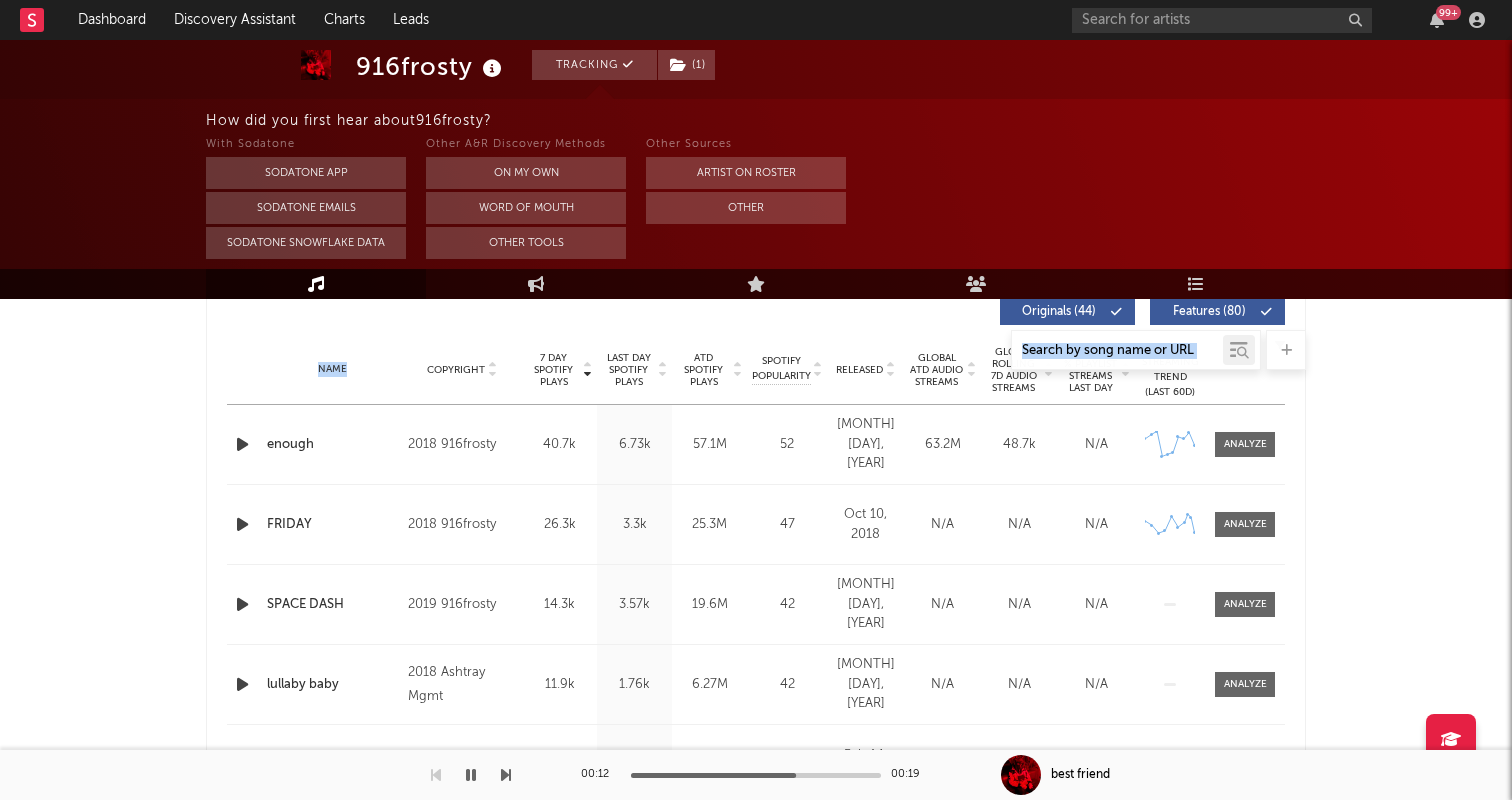 click at bounding box center [242, 444] 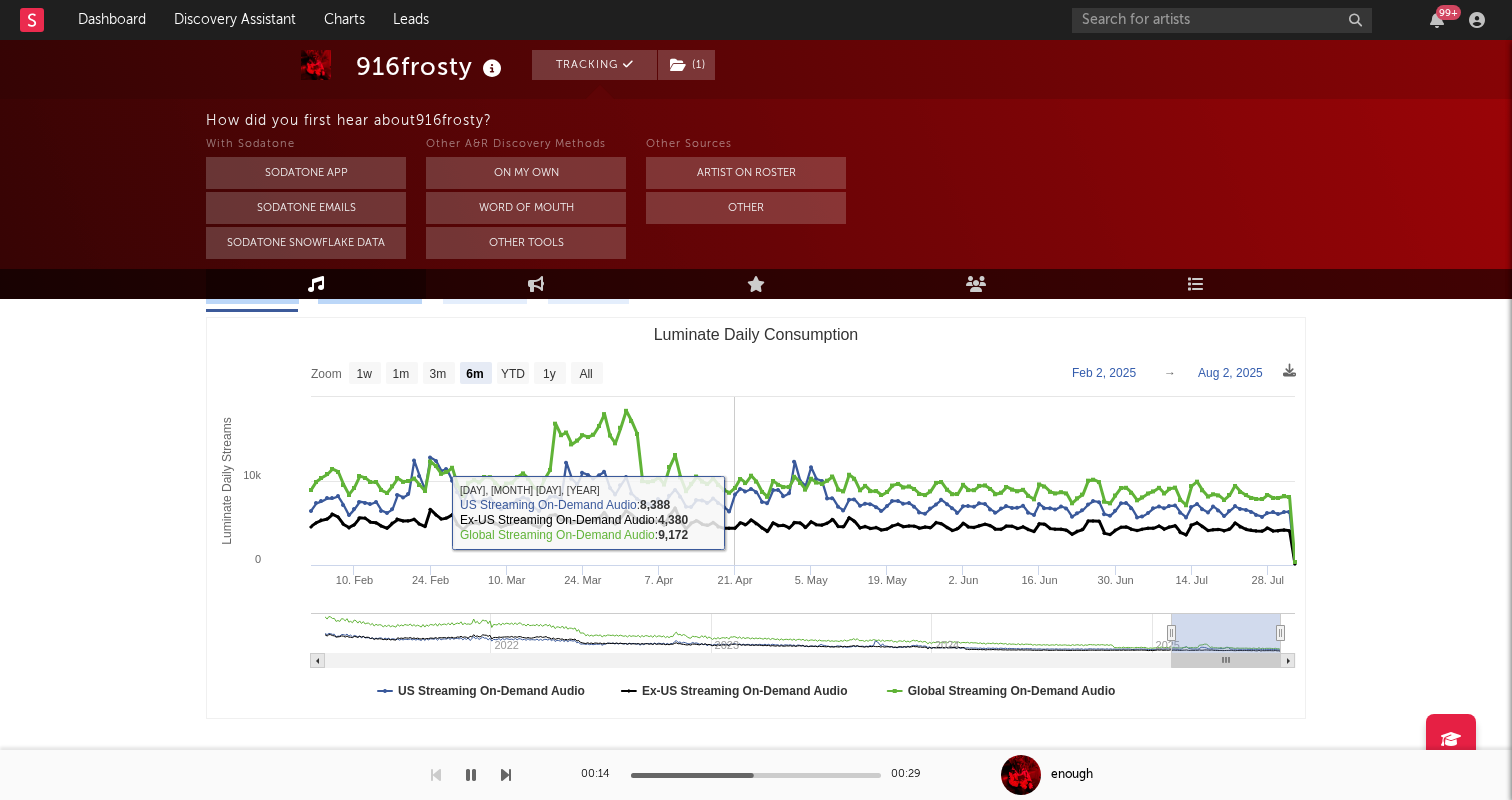 scroll, scrollTop: 0, scrollLeft: 0, axis: both 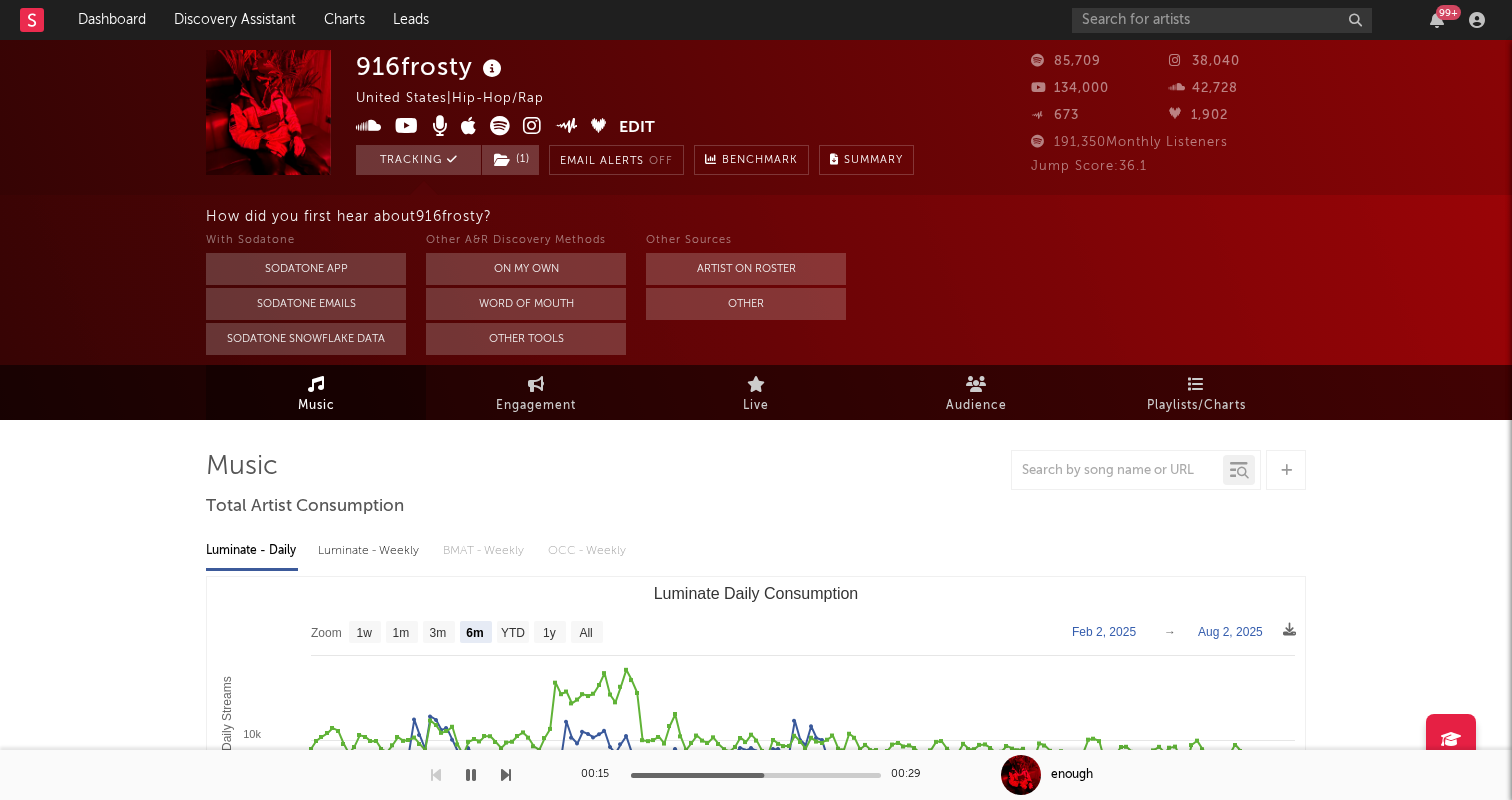 click on "916frosty" at bounding box center (431, 66) 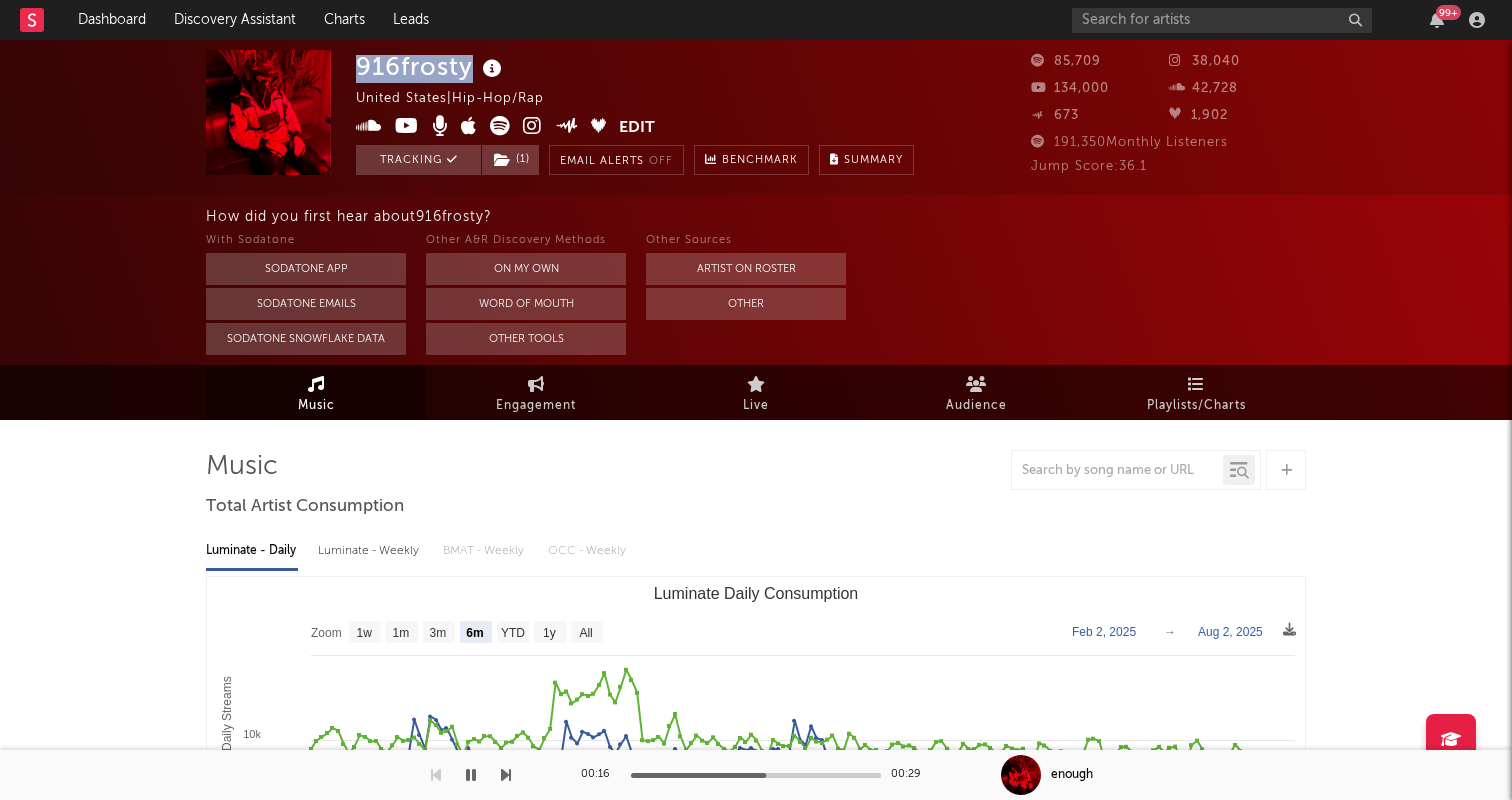 click on "916frosty" at bounding box center [431, 66] 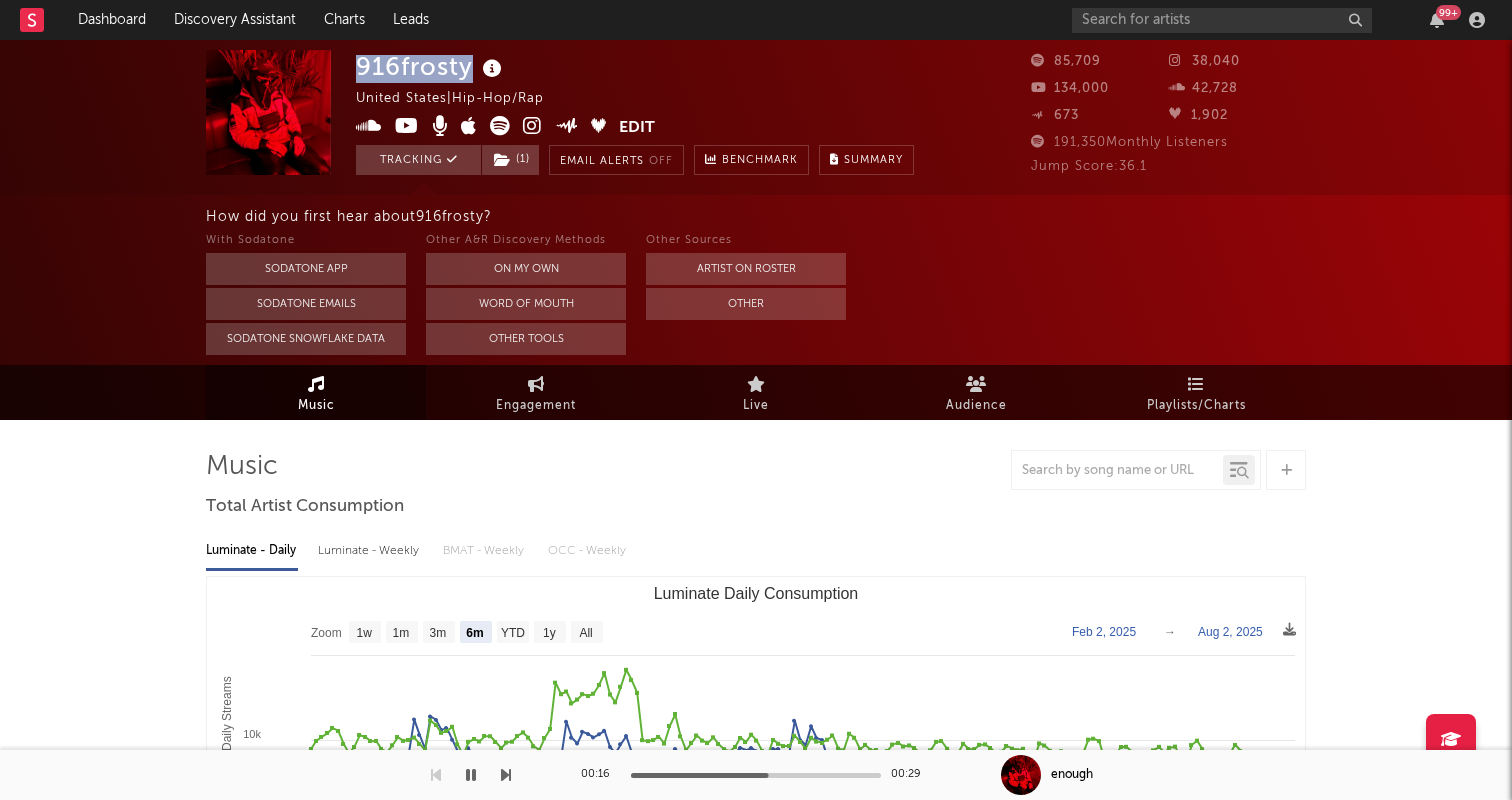 click on "916frosty" at bounding box center [431, 66] 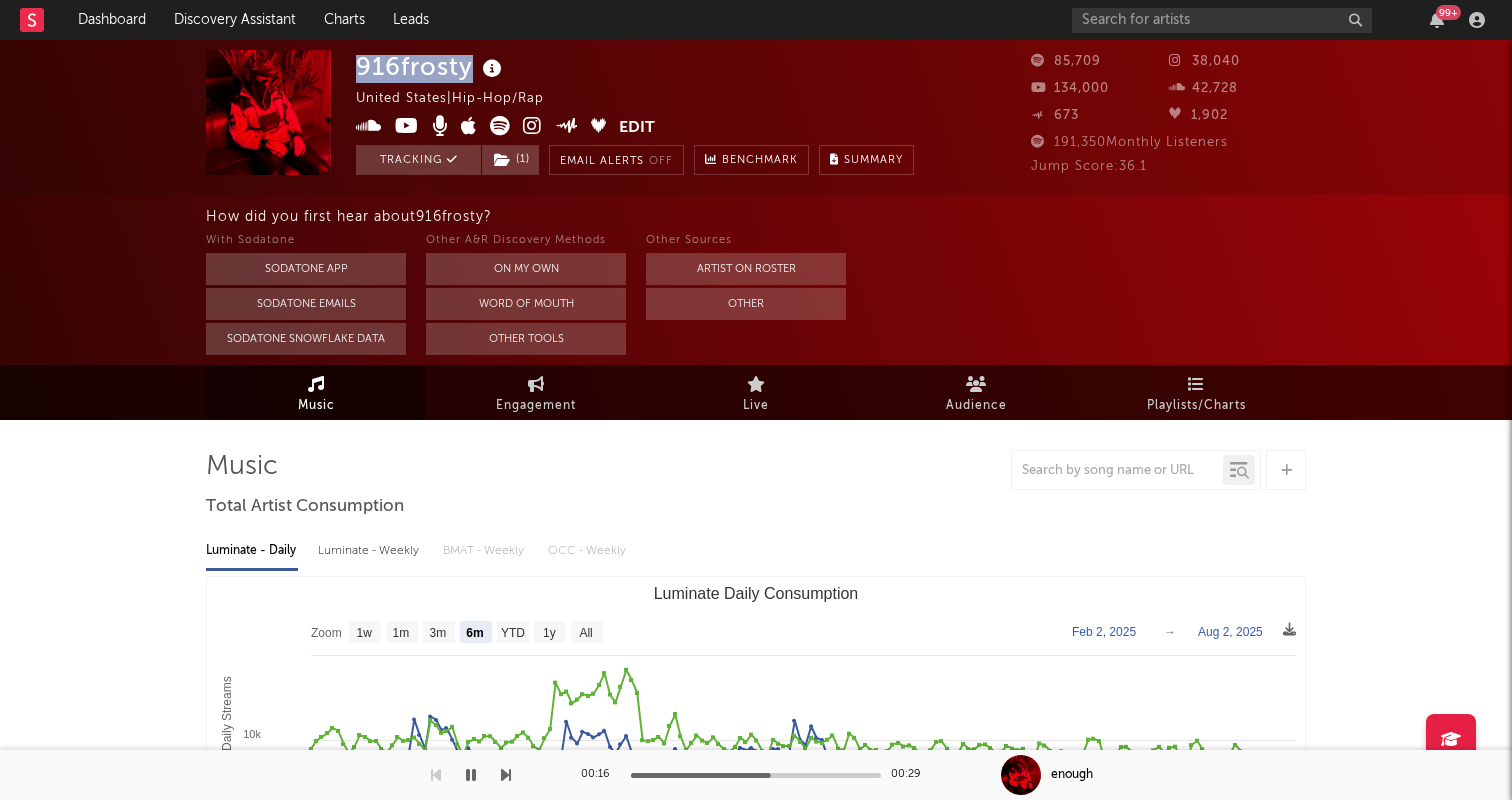 copy on "916frosty" 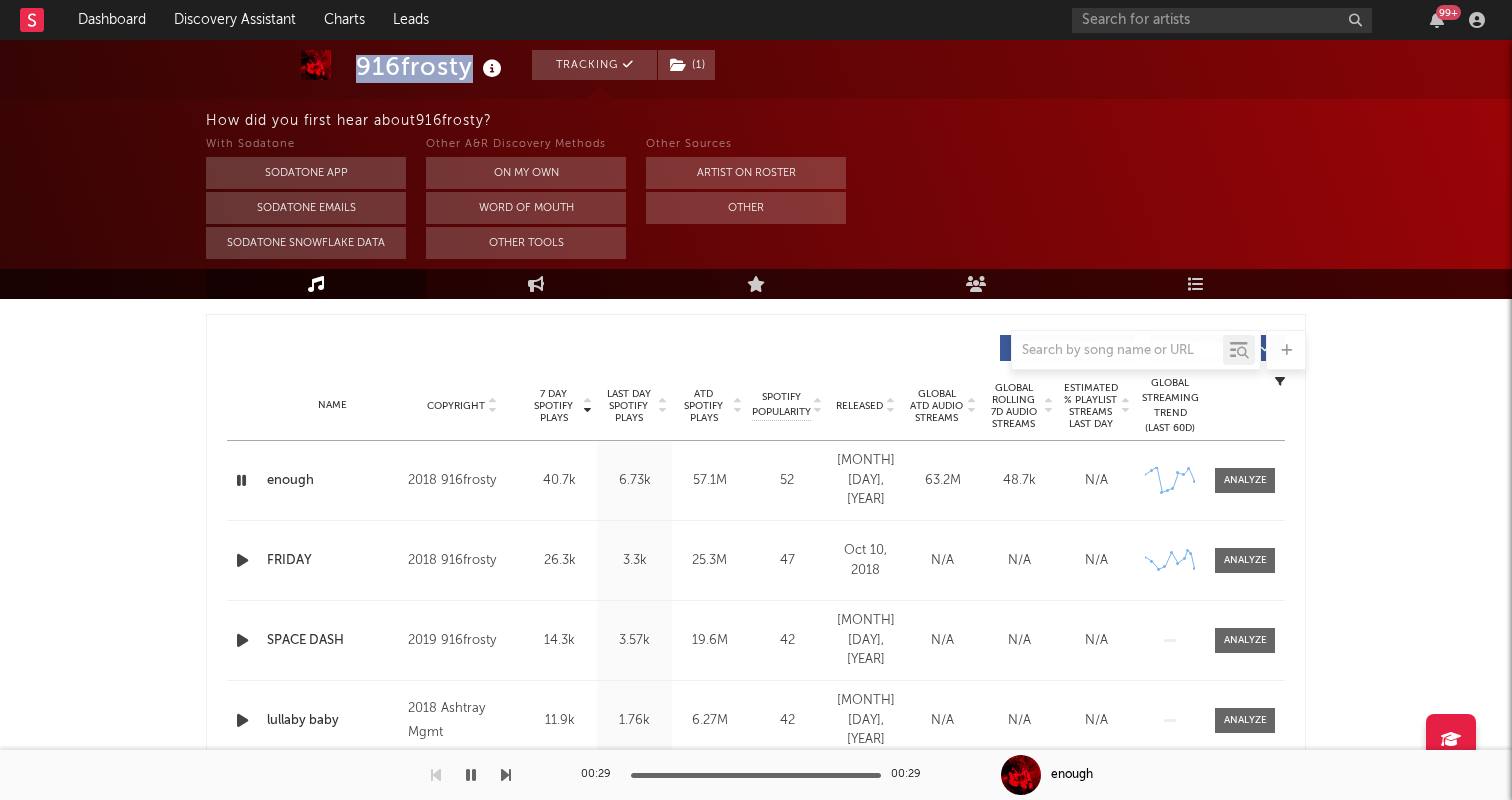 scroll, scrollTop: 740, scrollLeft: 0, axis: vertical 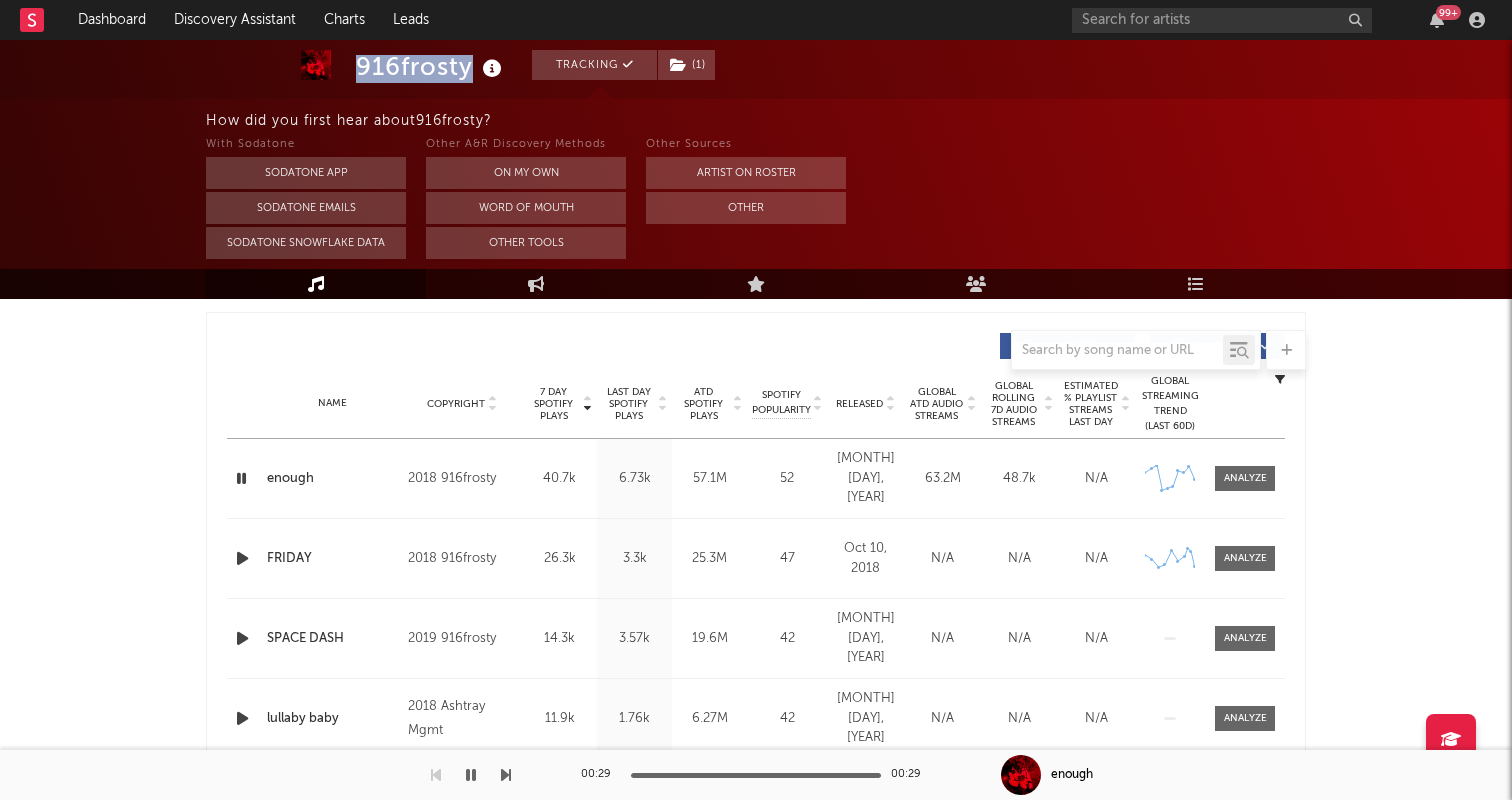 click on "Released" at bounding box center (859, 404) 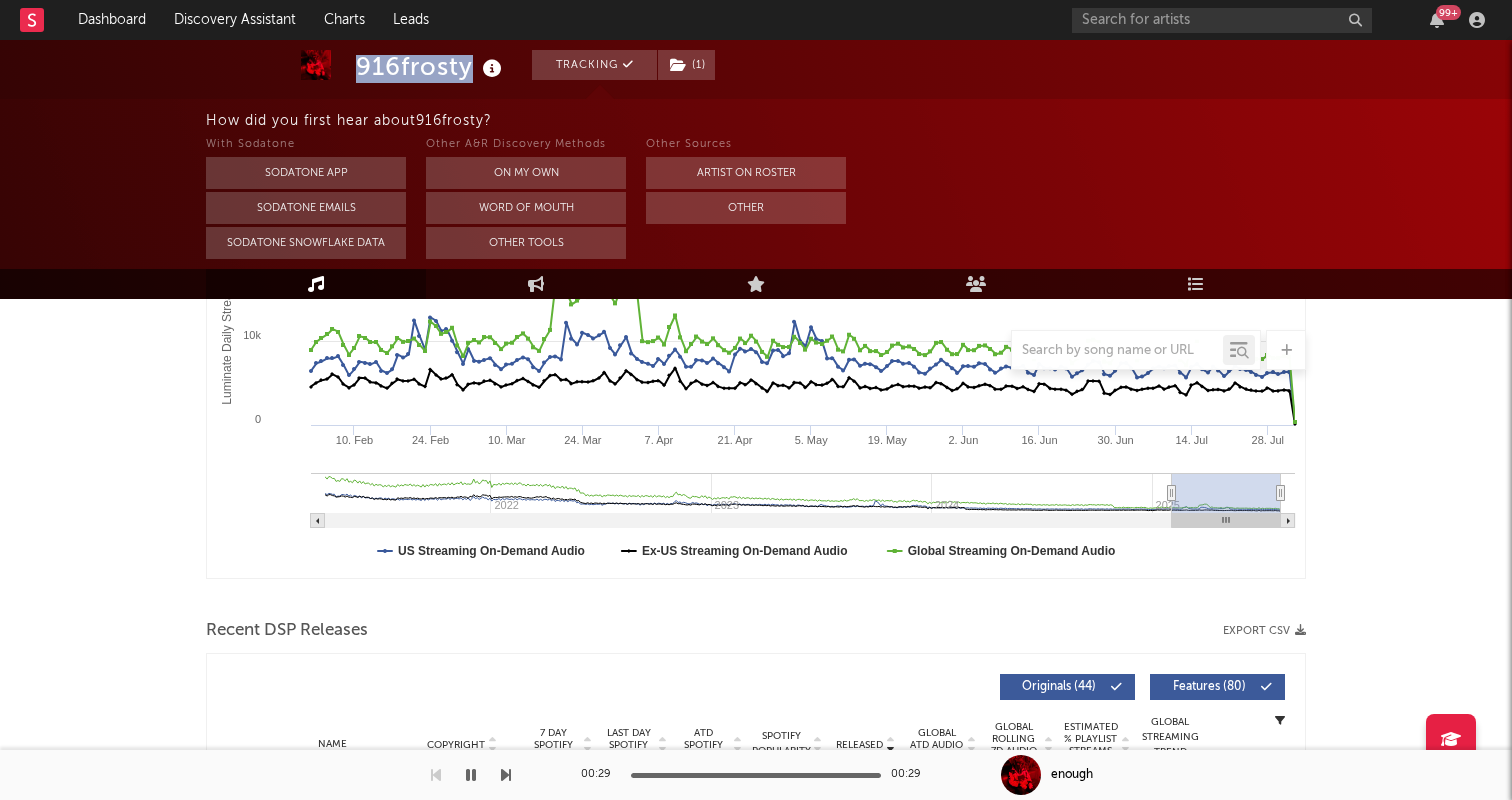 scroll, scrollTop: 0, scrollLeft: 0, axis: both 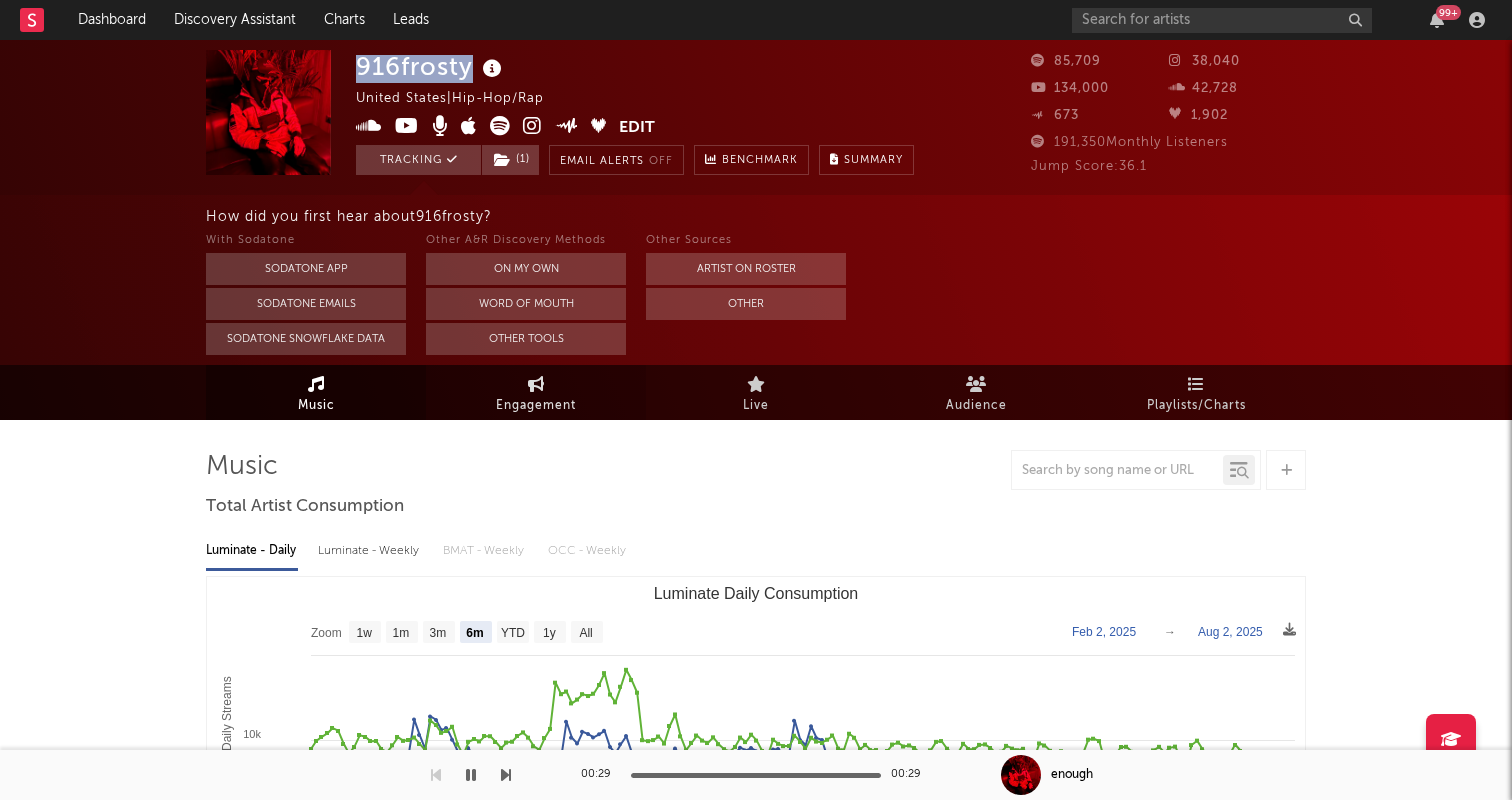 click on "Engagement" at bounding box center [536, 392] 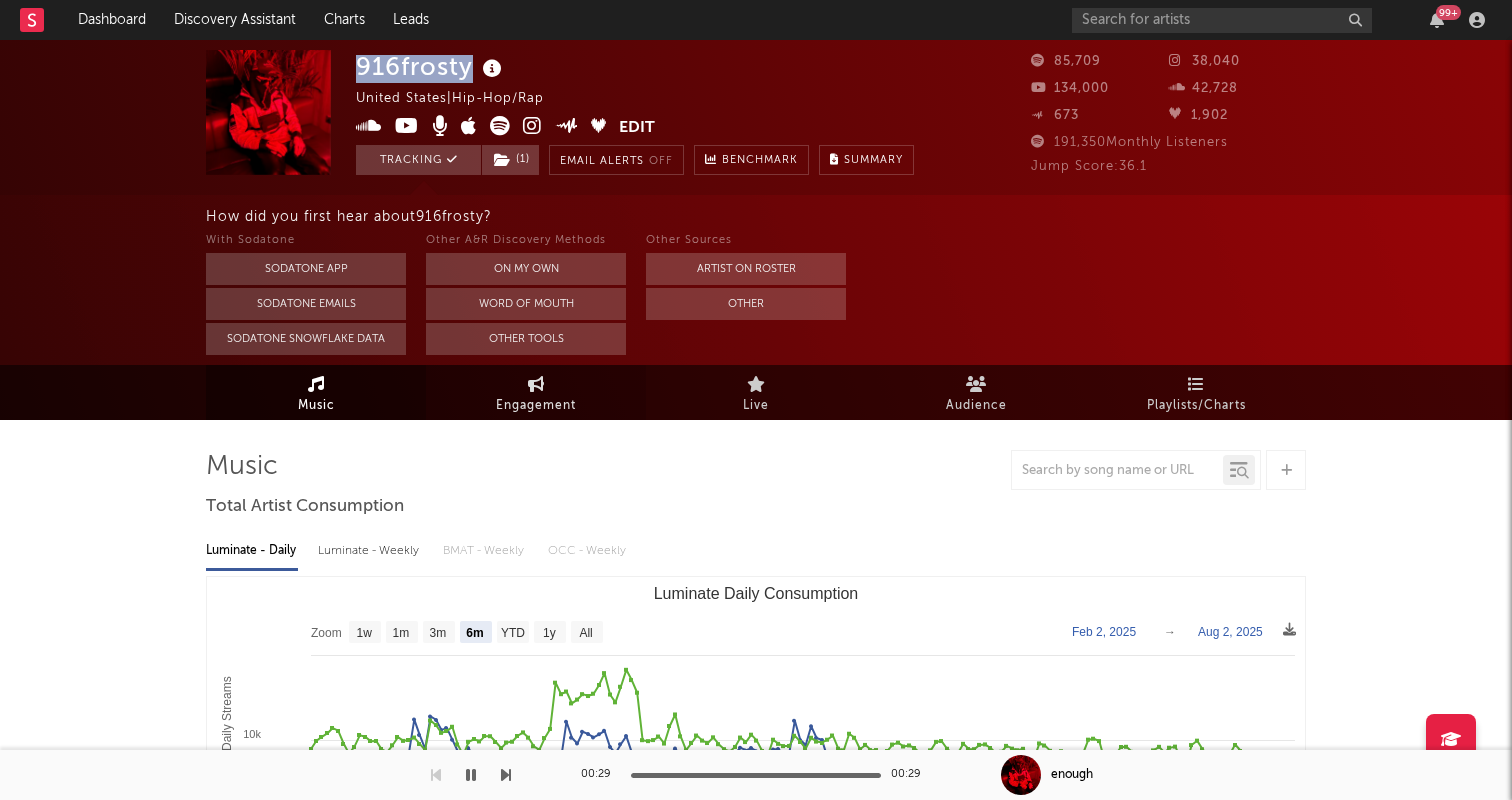 select on "1w" 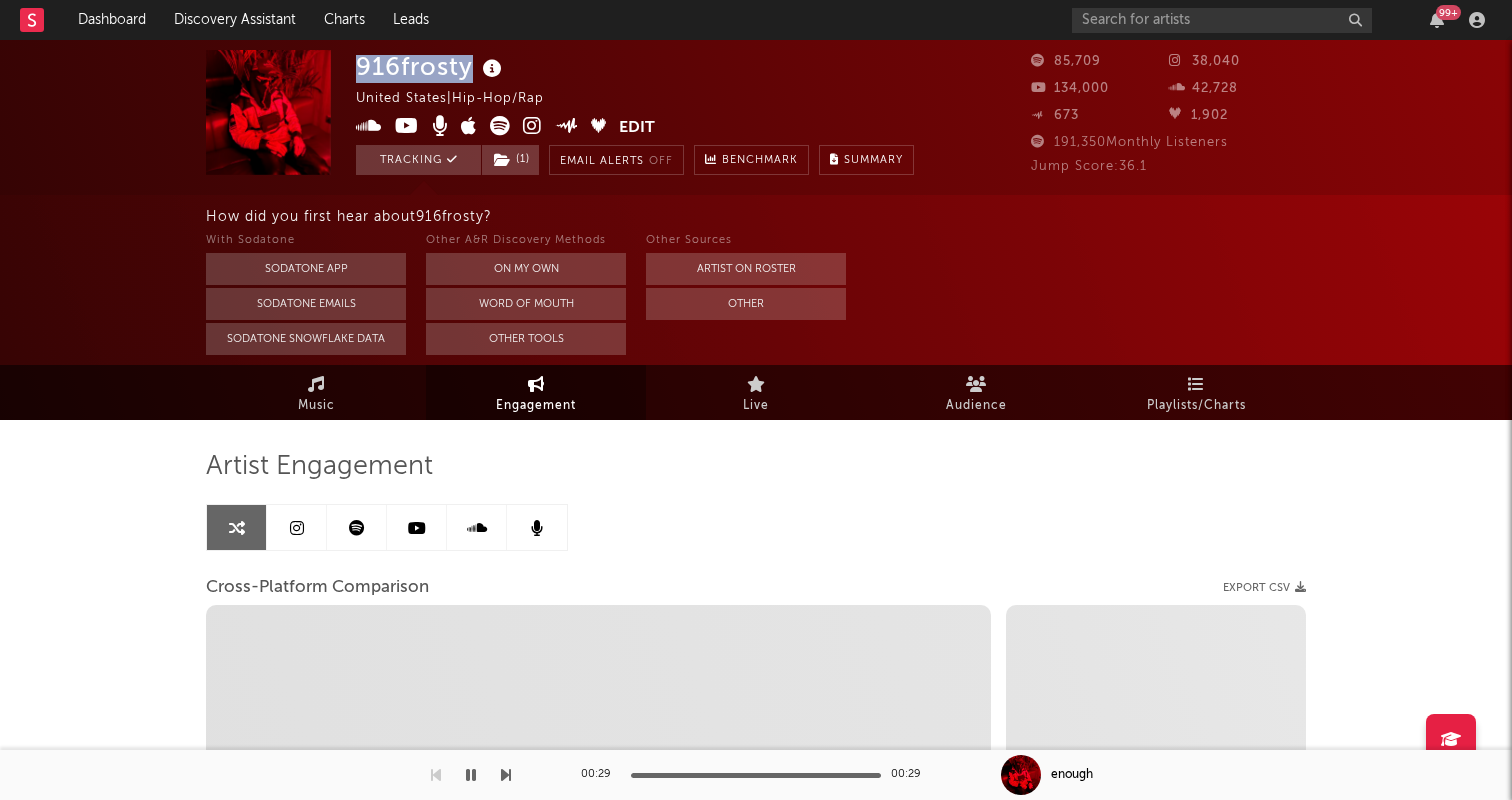 select on "1m" 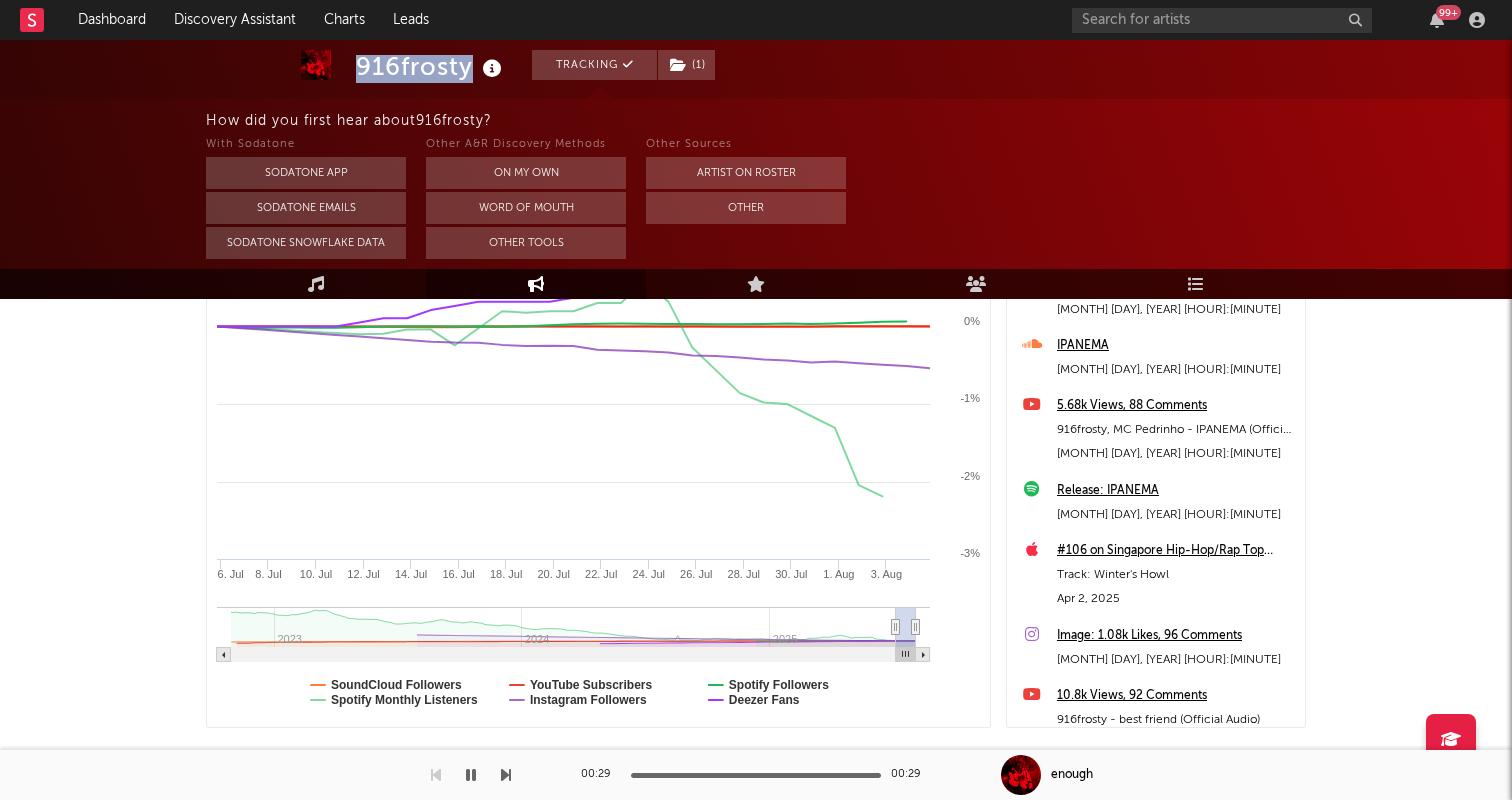 scroll, scrollTop: 470, scrollLeft: 0, axis: vertical 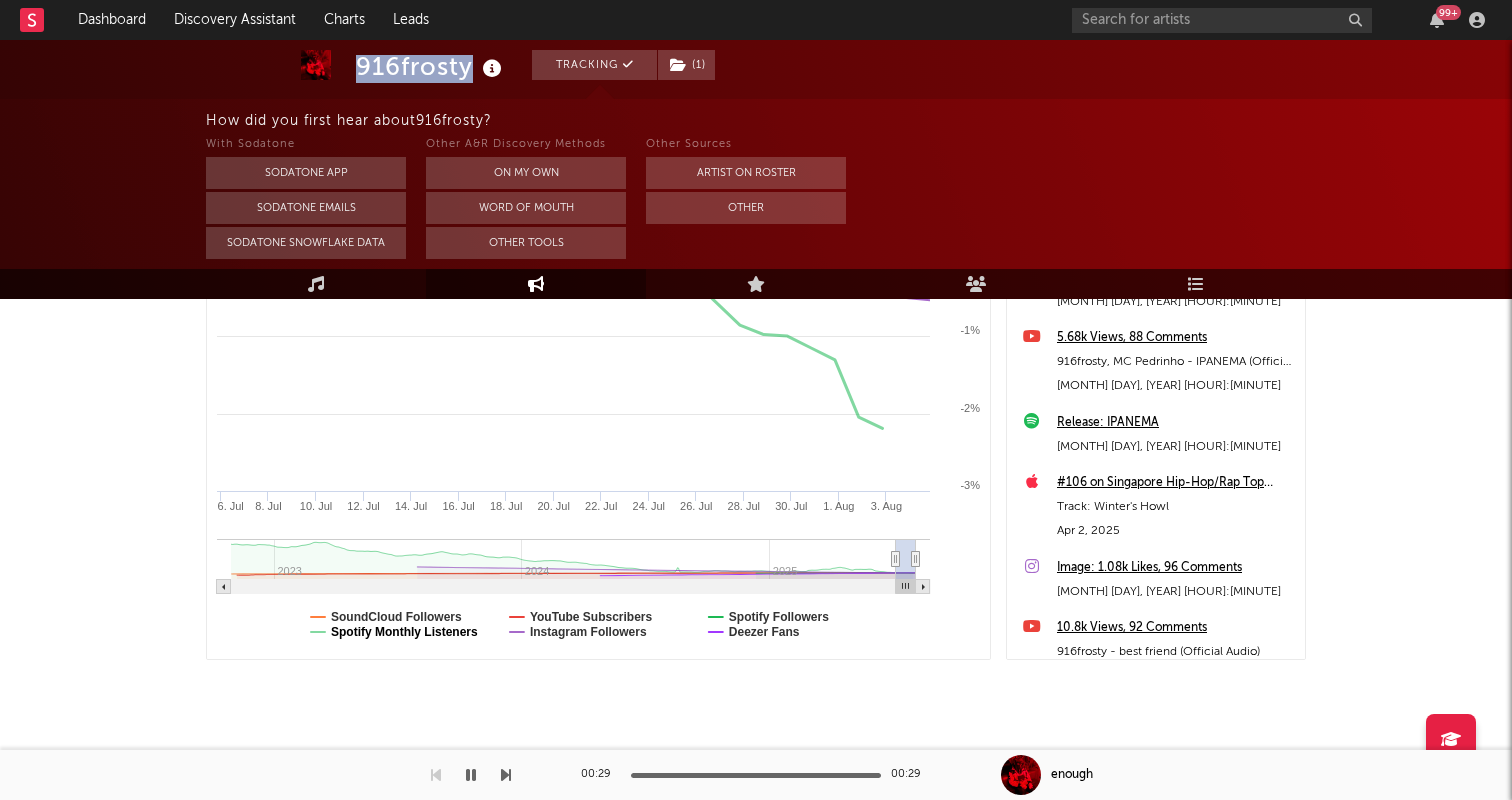 click on "Spotify Monthly Listeners" 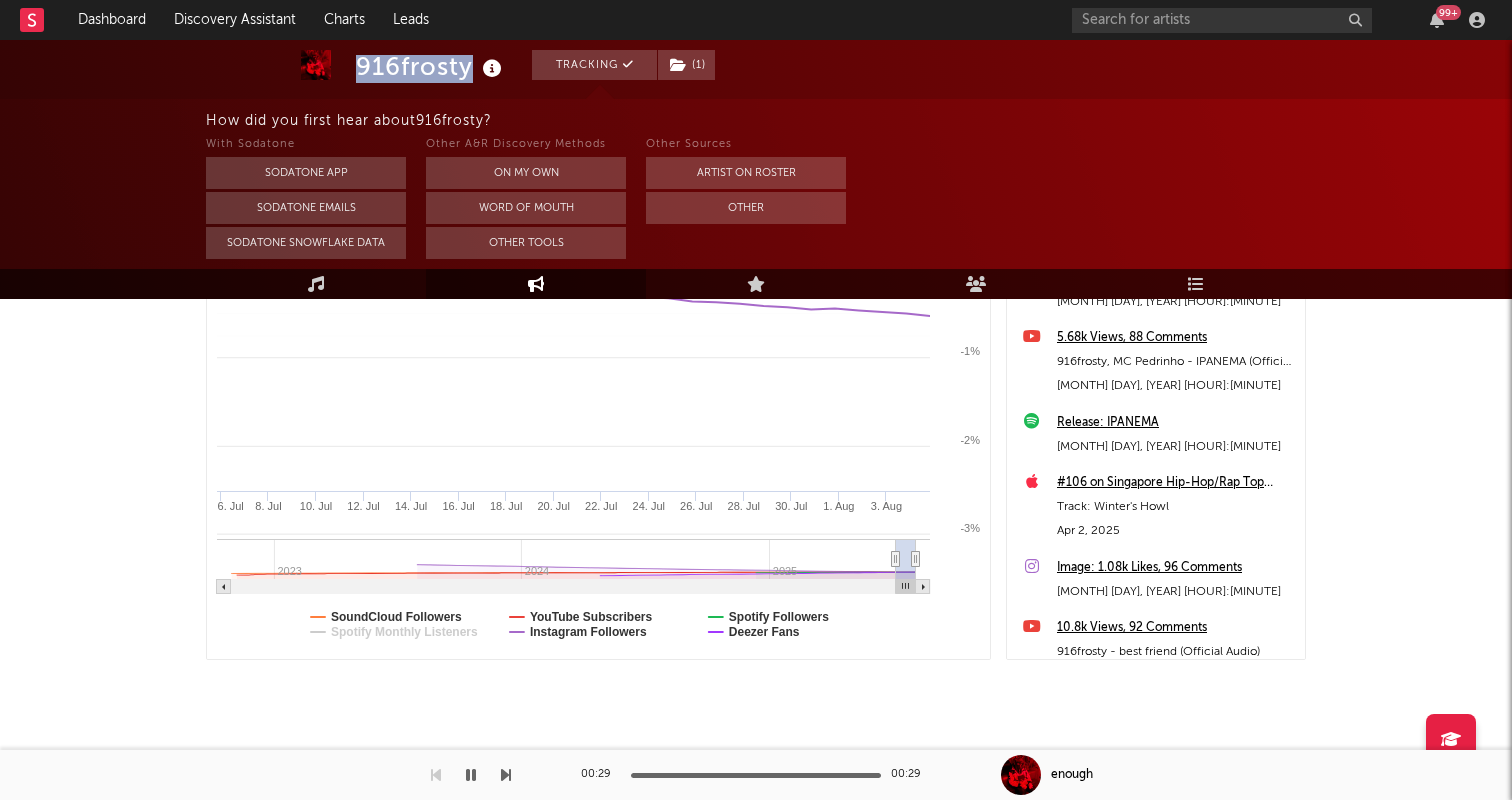 select on "1m" 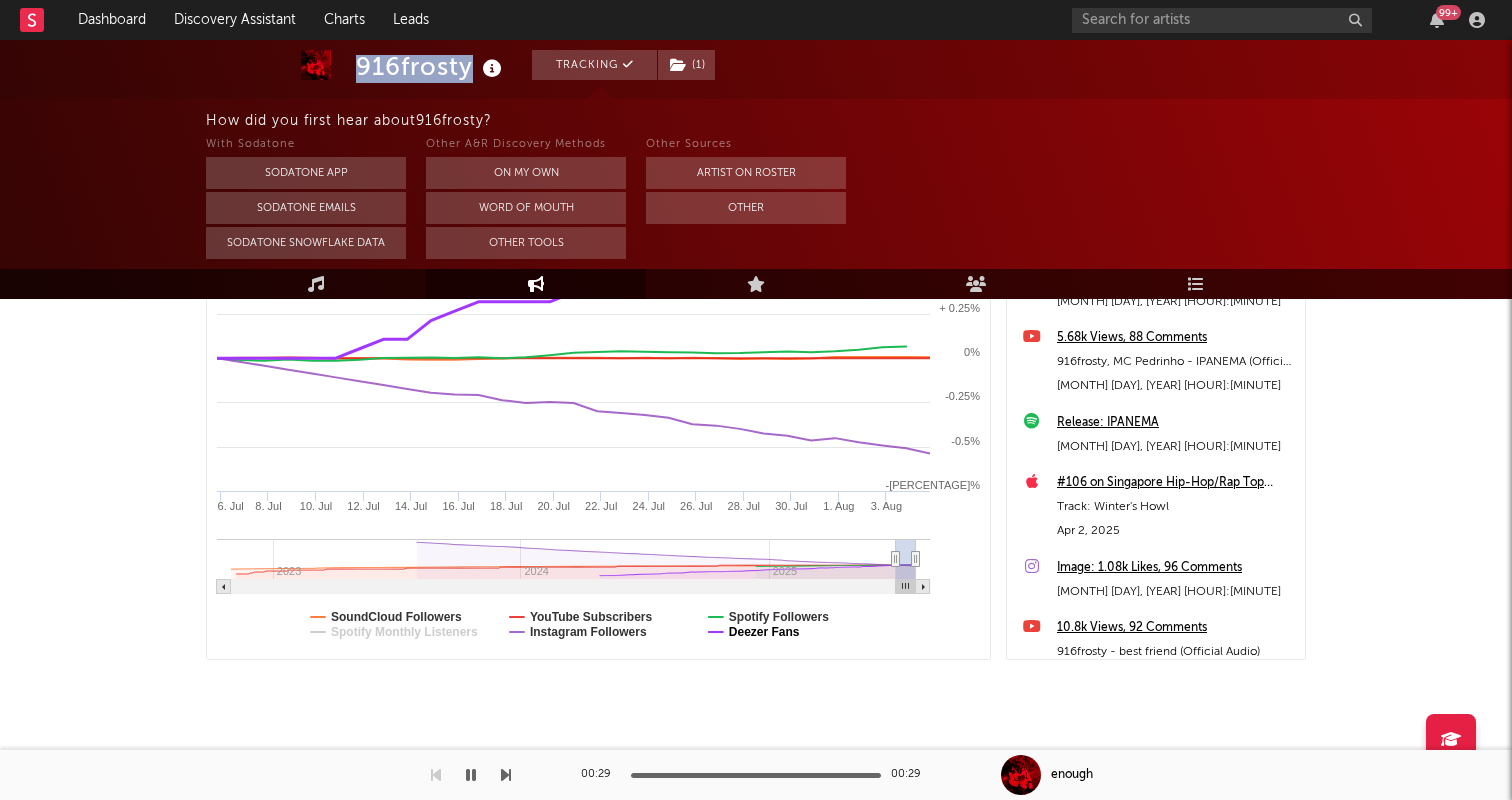 click on "Deezer Fans" 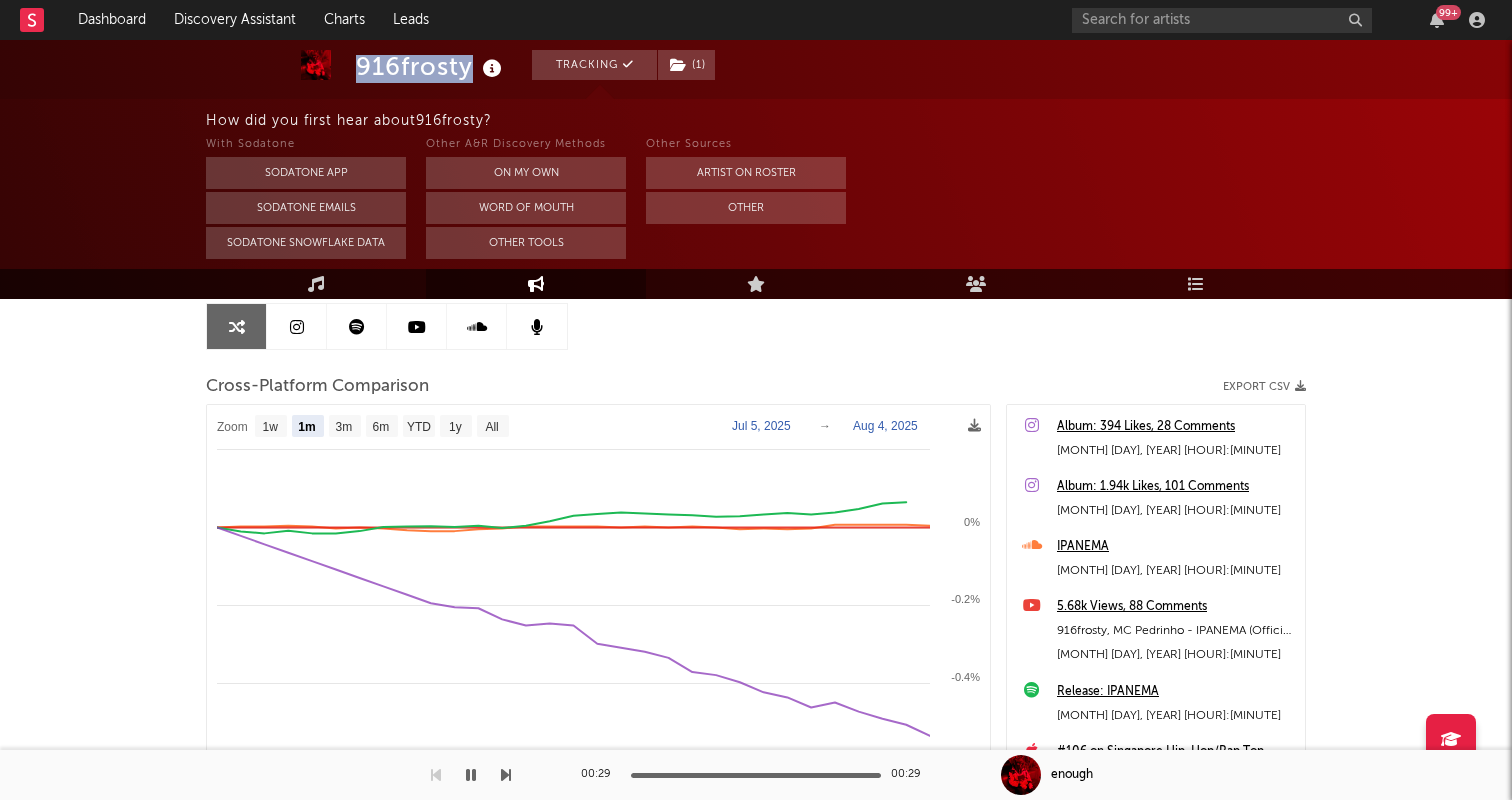 scroll, scrollTop: 231, scrollLeft: 0, axis: vertical 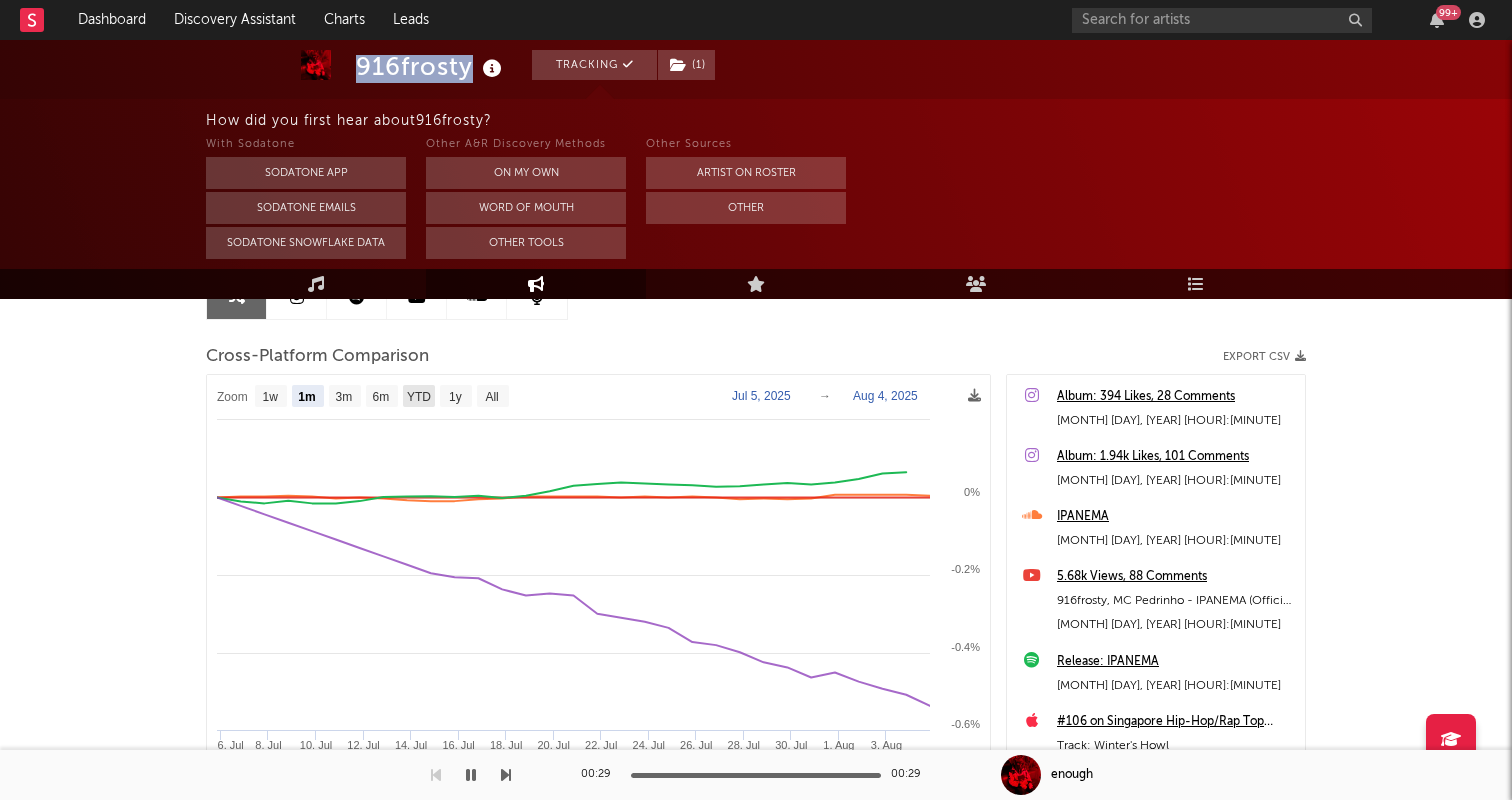 click on "YTD" 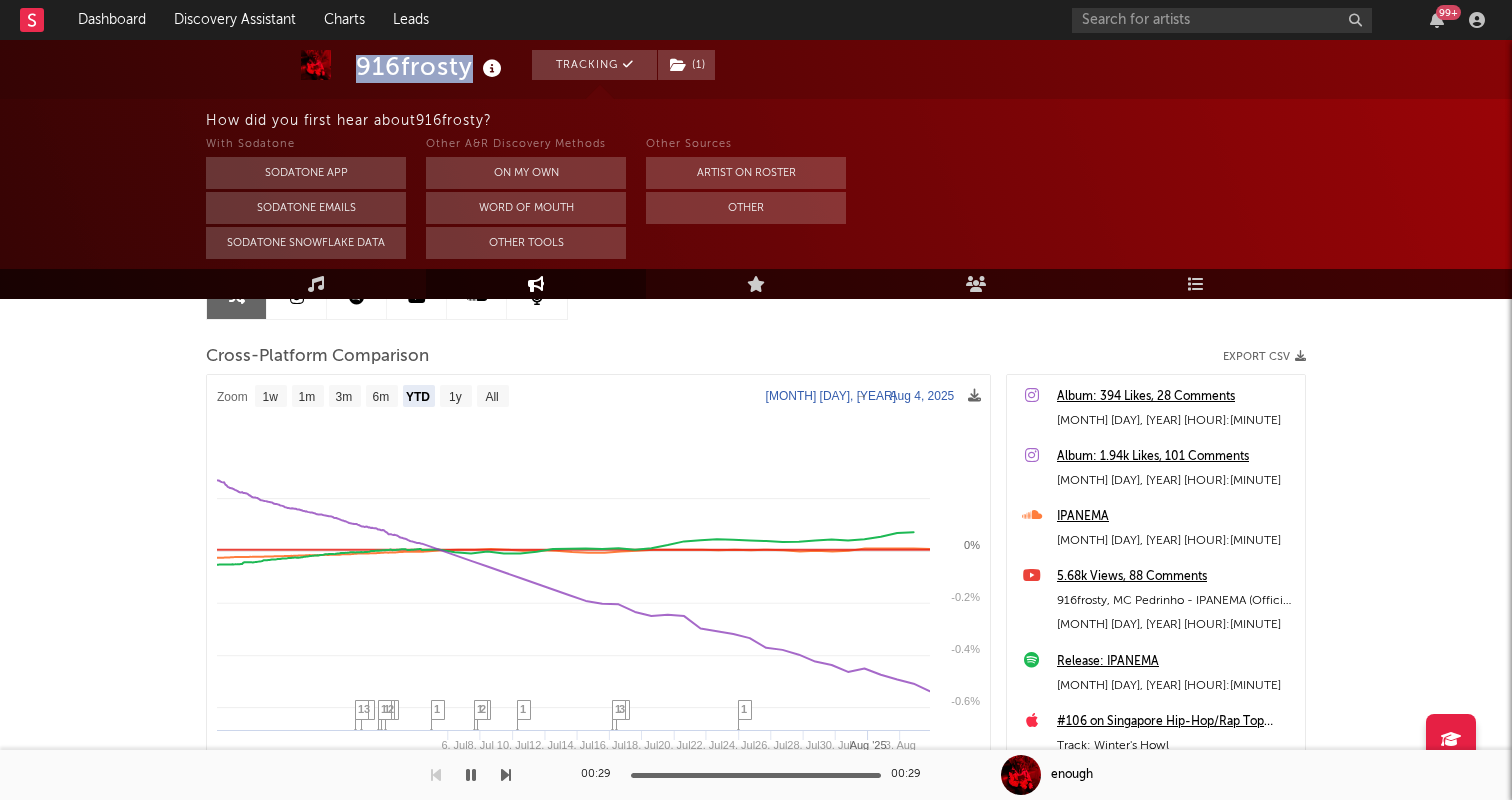 select on "1w" 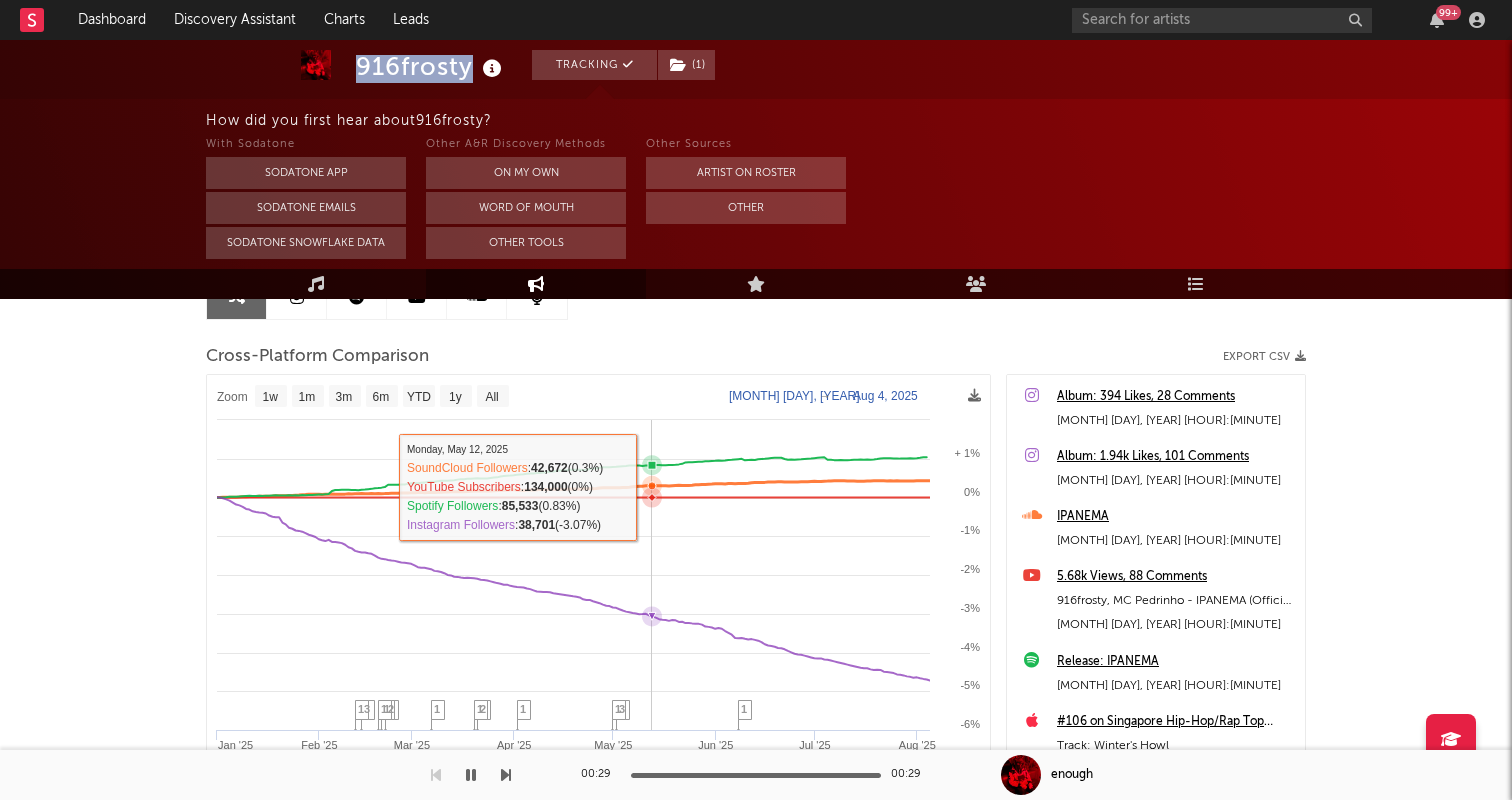 scroll, scrollTop: 0, scrollLeft: 0, axis: both 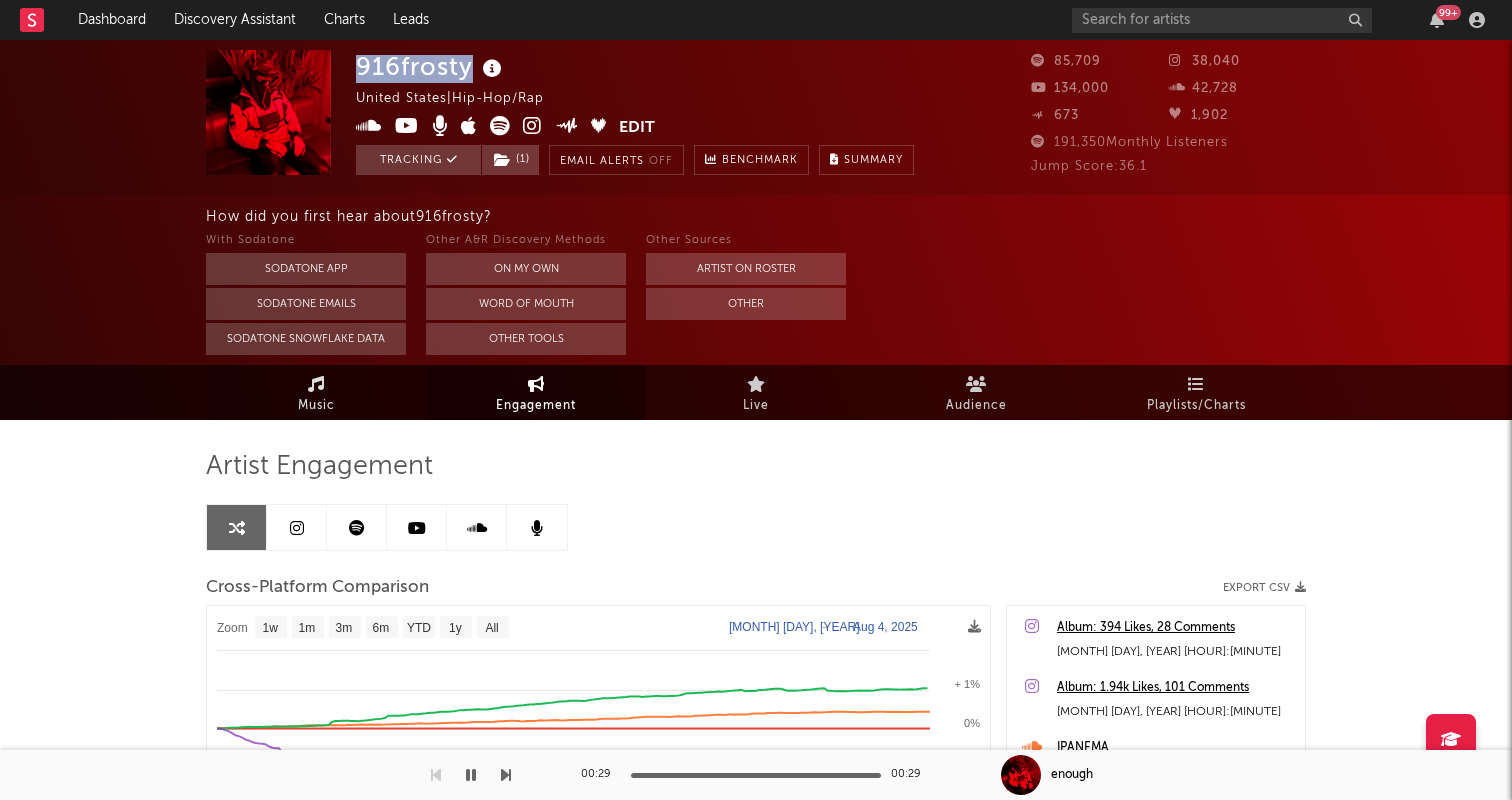 click on "Music" at bounding box center (316, 392) 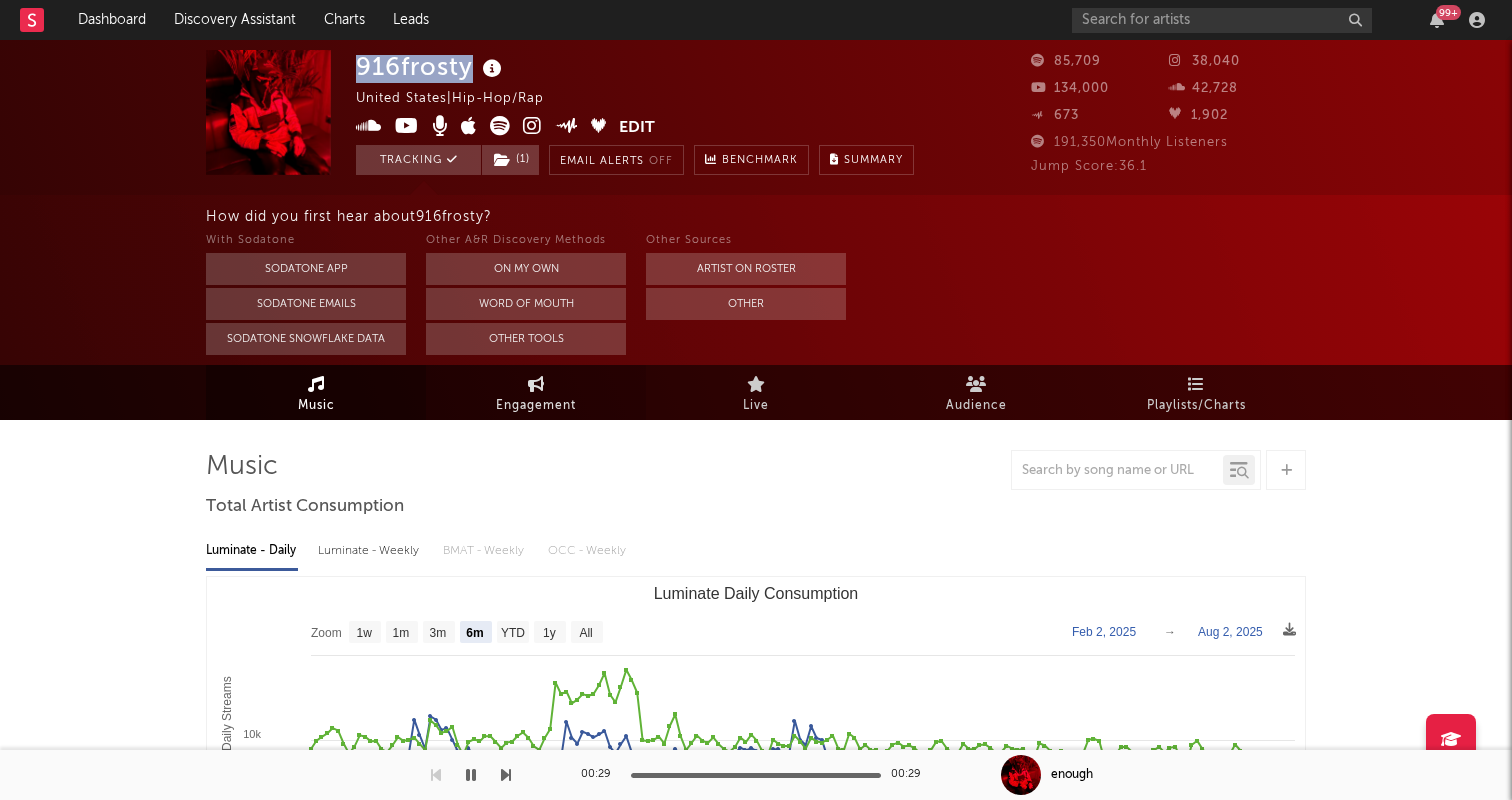 click on "Engagement" at bounding box center [536, 406] 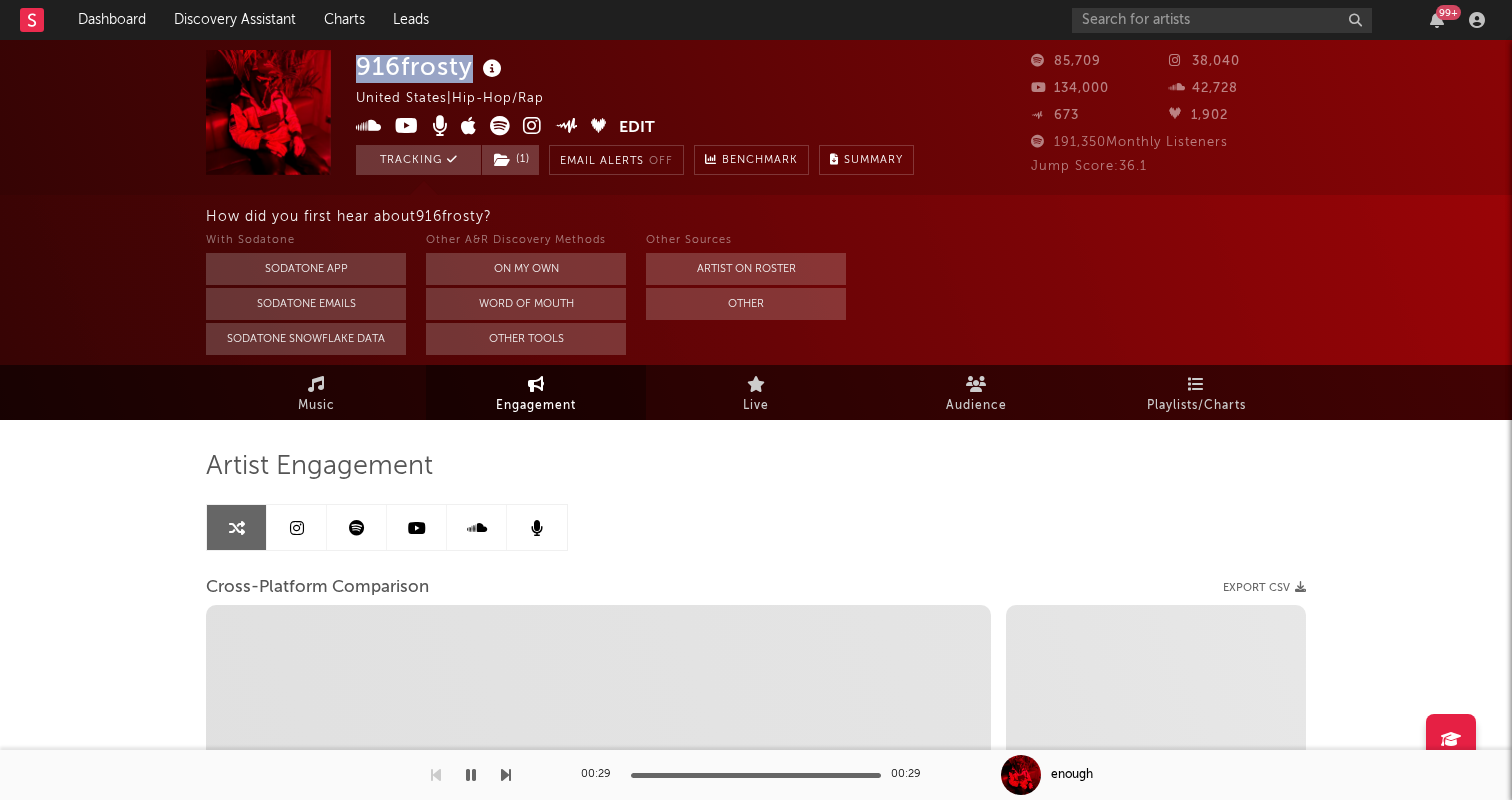 select on "1w" 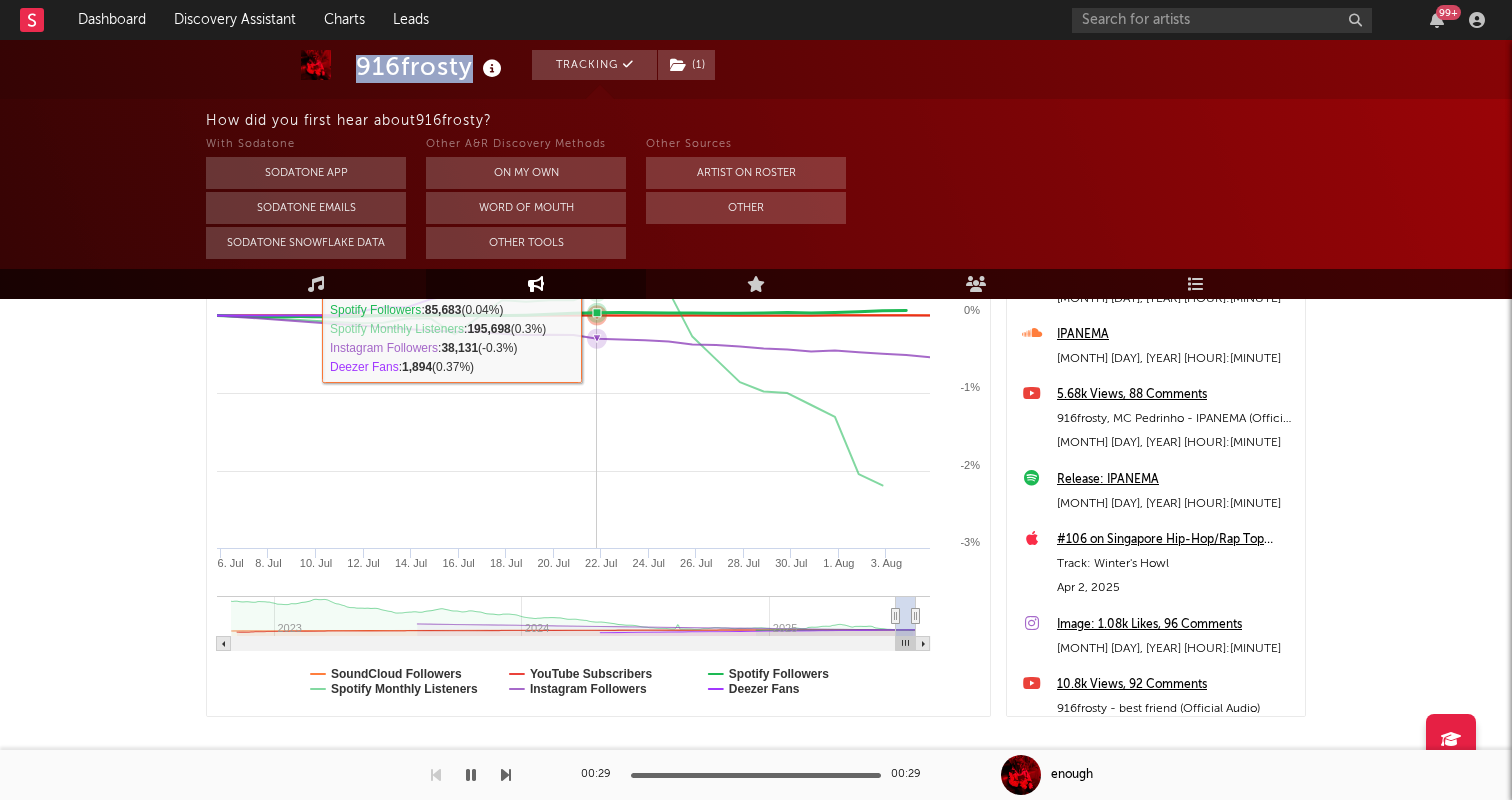 scroll, scrollTop: 470, scrollLeft: 0, axis: vertical 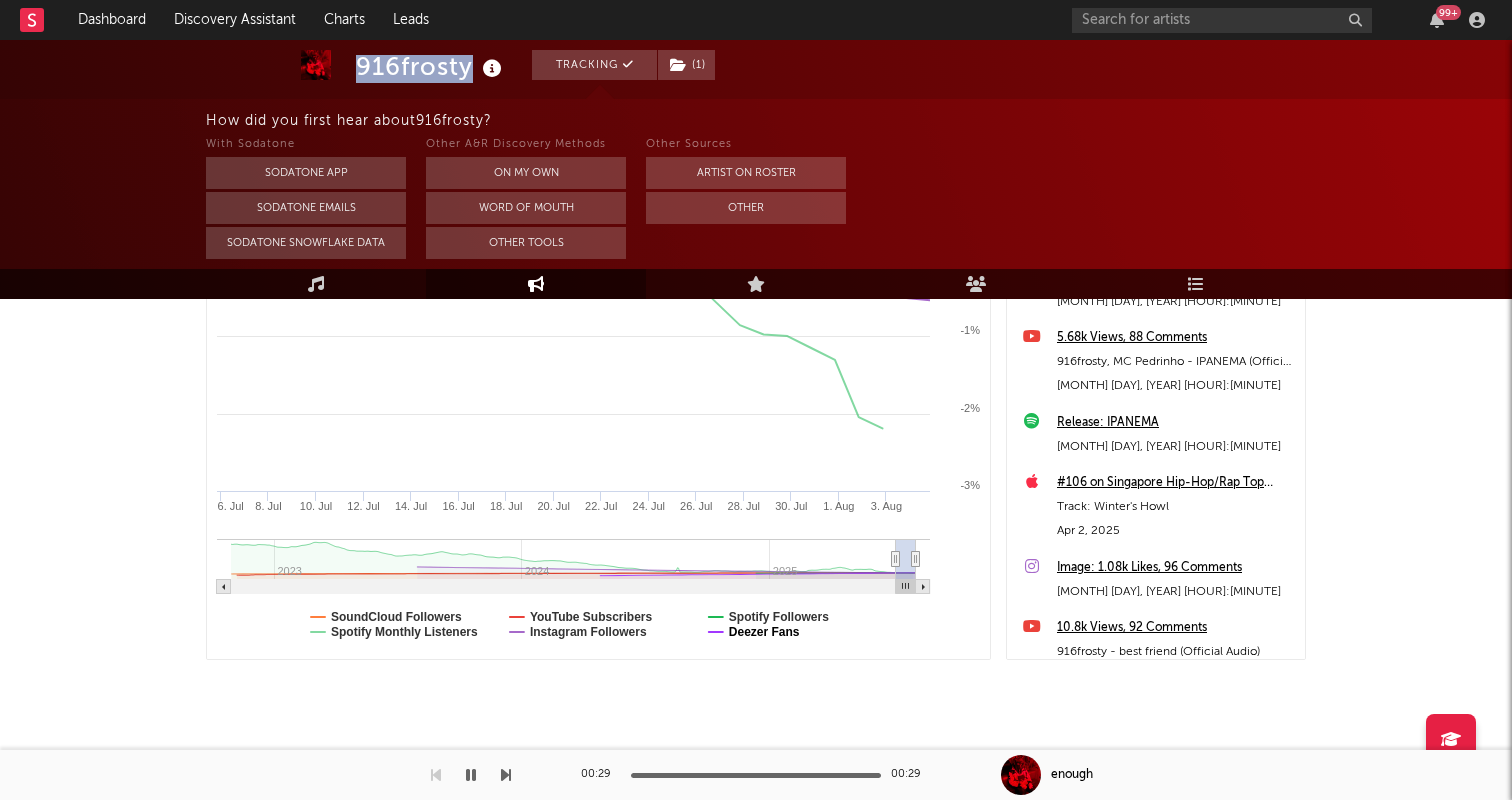 click on "Deezer Fans" 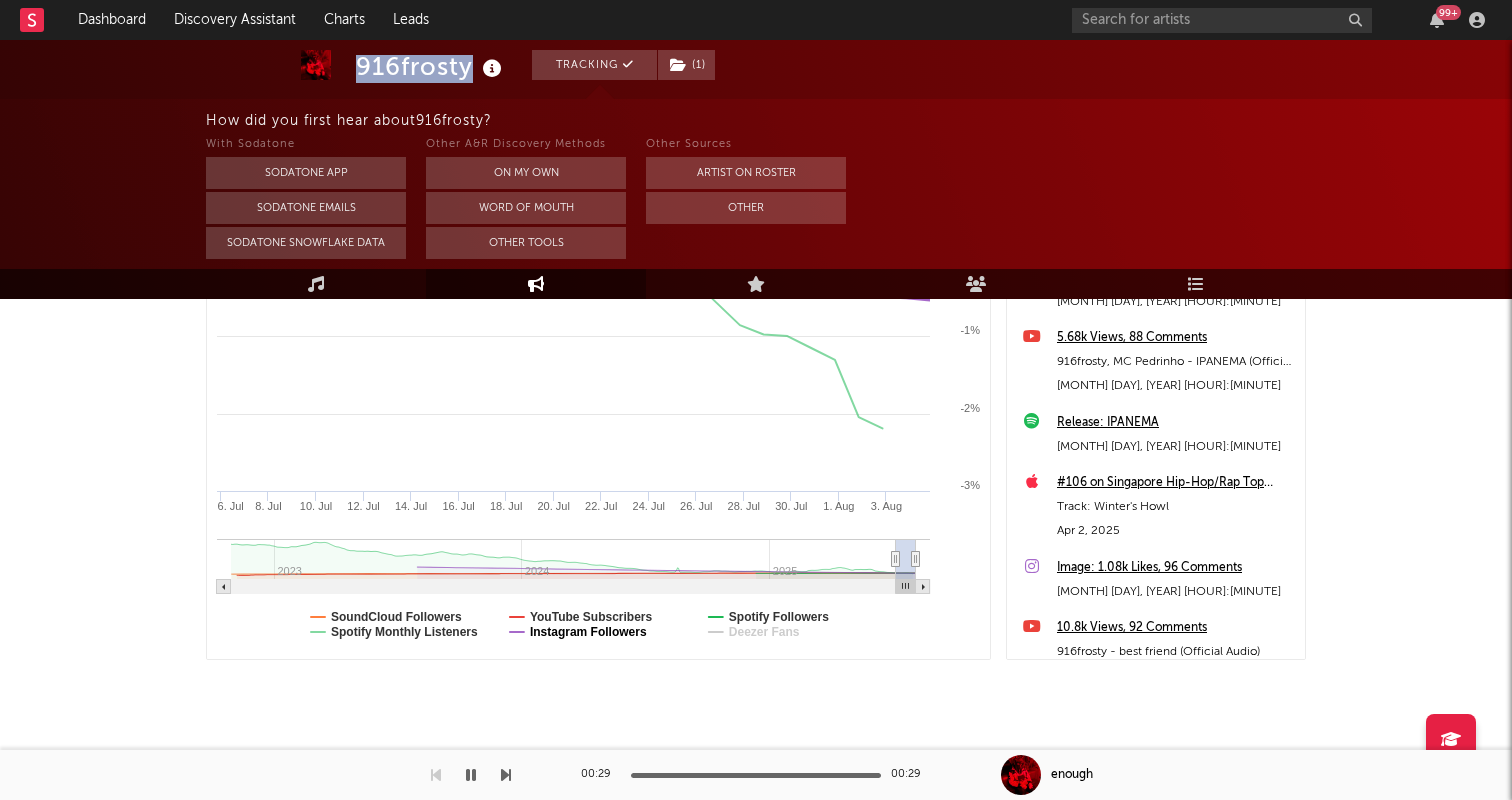 select on "1m" 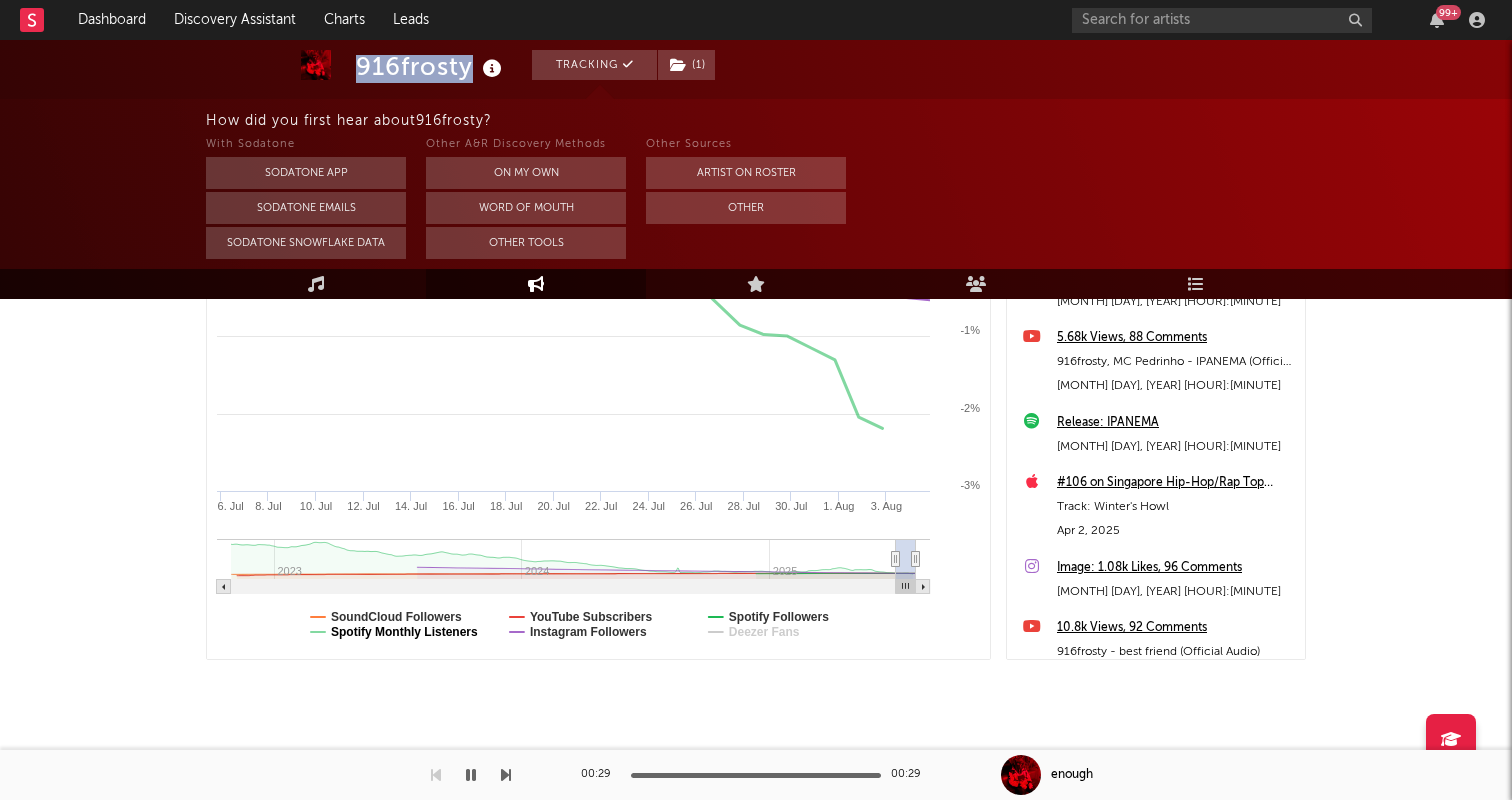 click on "Spotify Monthly Listeners" 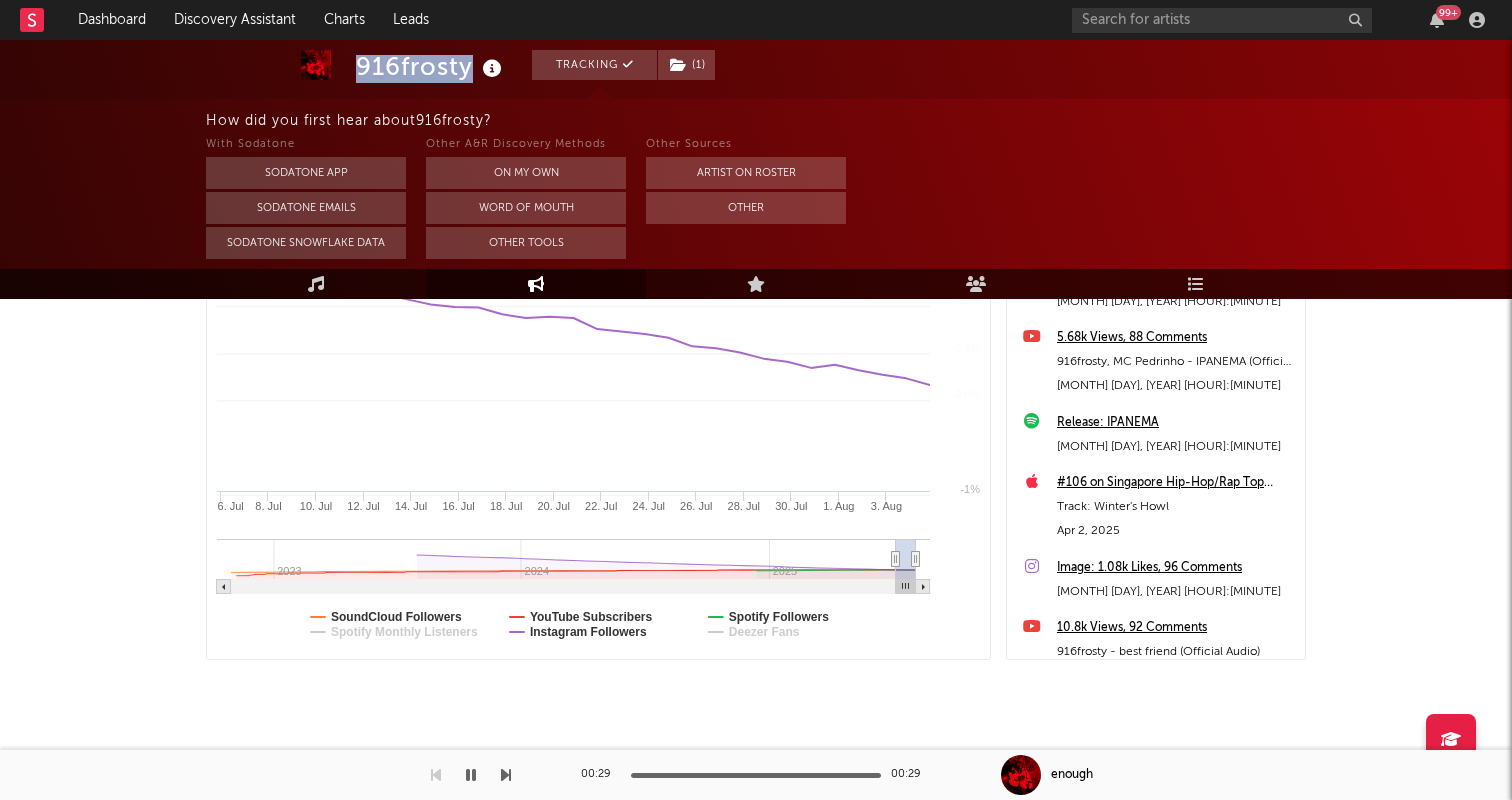 select on "1m" 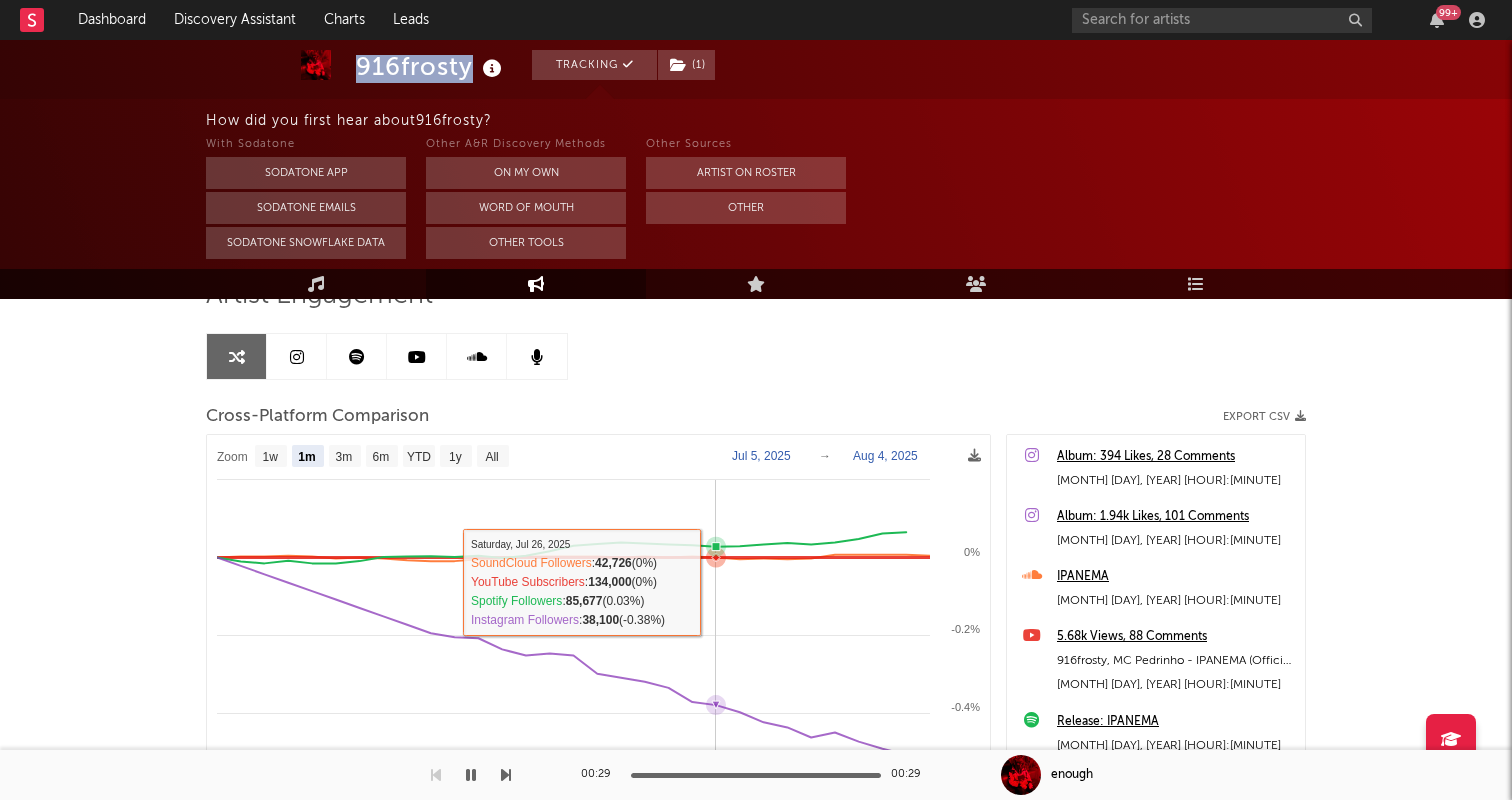scroll, scrollTop: 0, scrollLeft: 0, axis: both 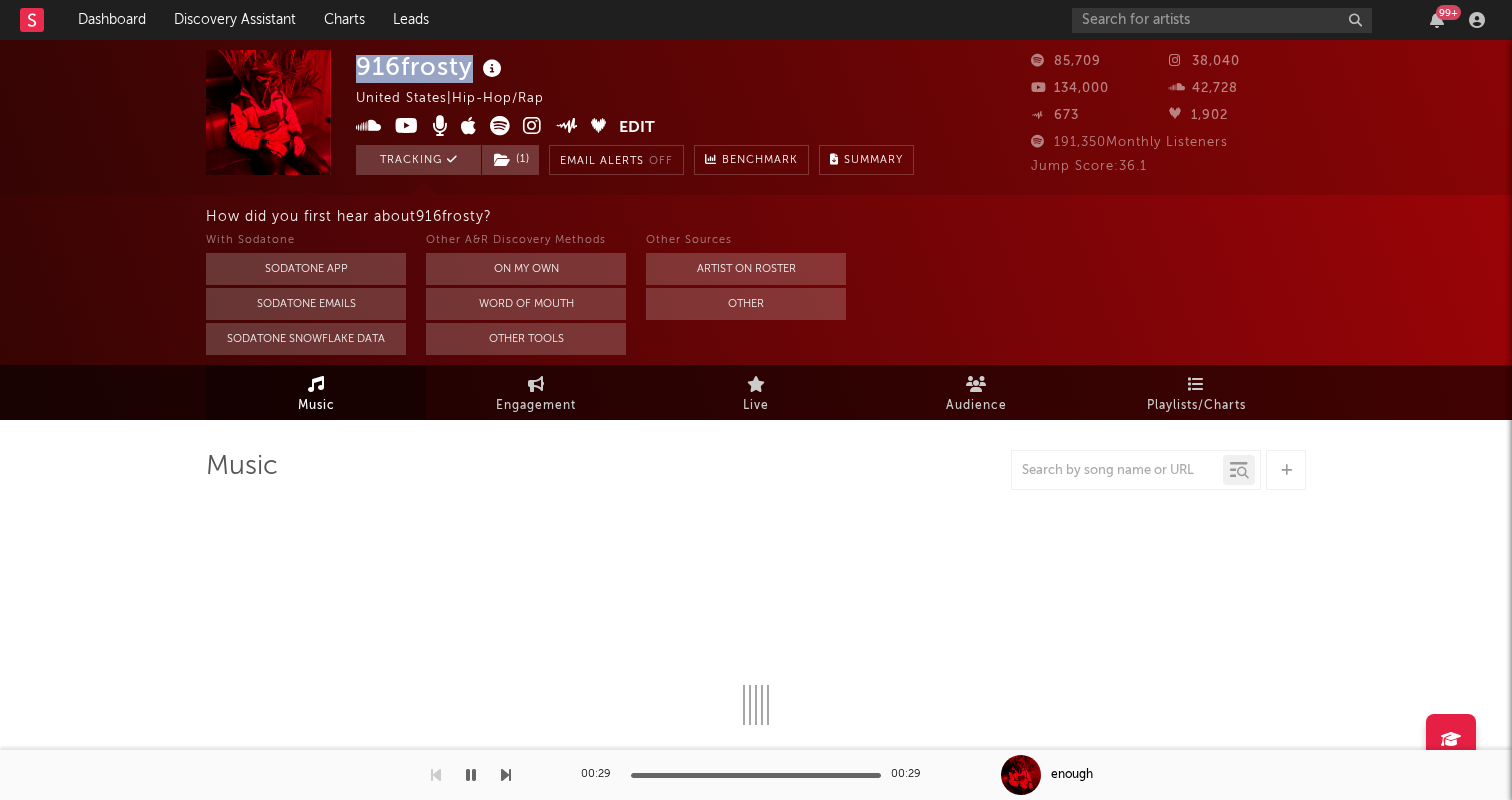 select on "6m" 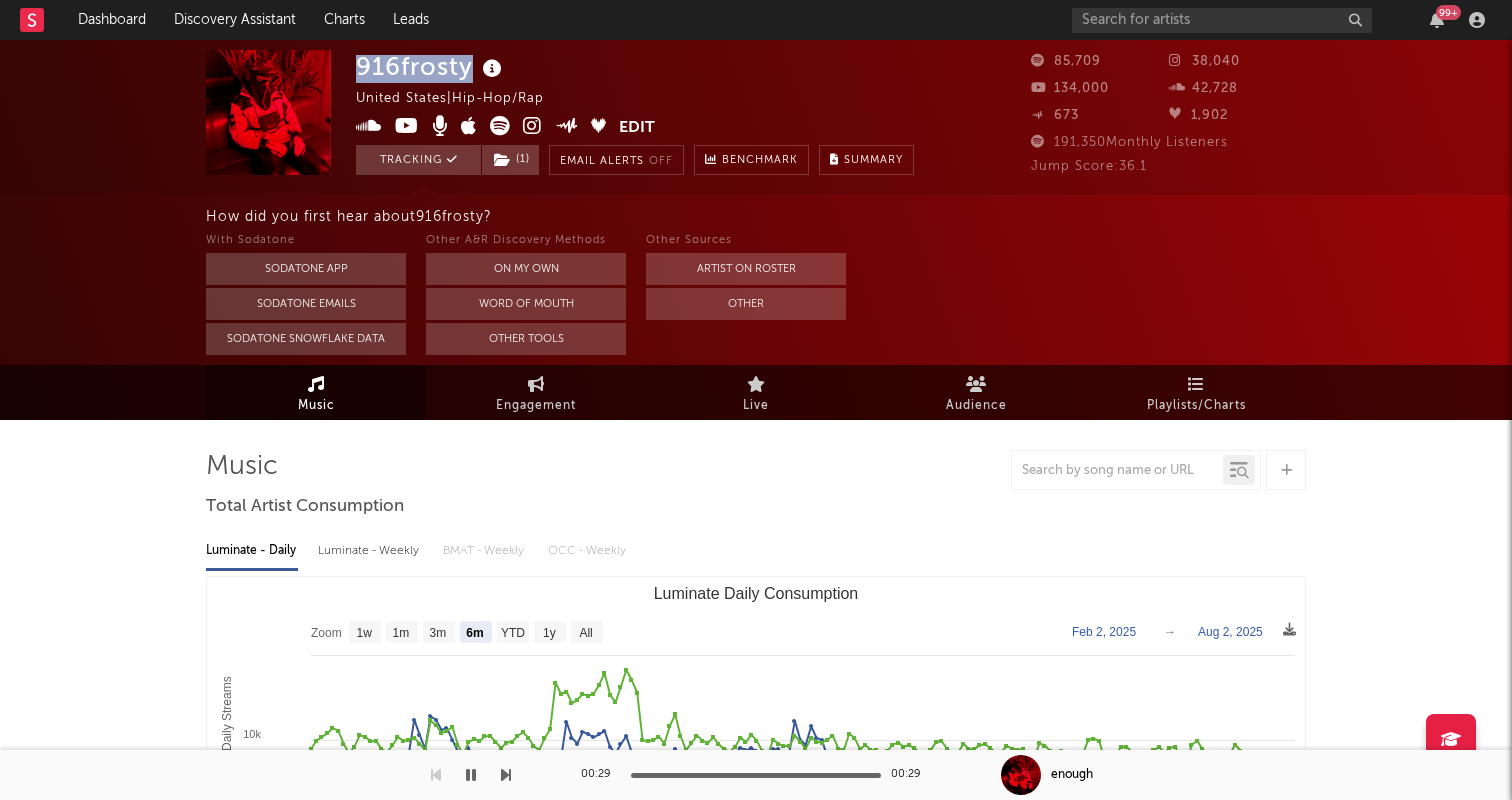 select on "1w" 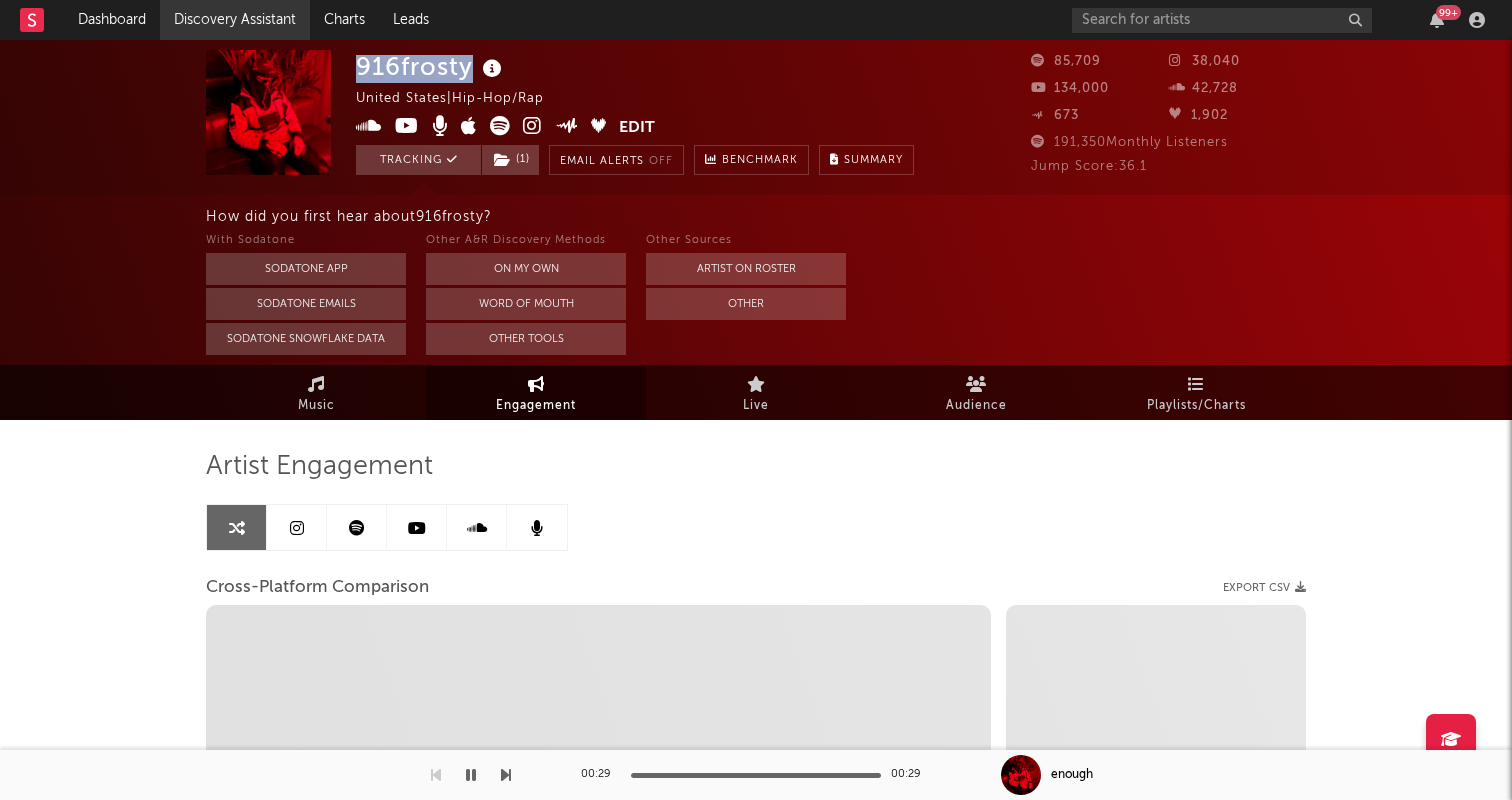 select on "1m" 